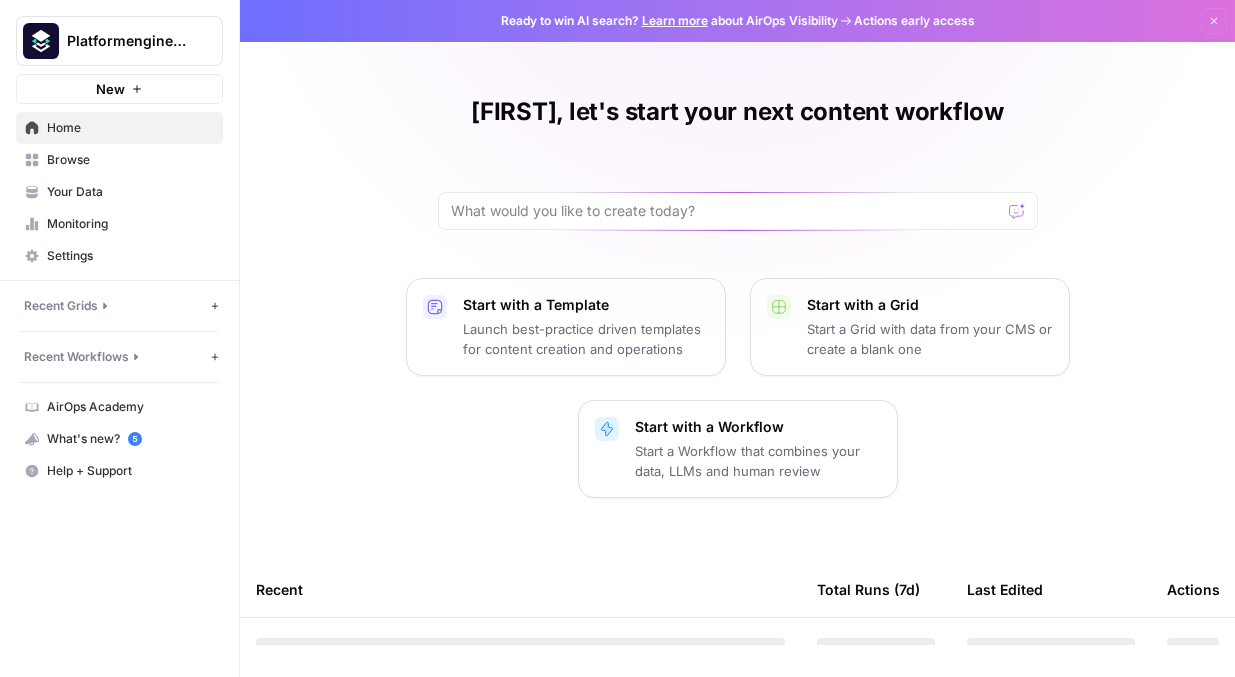 scroll, scrollTop: 0, scrollLeft: 0, axis: both 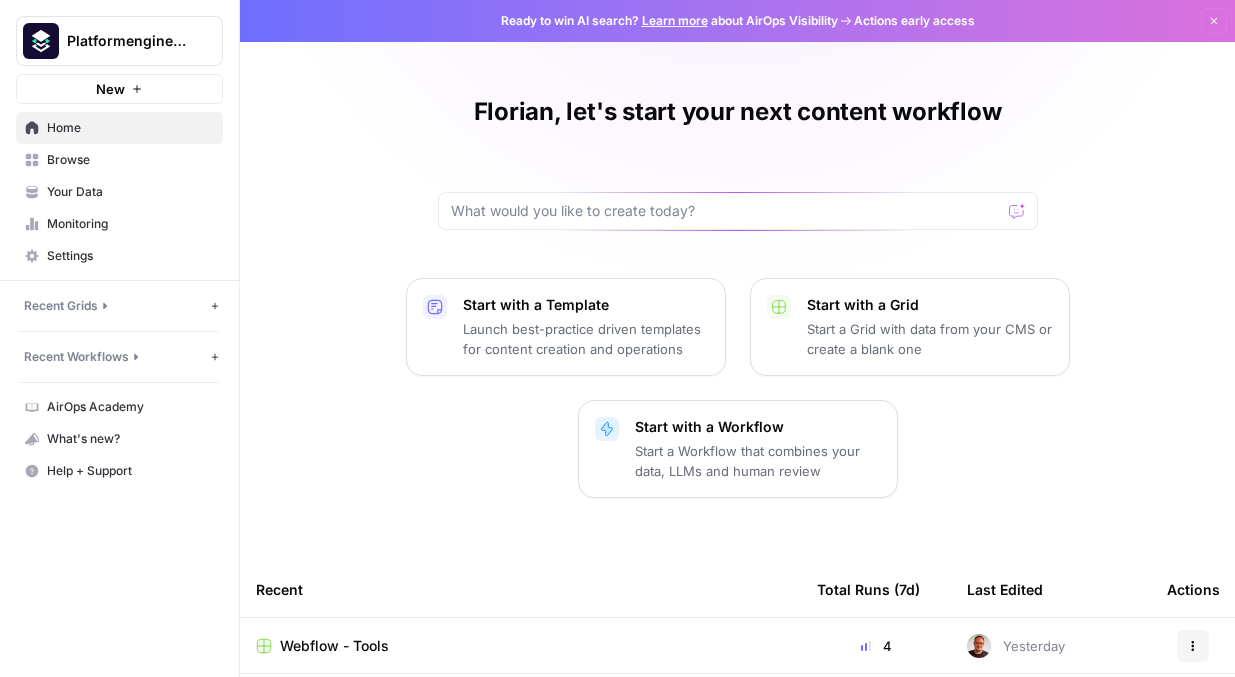 click on "Browse" at bounding box center (119, 160) 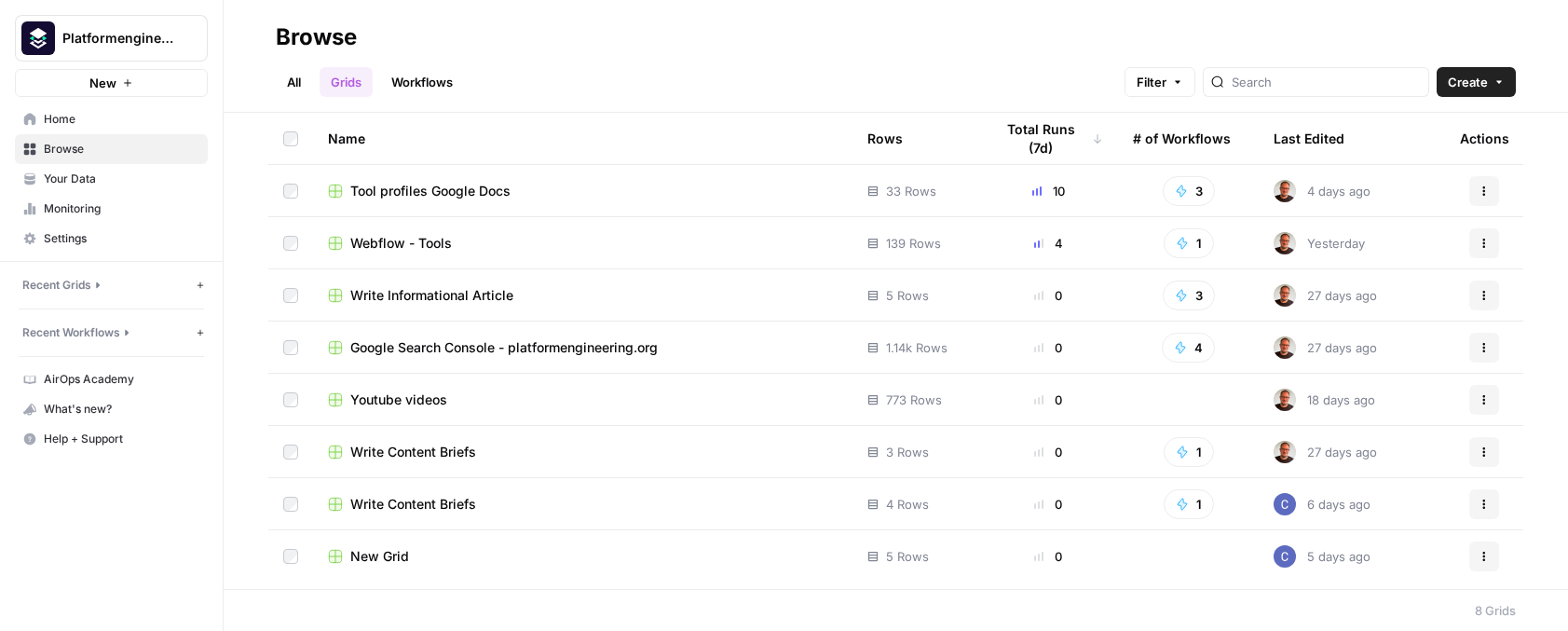 click on "Workflows" at bounding box center (422, 82) 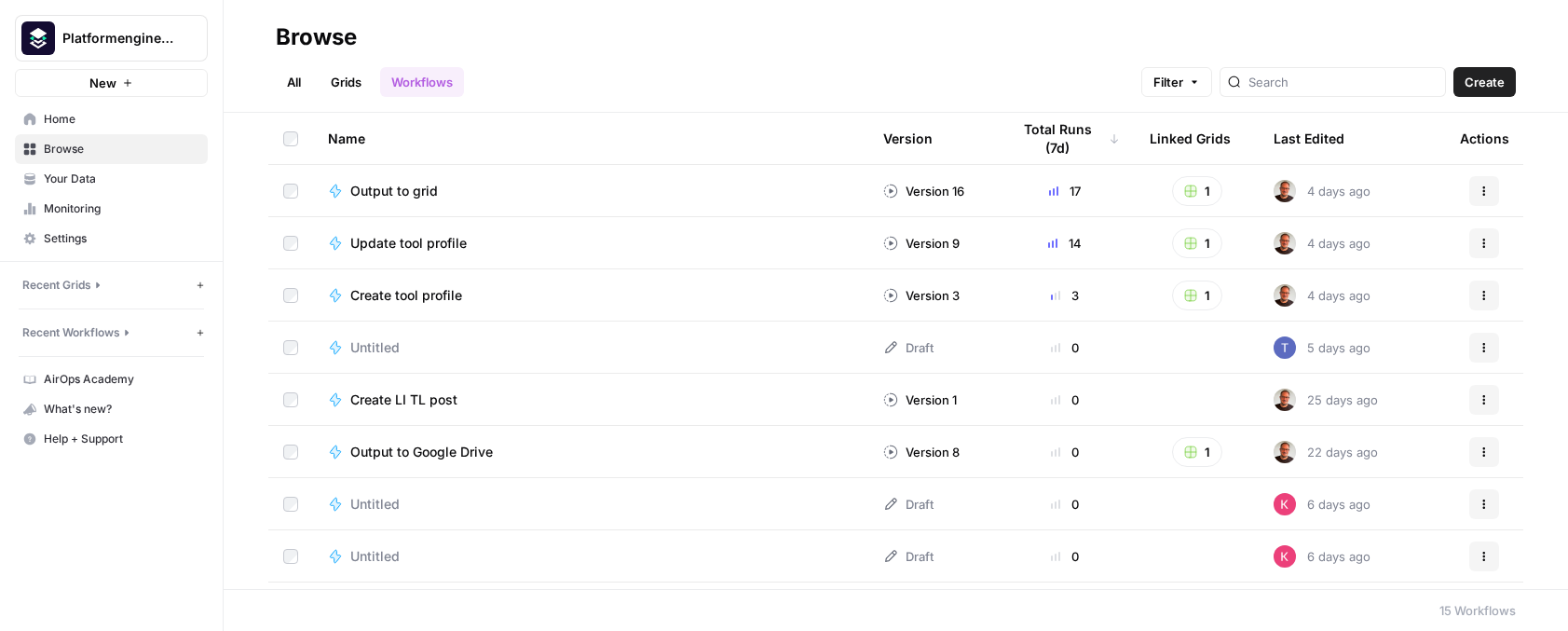 click on "Create LI TL post" at bounding box center [403, 400] 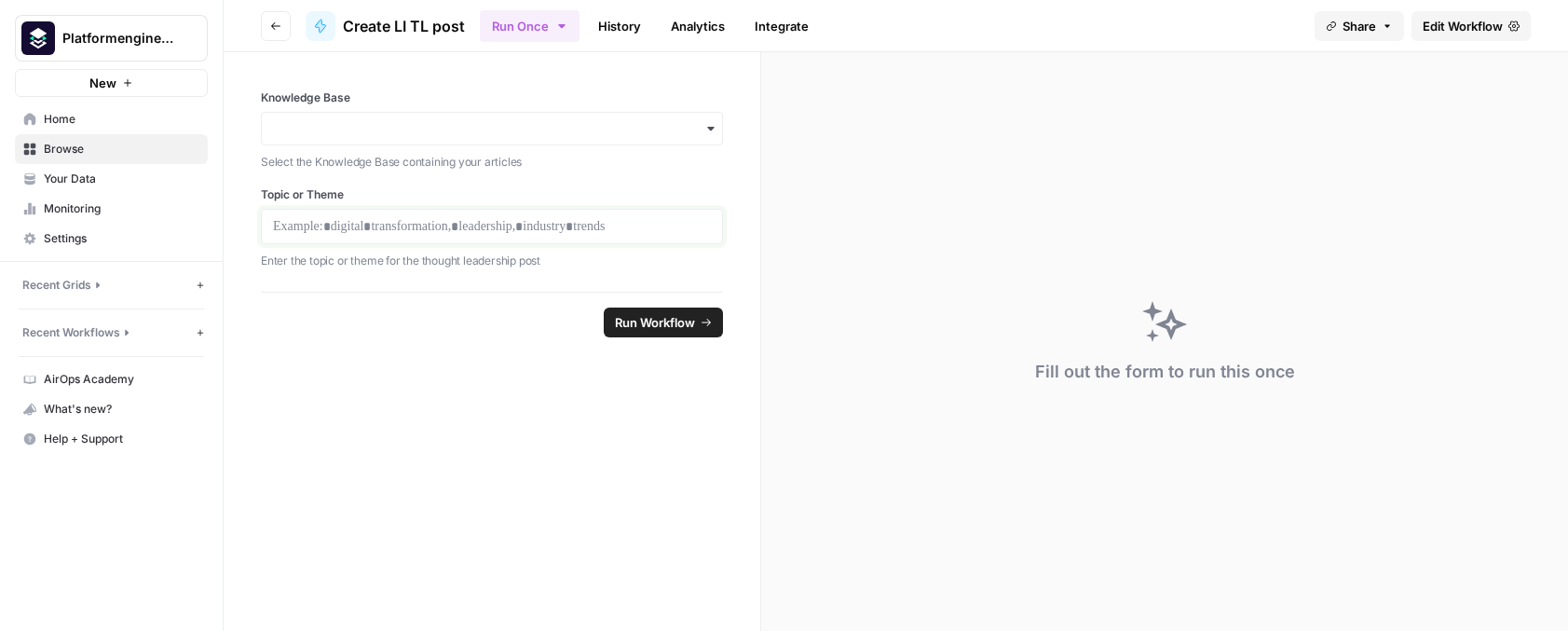 click at bounding box center [492, 226] 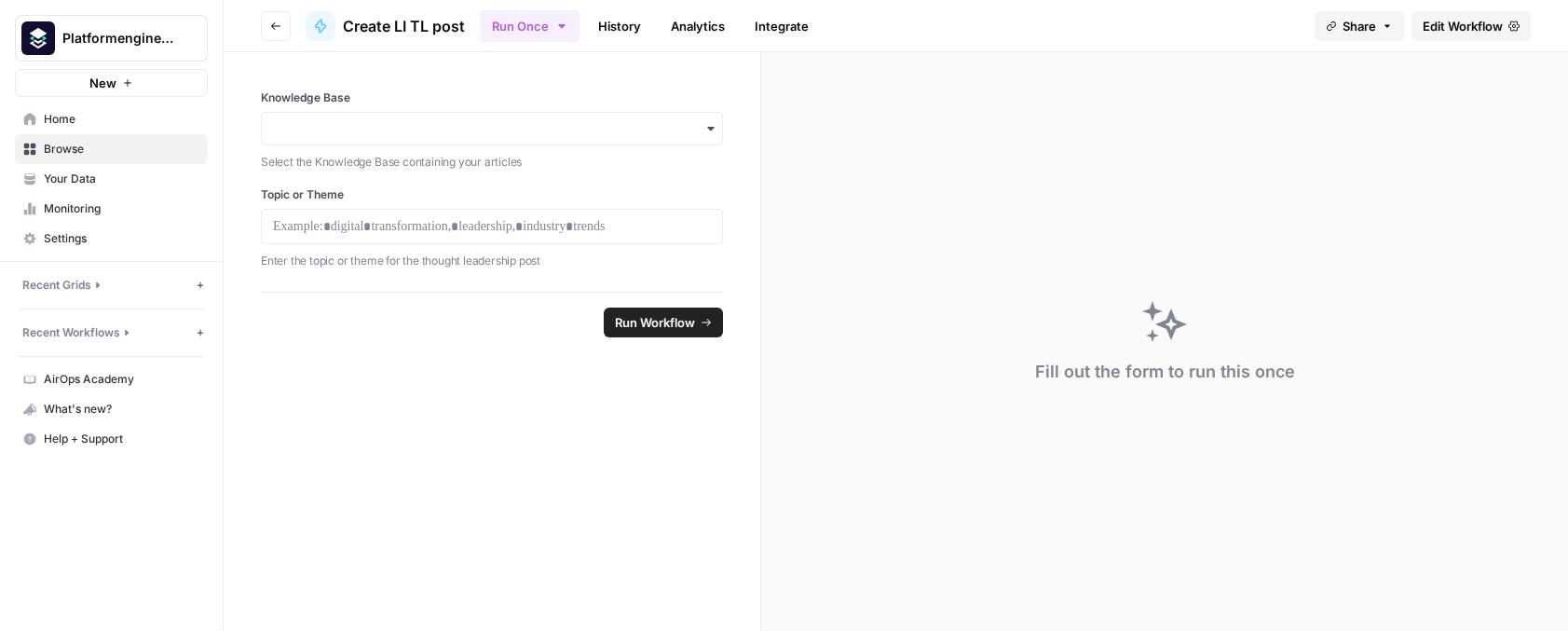click 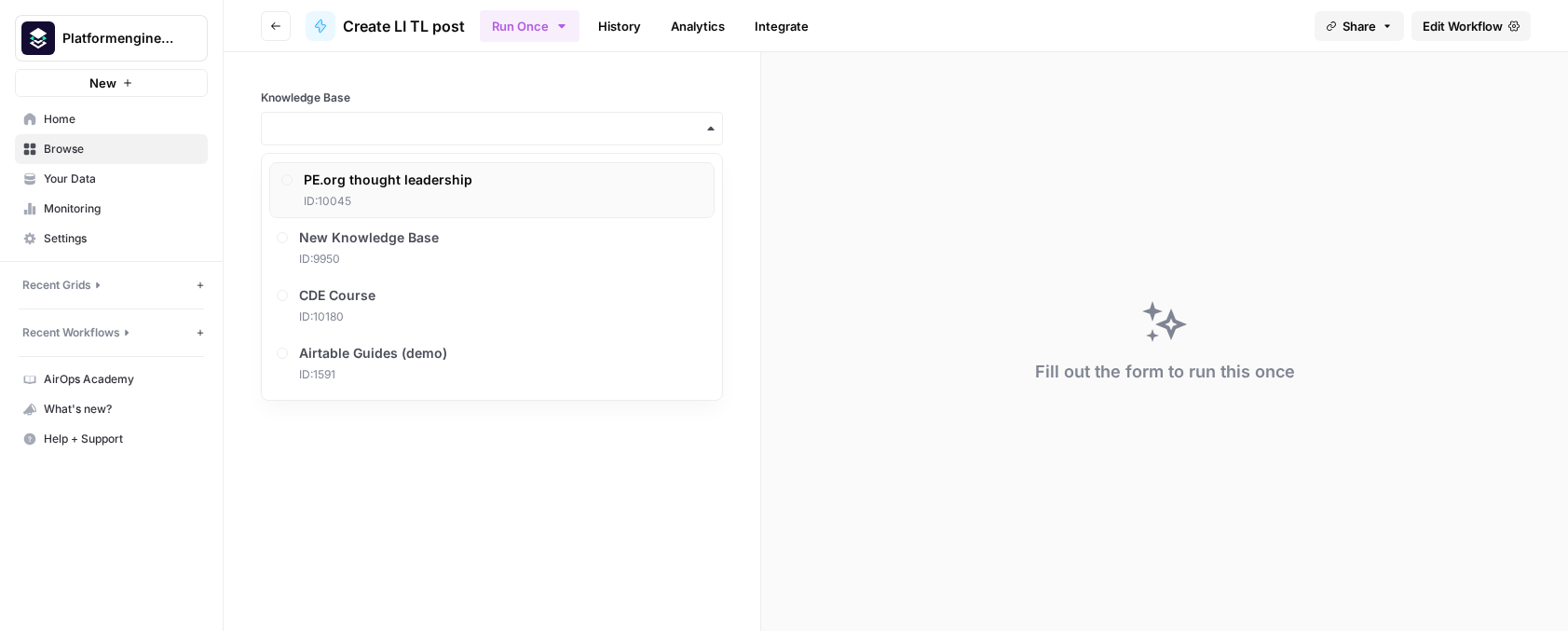 click on "PE.org thought leadership ID:  10045" at bounding box center [388, 190] 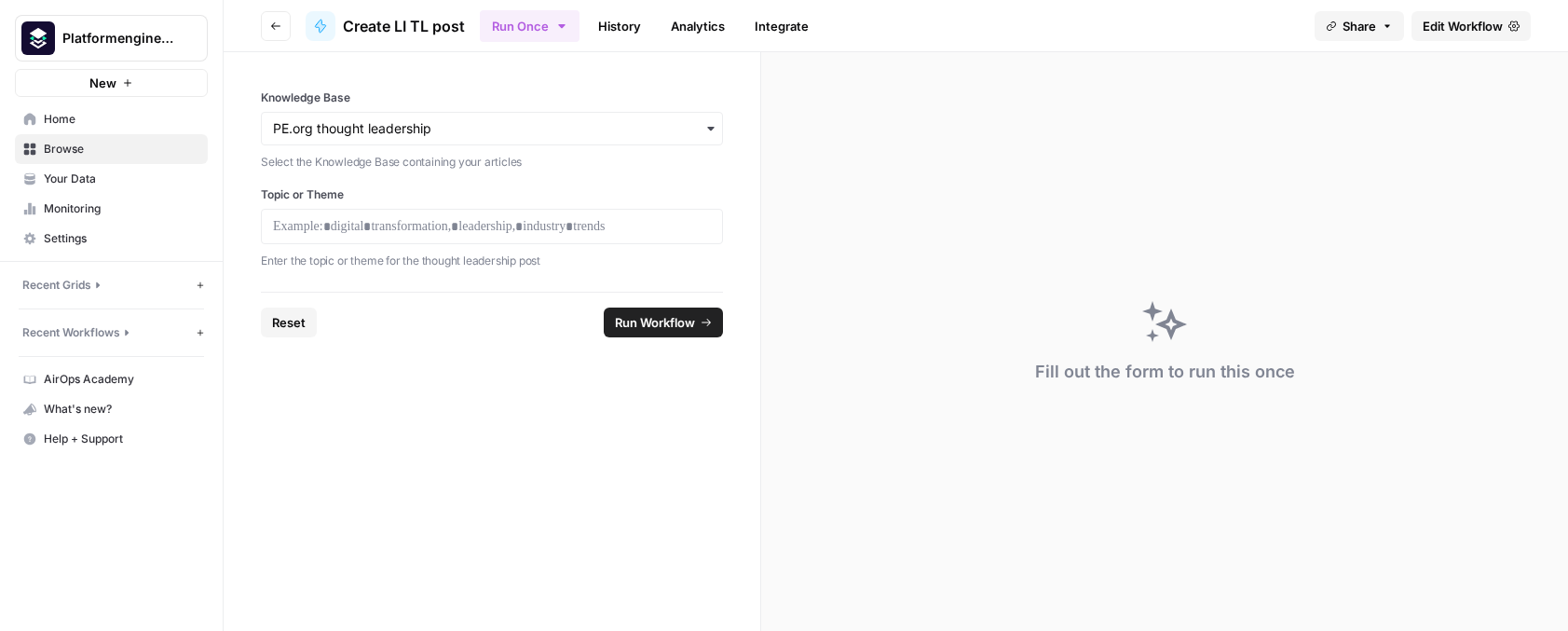 click on "Create LI TL post" at bounding box center [403, 26] 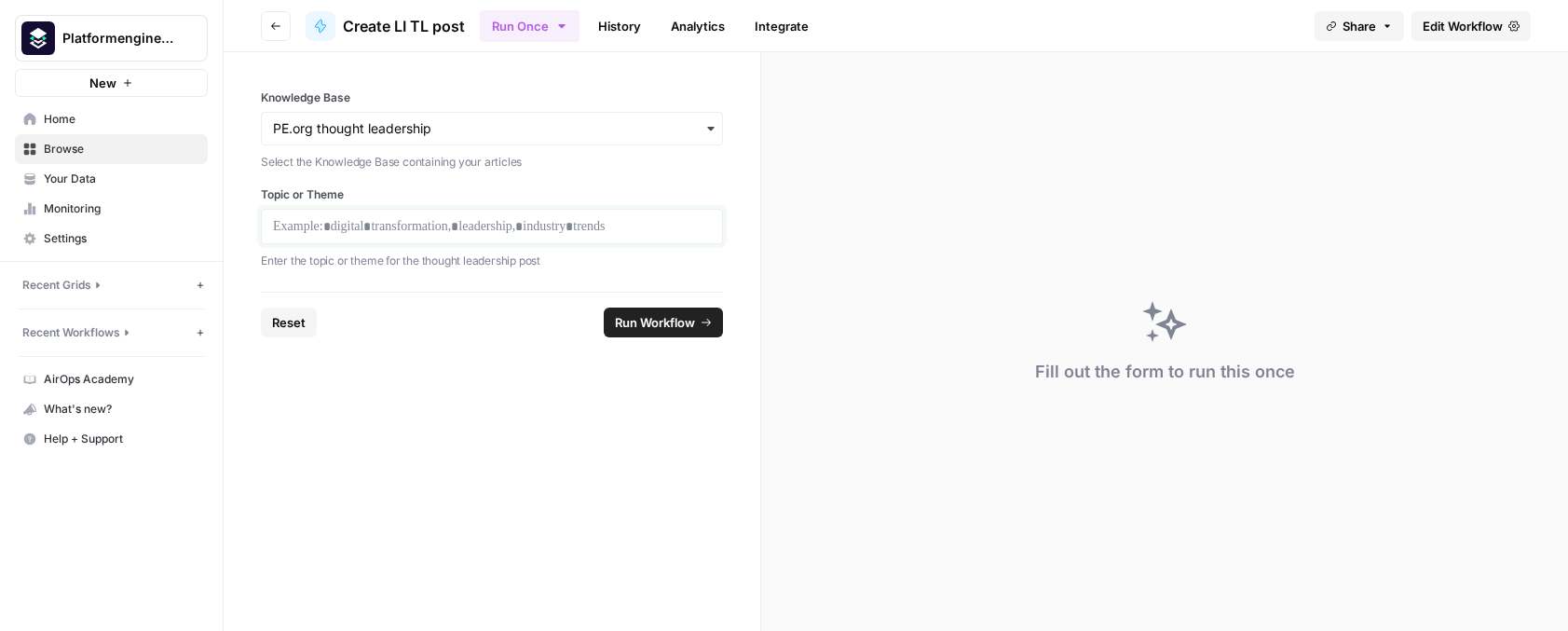 click at bounding box center (492, 226) 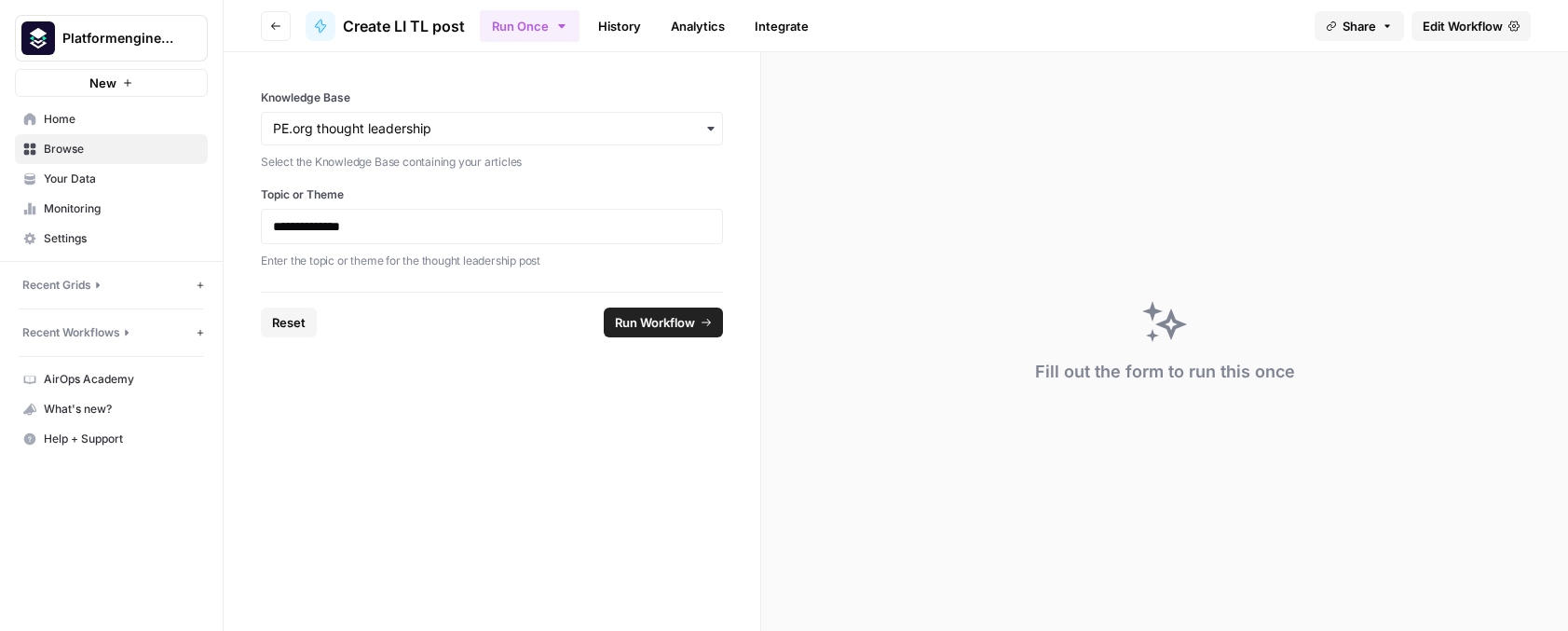 click on "Run Workflow" at bounding box center [655, 322] 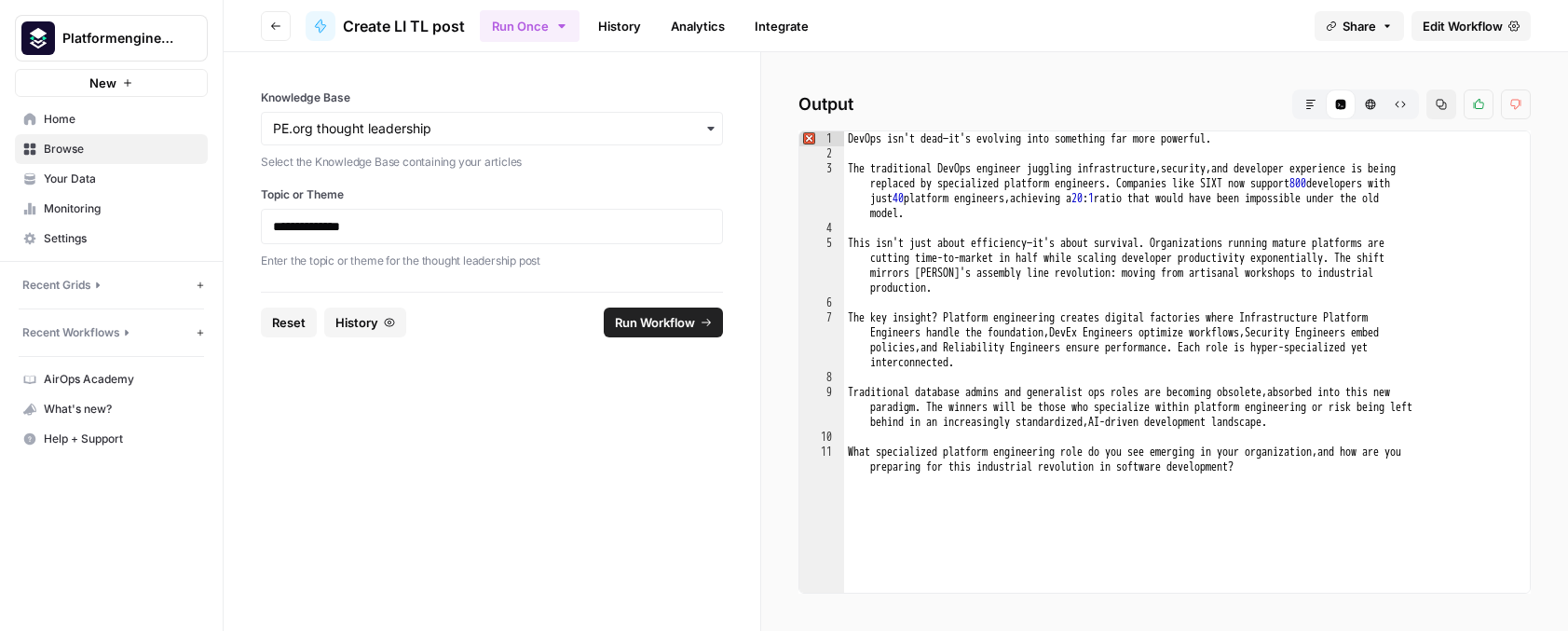 click on "Edit Workflow" at bounding box center (1463, 26) 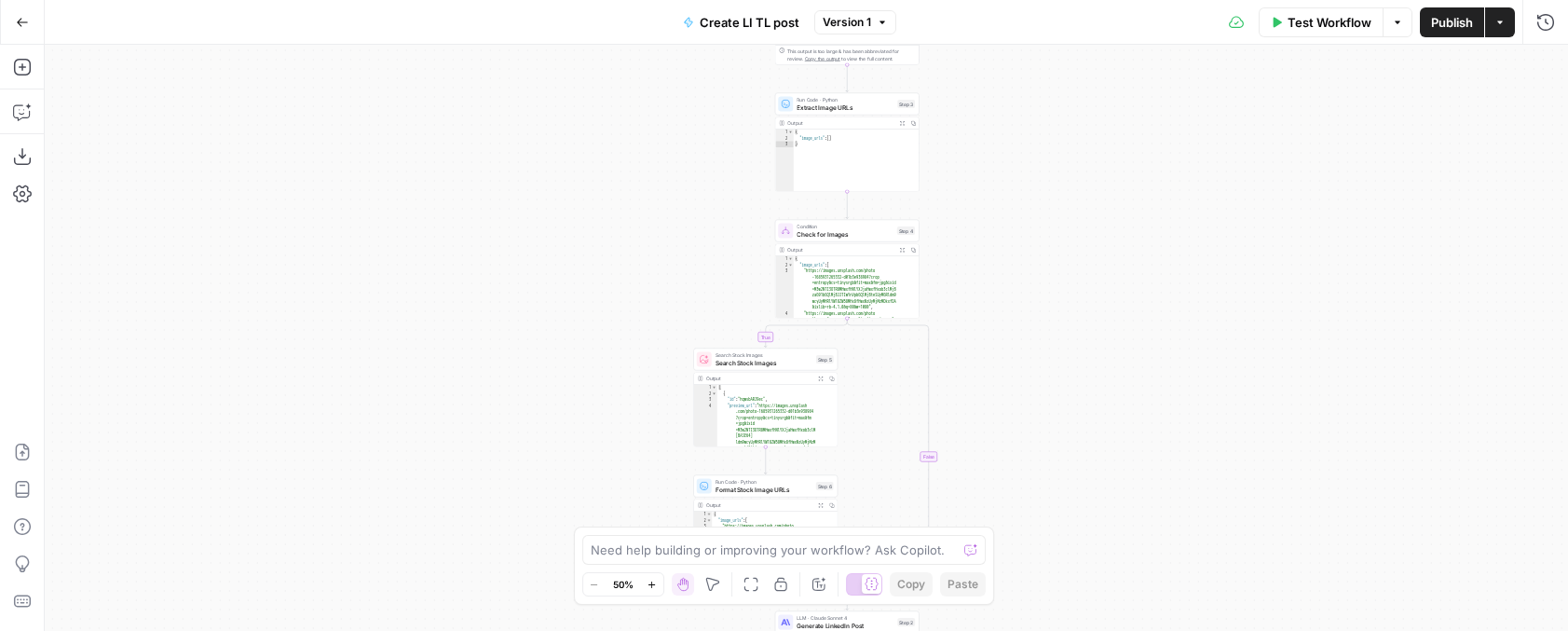 click 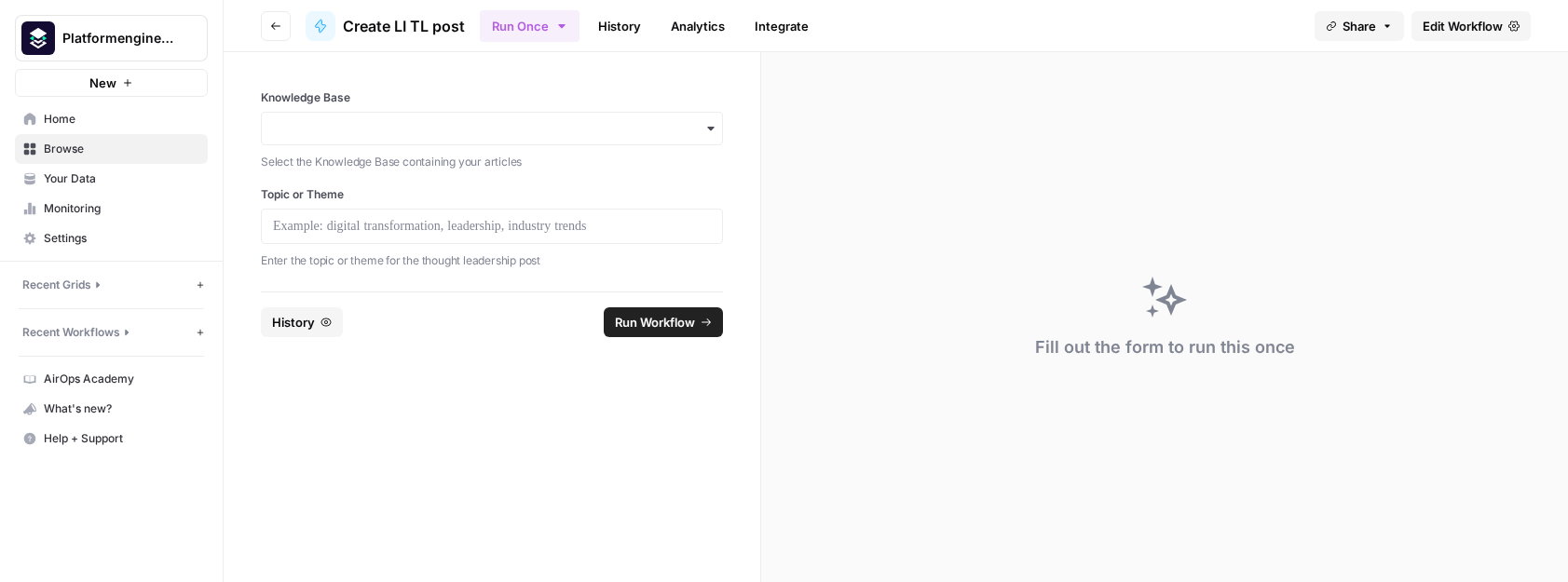 click on "Your Data" at bounding box center (121, 179) 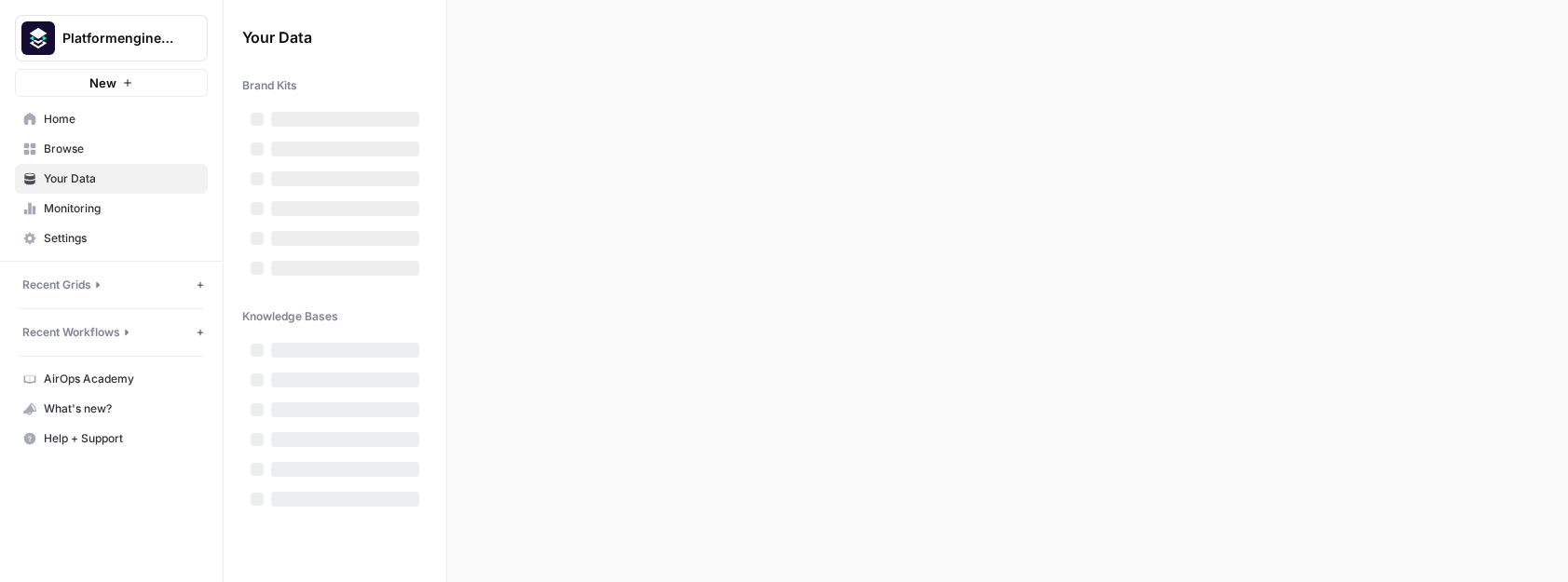 click on "Your Data" at bounding box center [121, 179] 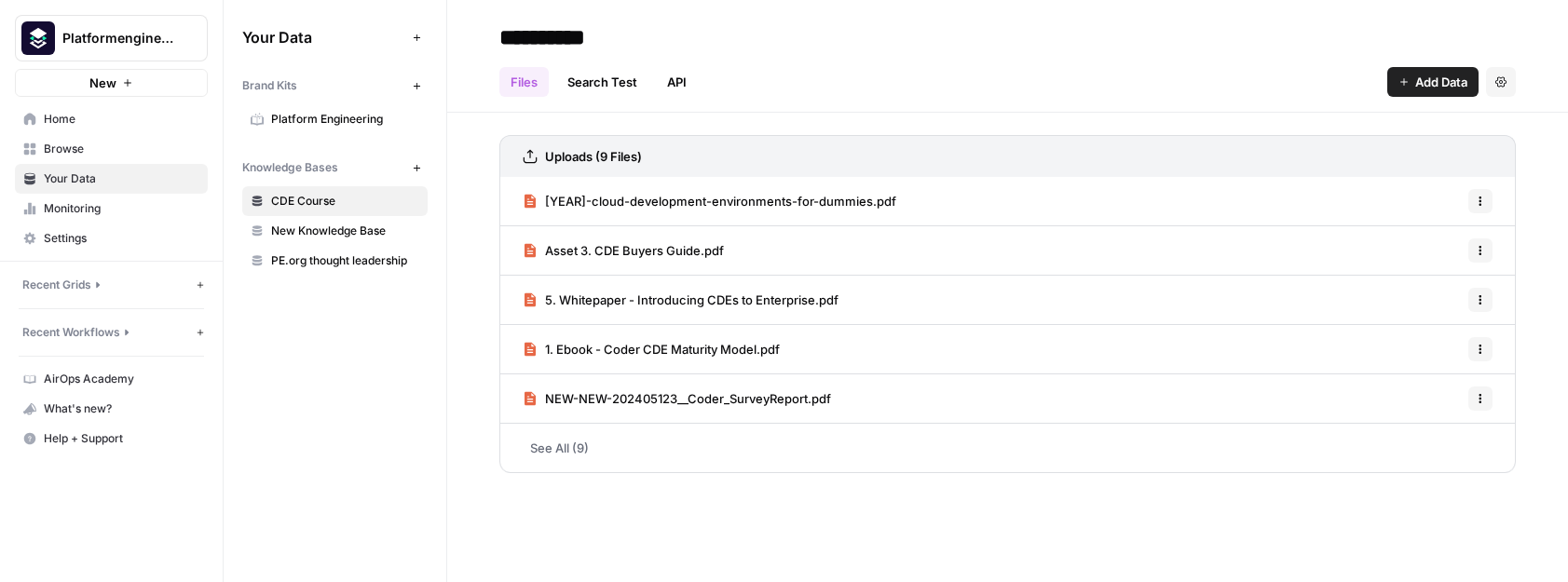 click on "Monitoring" at bounding box center [121, 209] 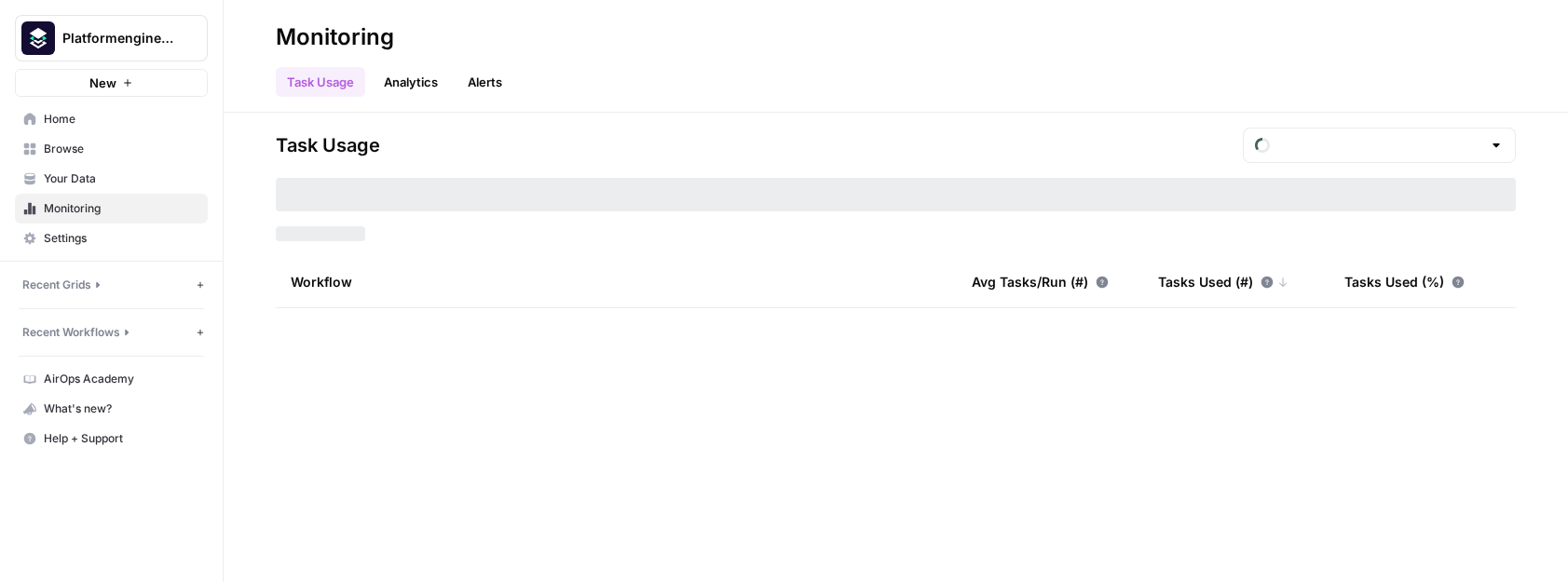 type on "August Included Tasks" 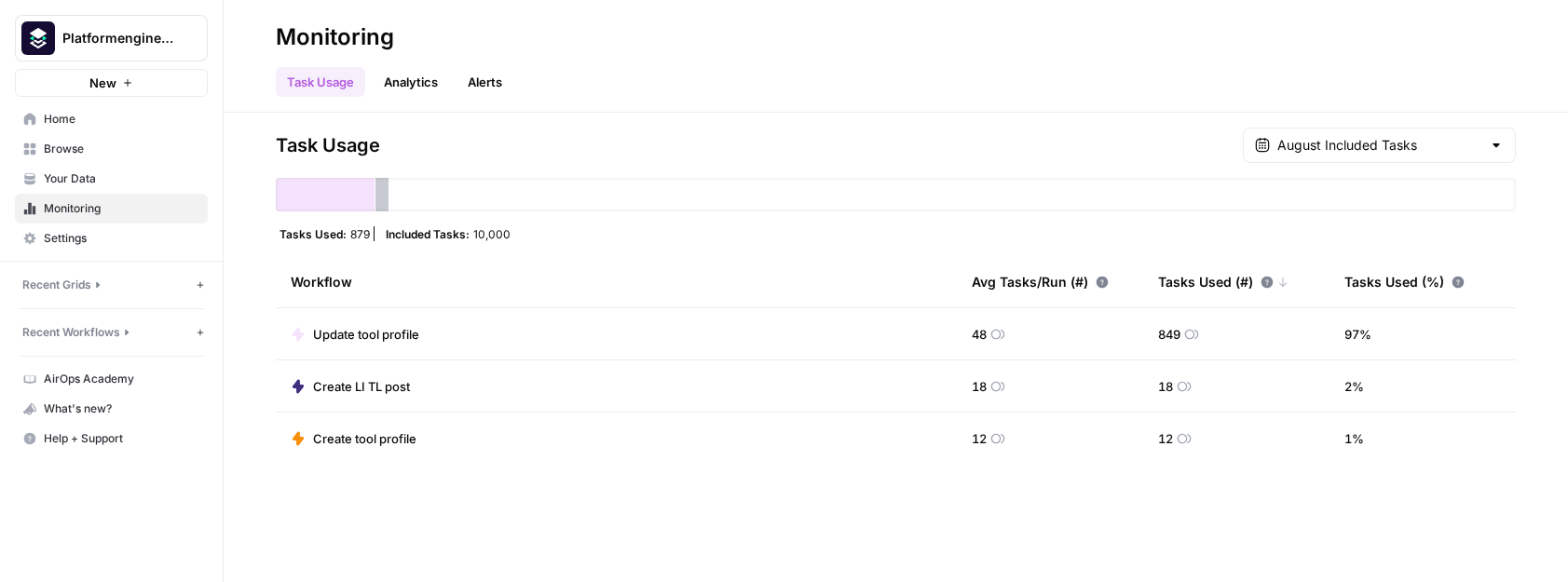click on "Recent Grids" at bounding box center (57, 285) 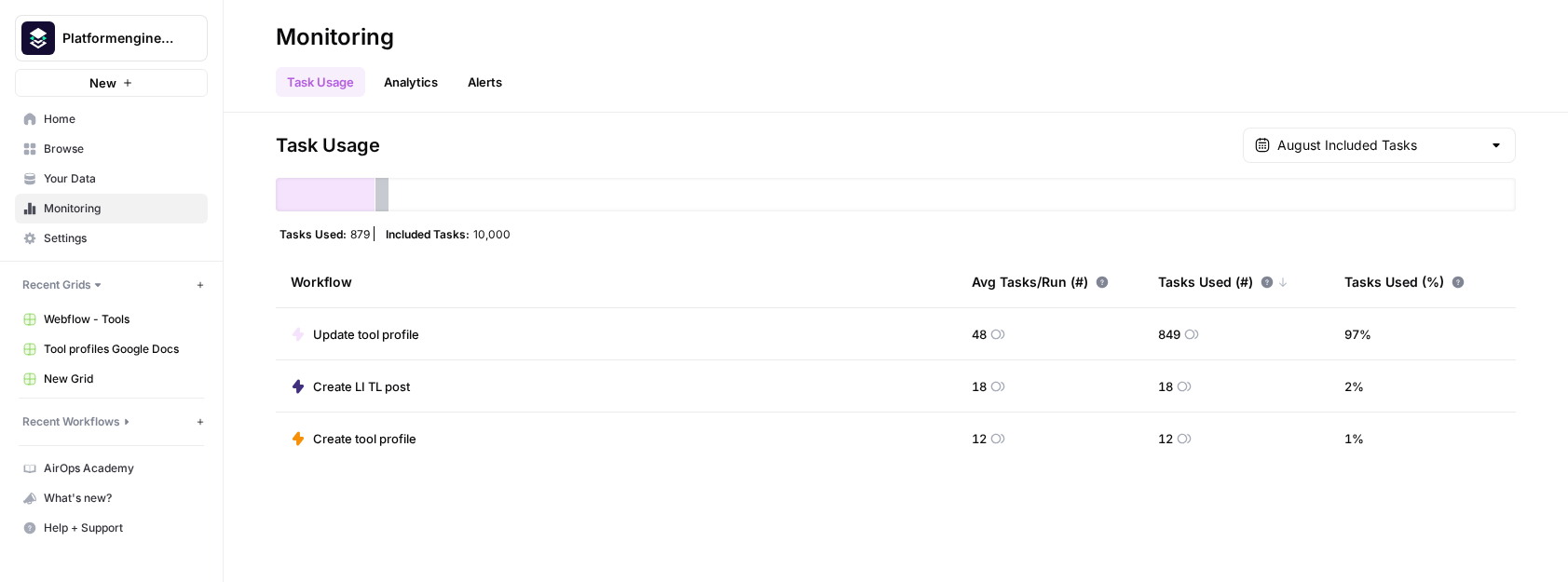 click on "Webflow - Tools" at bounding box center (121, 319) 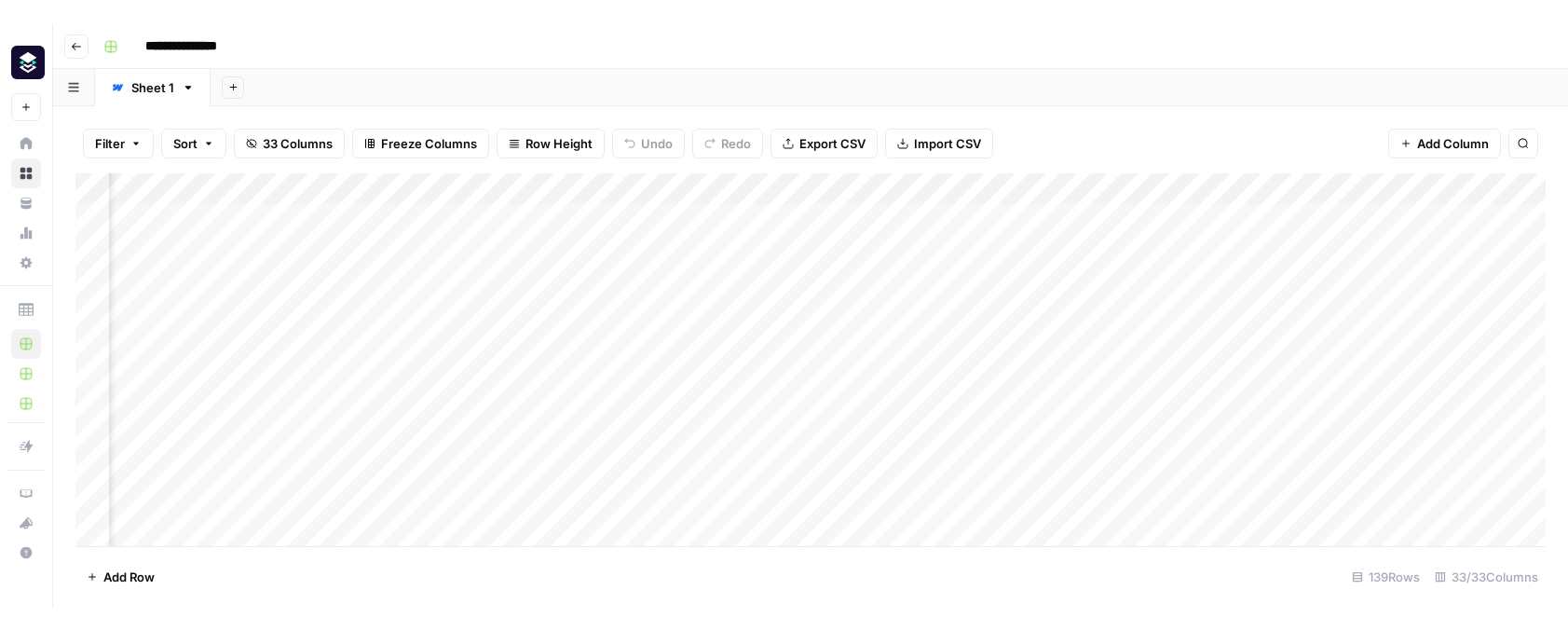 scroll, scrollTop: 1, scrollLeft: 0, axis: vertical 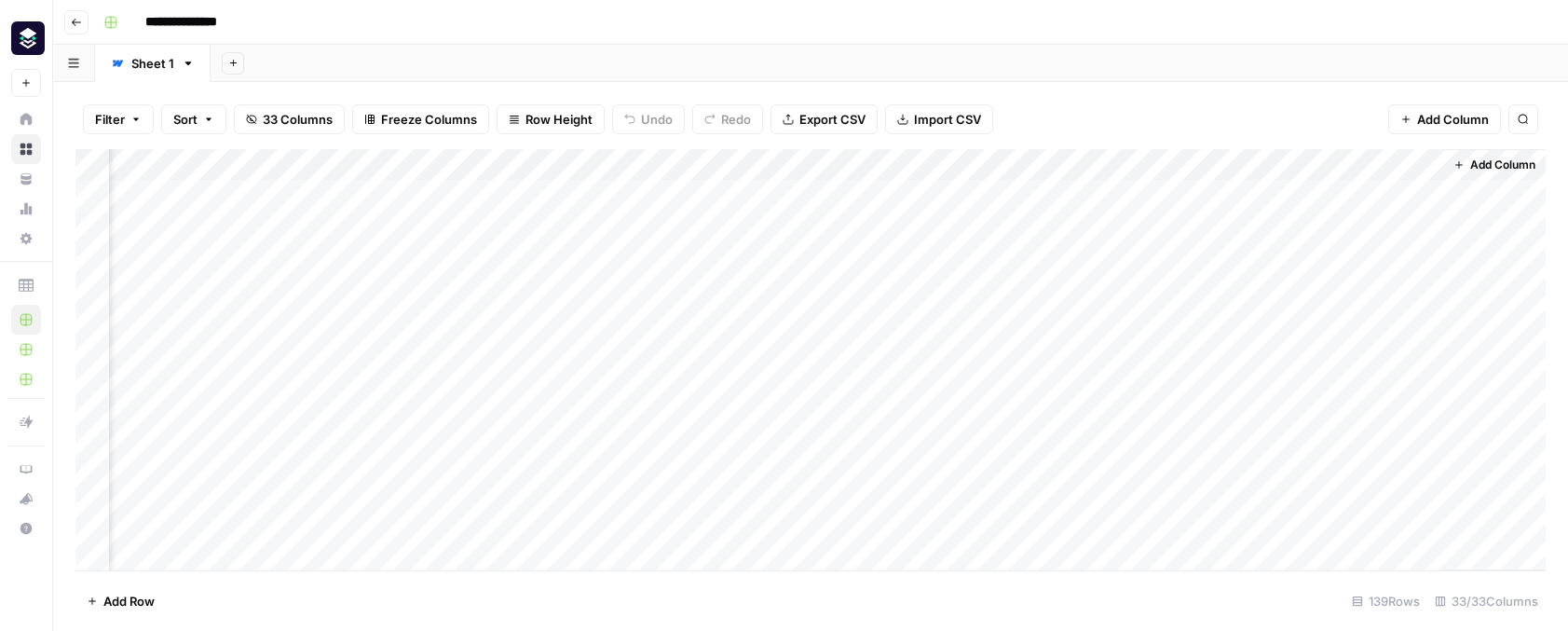 click on "Add Column" at bounding box center [811, 360] 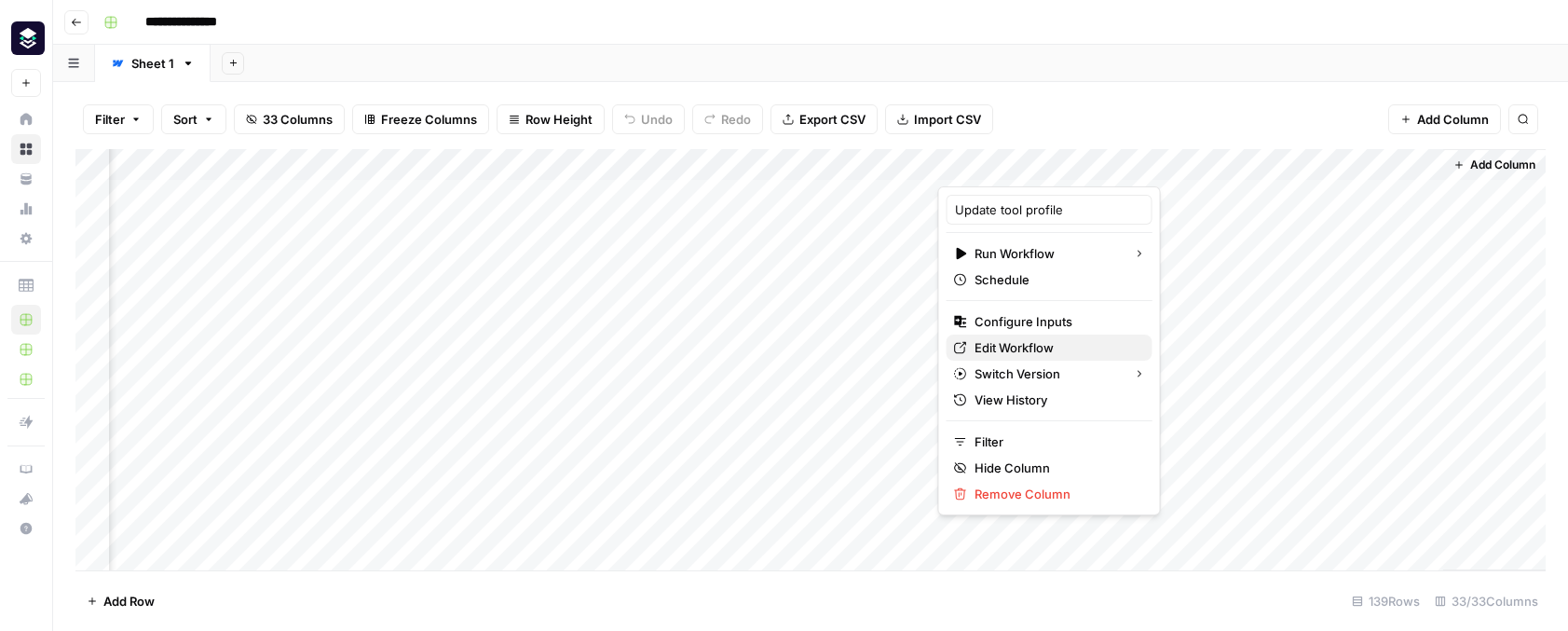 click on "Edit Workflow" at bounding box center [1056, 348] 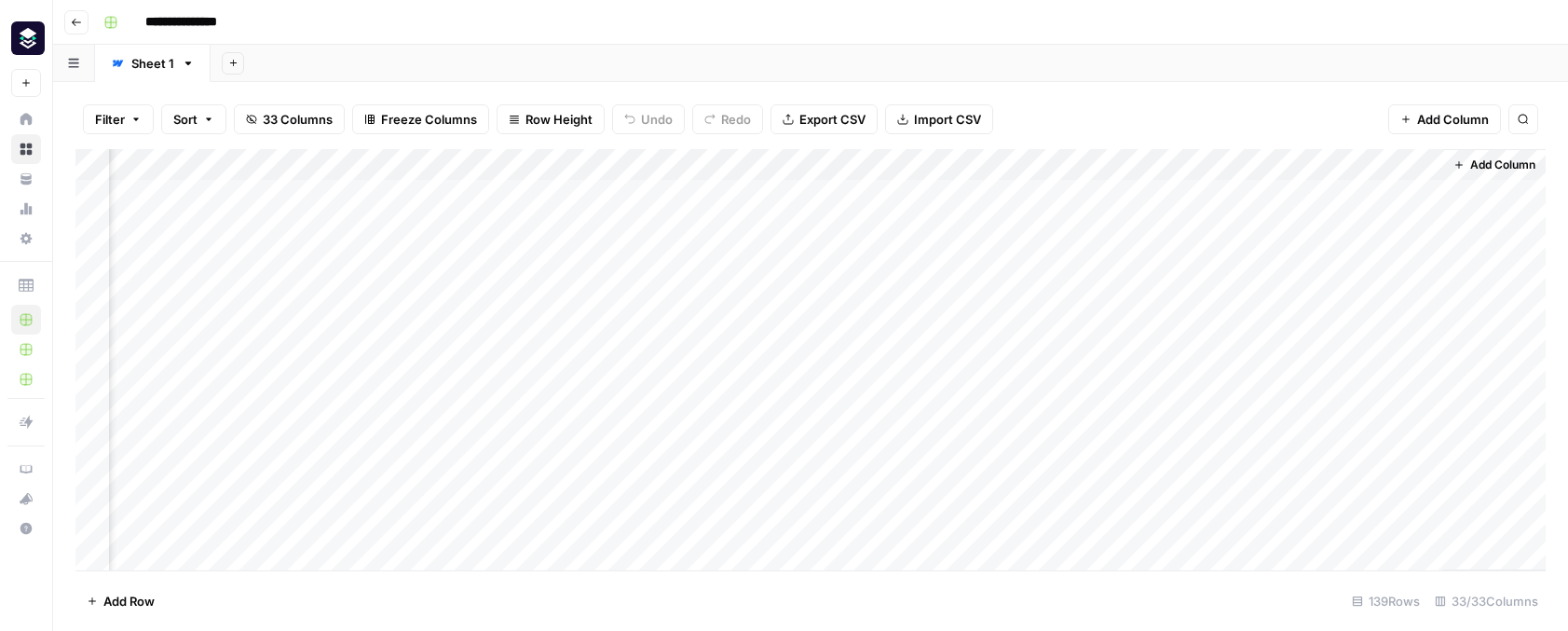 scroll, scrollTop: 0, scrollLeft: 4202, axis: horizontal 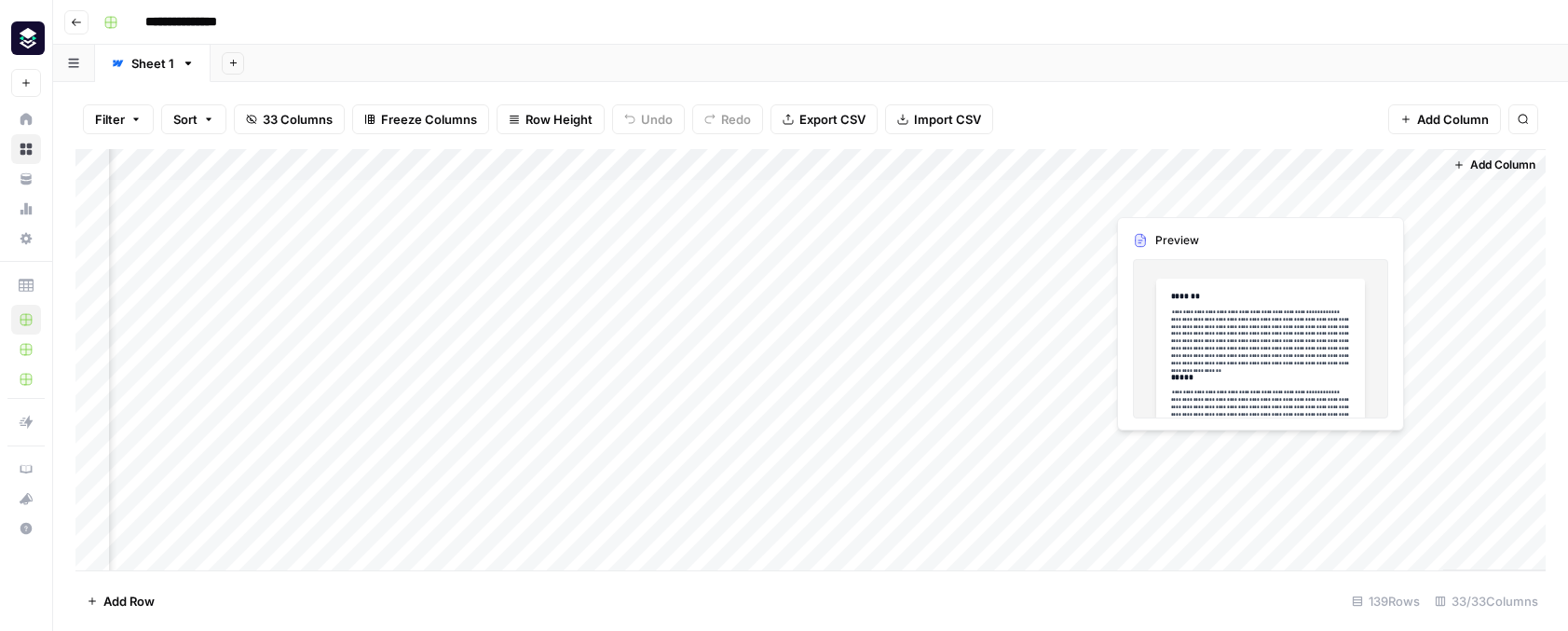 click on "Add Column" at bounding box center [811, 360] 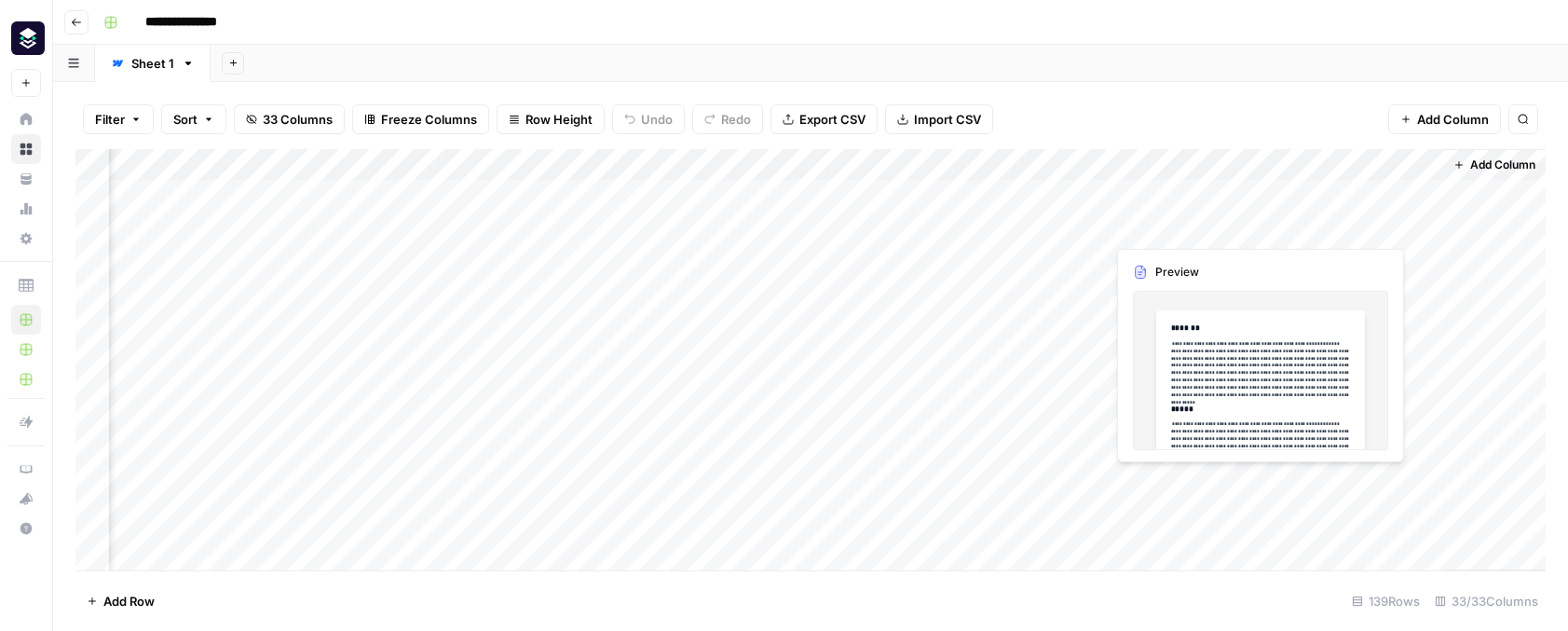 click on "Add Column" at bounding box center (811, 360) 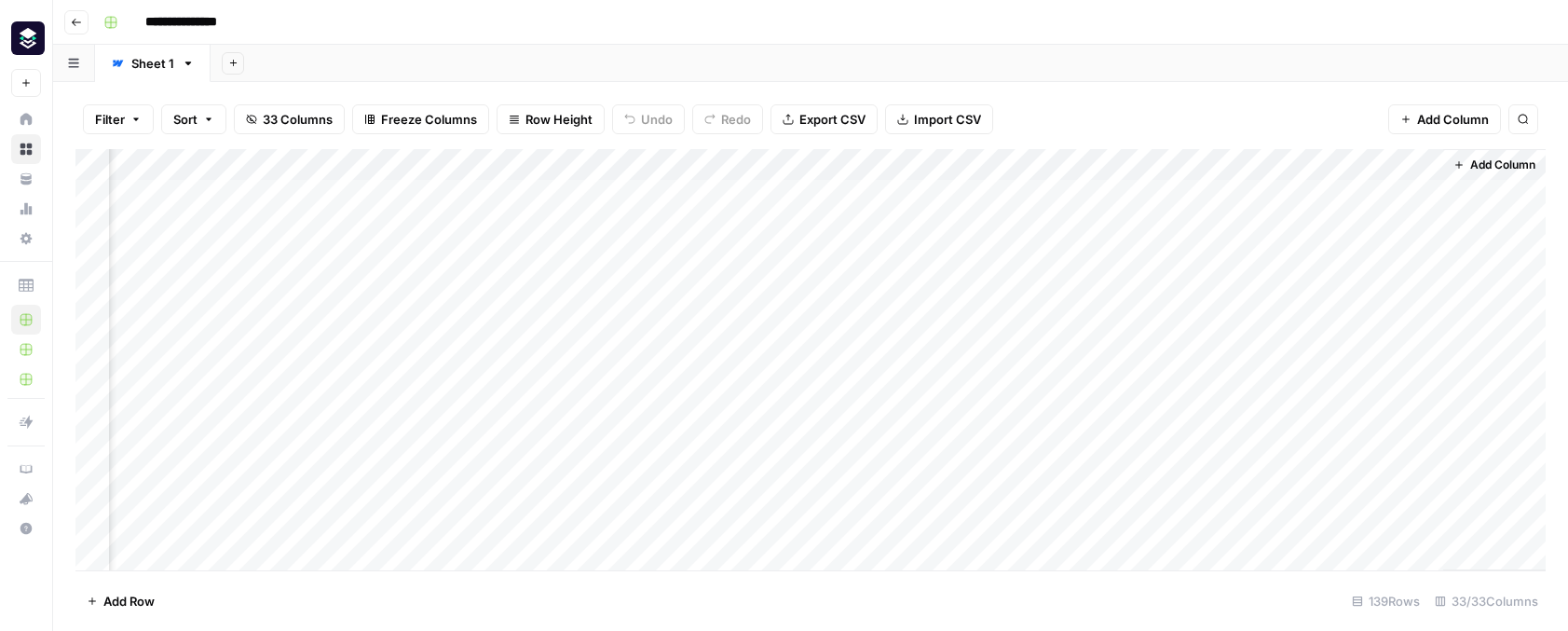 scroll, scrollTop: 0, scrollLeft: 4186, axis: horizontal 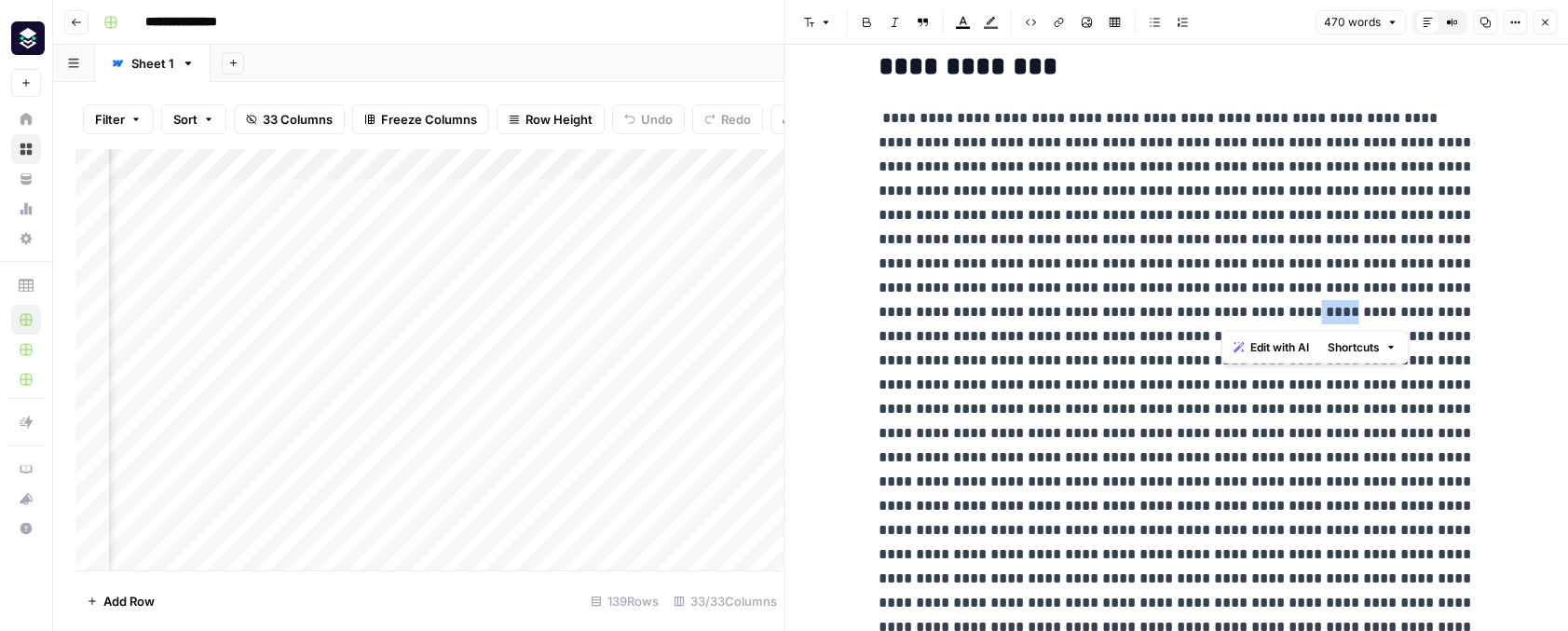 drag, startPoint x: 1257, startPoint y: 311, endPoint x: 1222, endPoint y: 314, distance: 35.12834 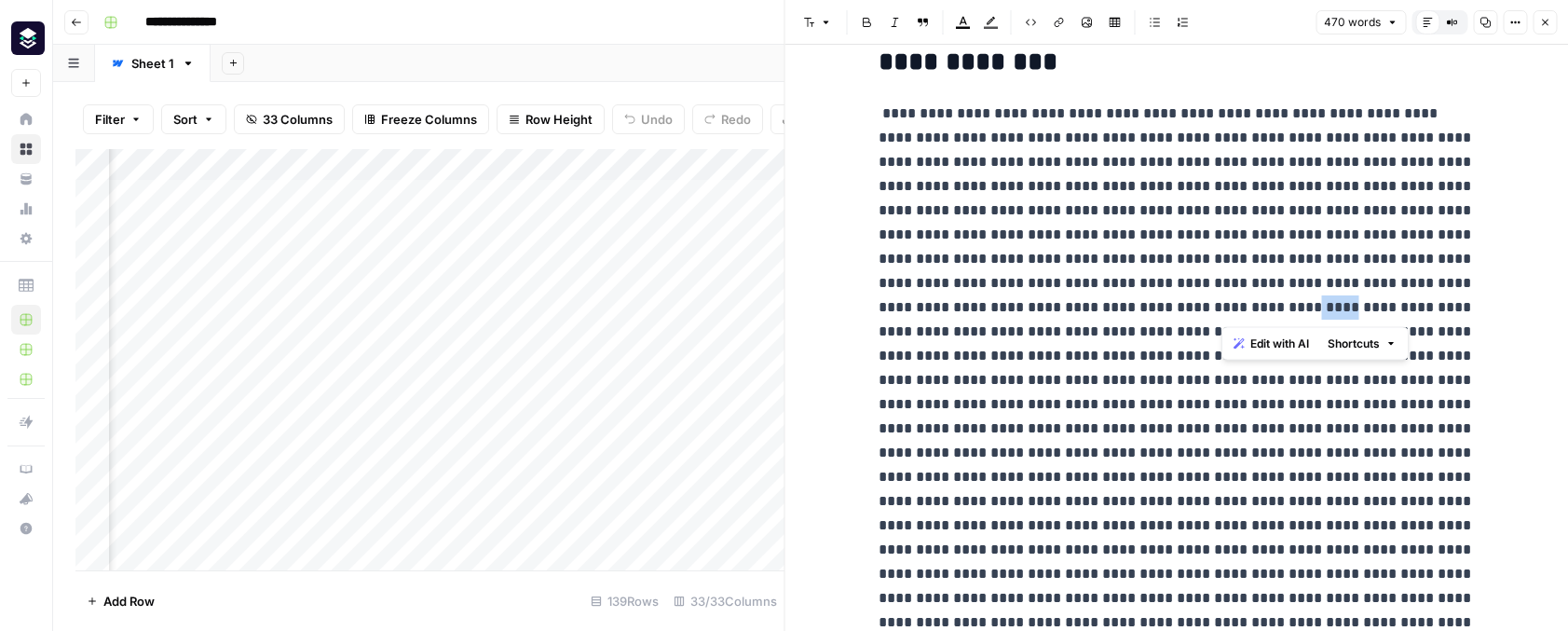 scroll, scrollTop: 861, scrollLeft: 0, axis: vertical 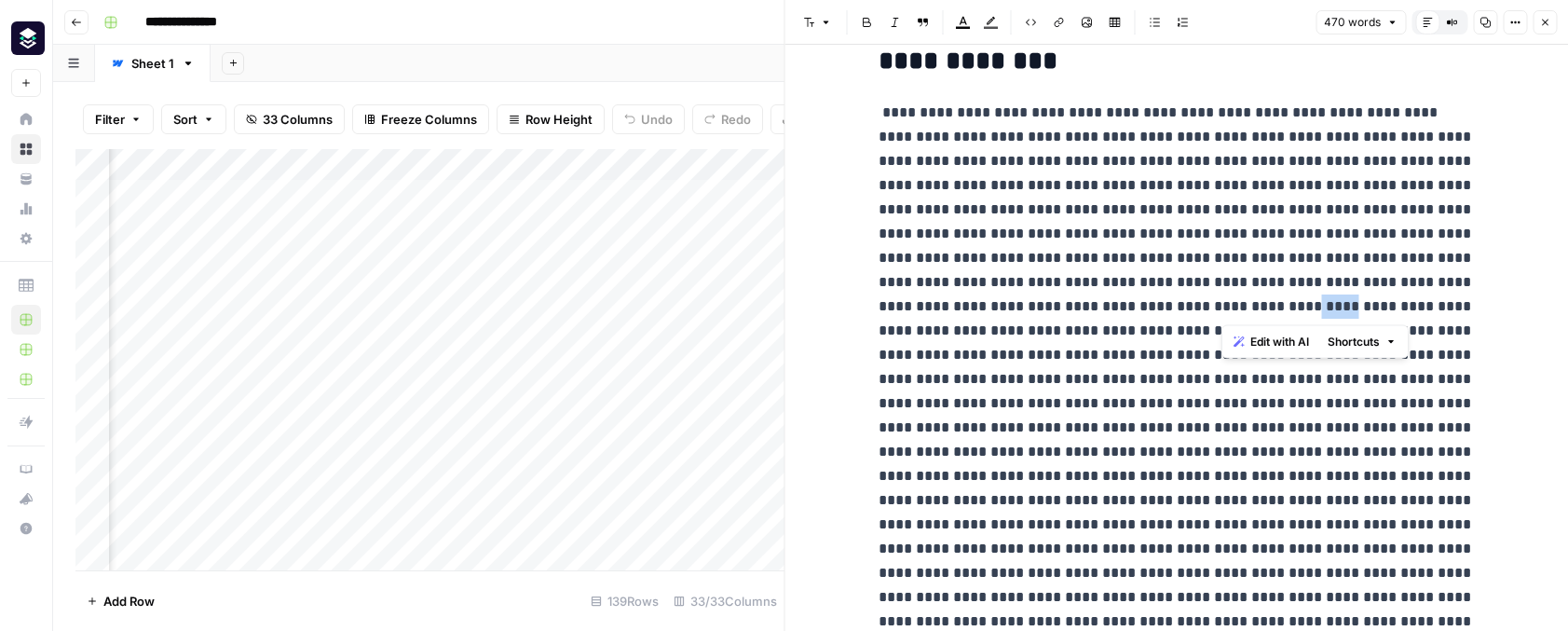 click 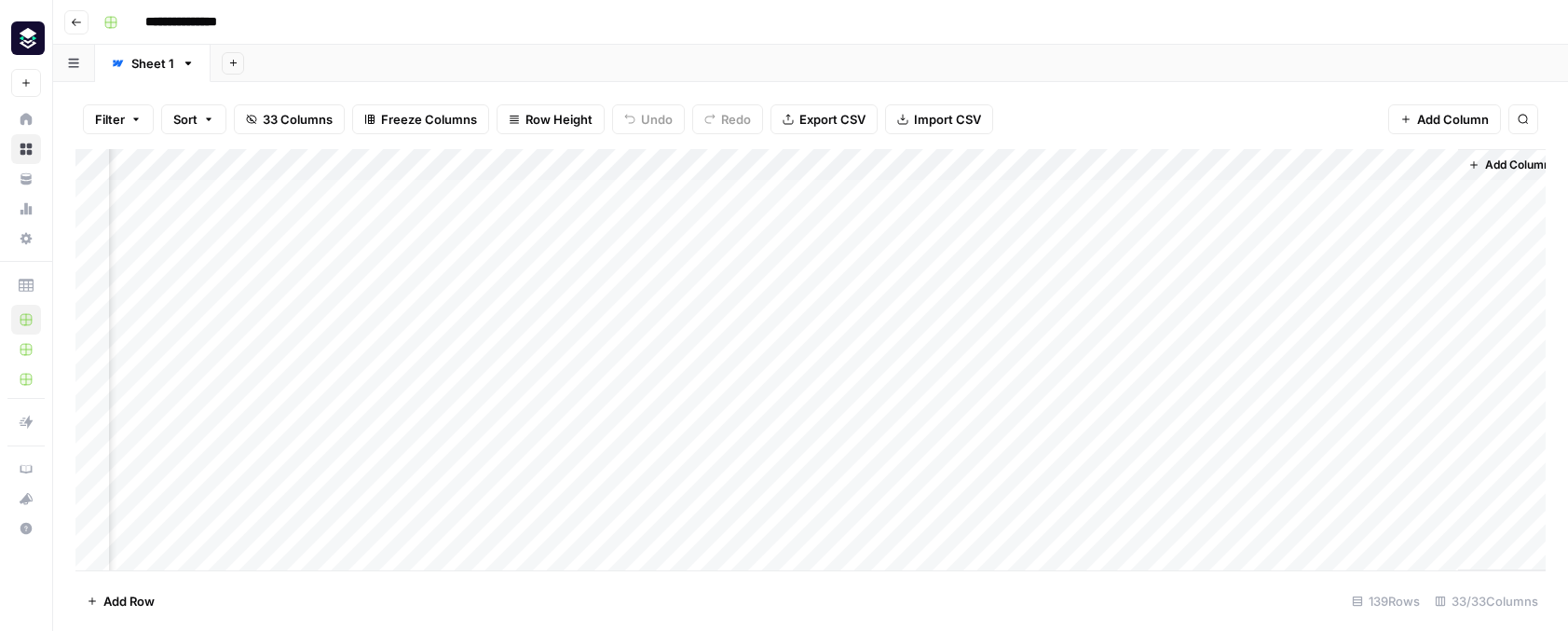 scroll, scrollTop: 0, scrollLeft: 4179, axis: horizontal 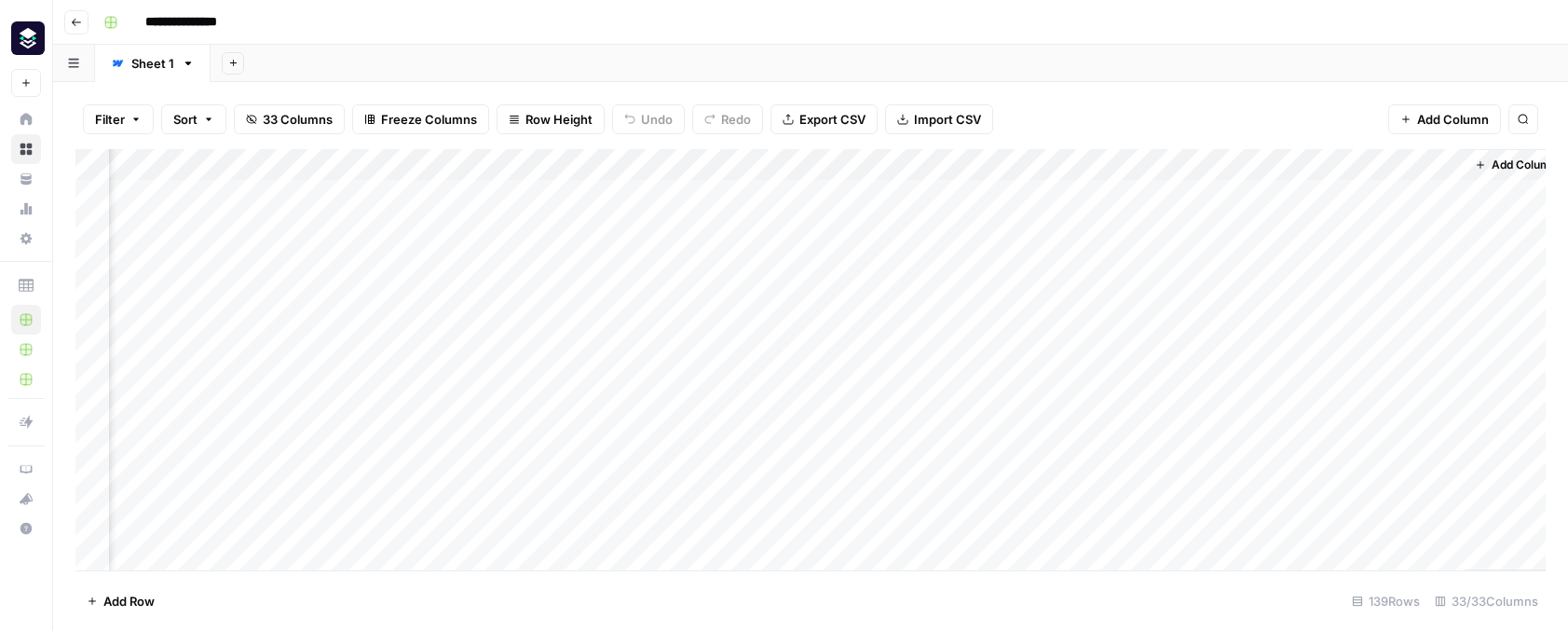 click on "Add Column" at bounding box center [811, 360] 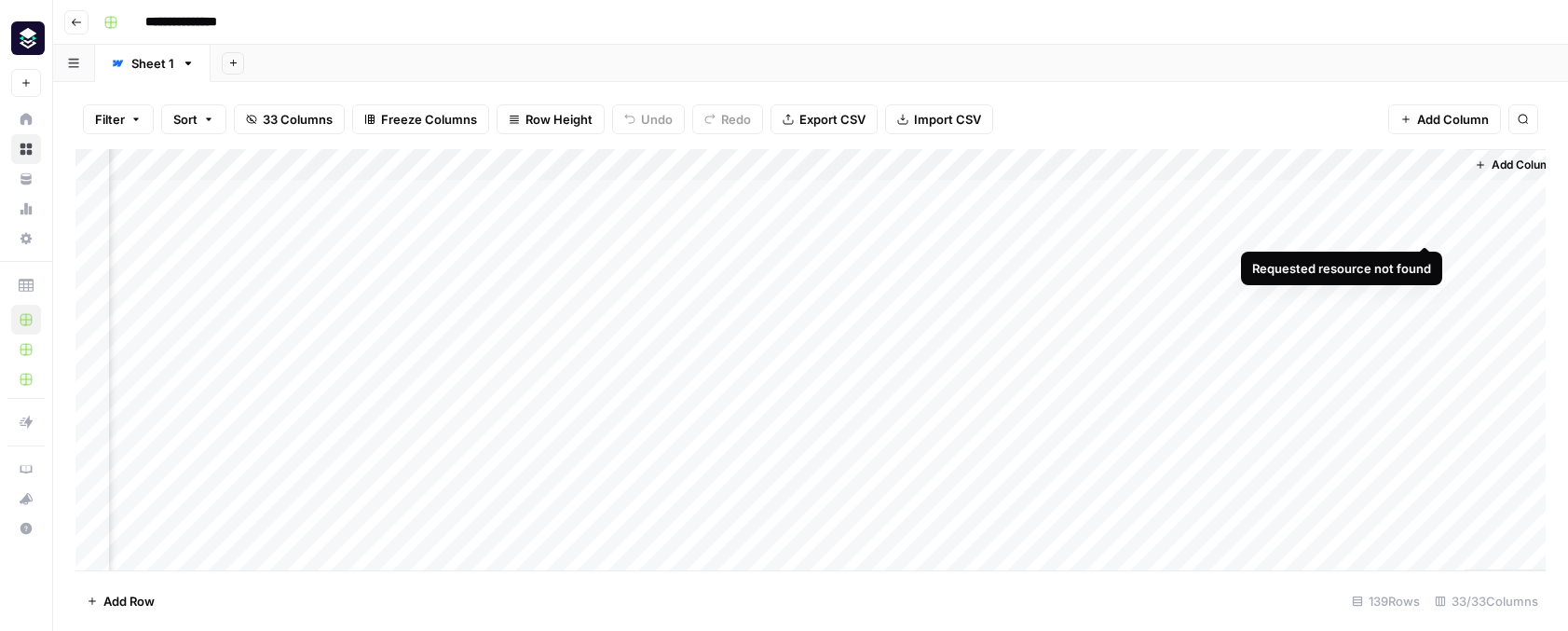 click on "Add Column" at bounding box center [811, 360] 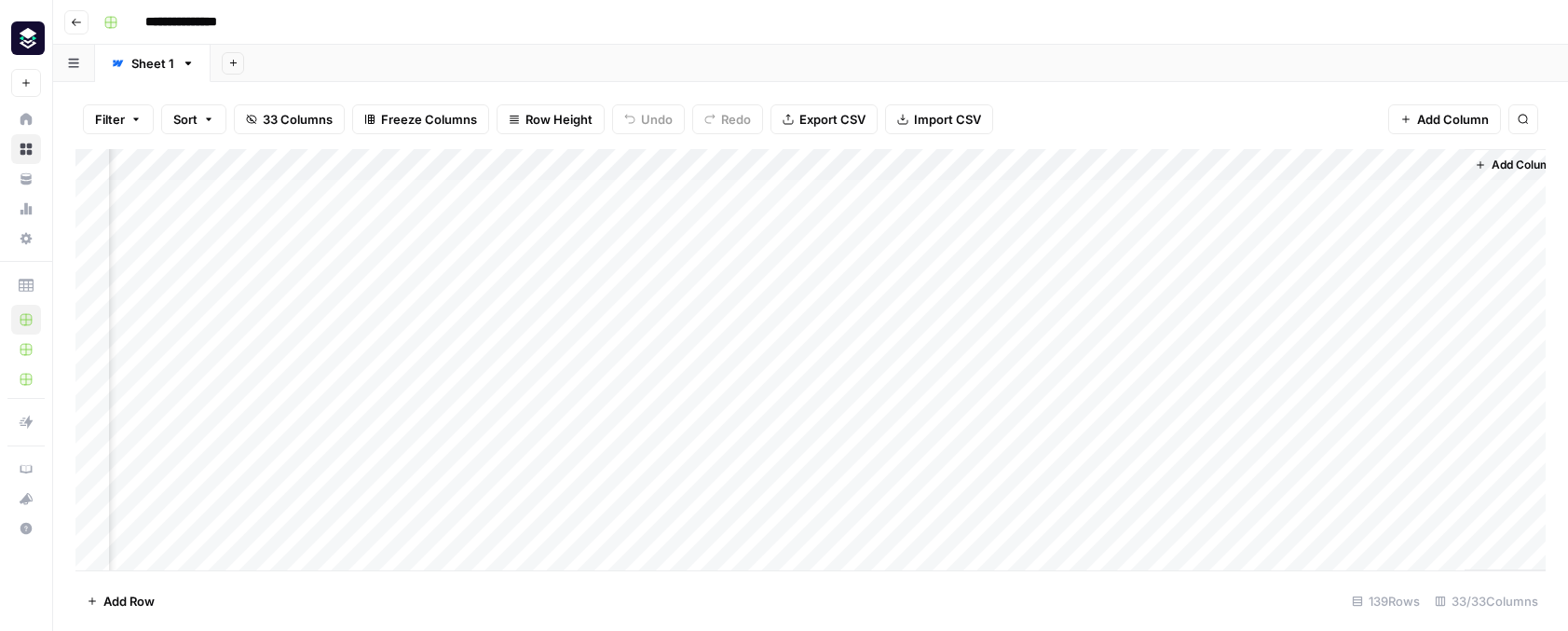 click on "Add Column" at bounding box center [811, 360] 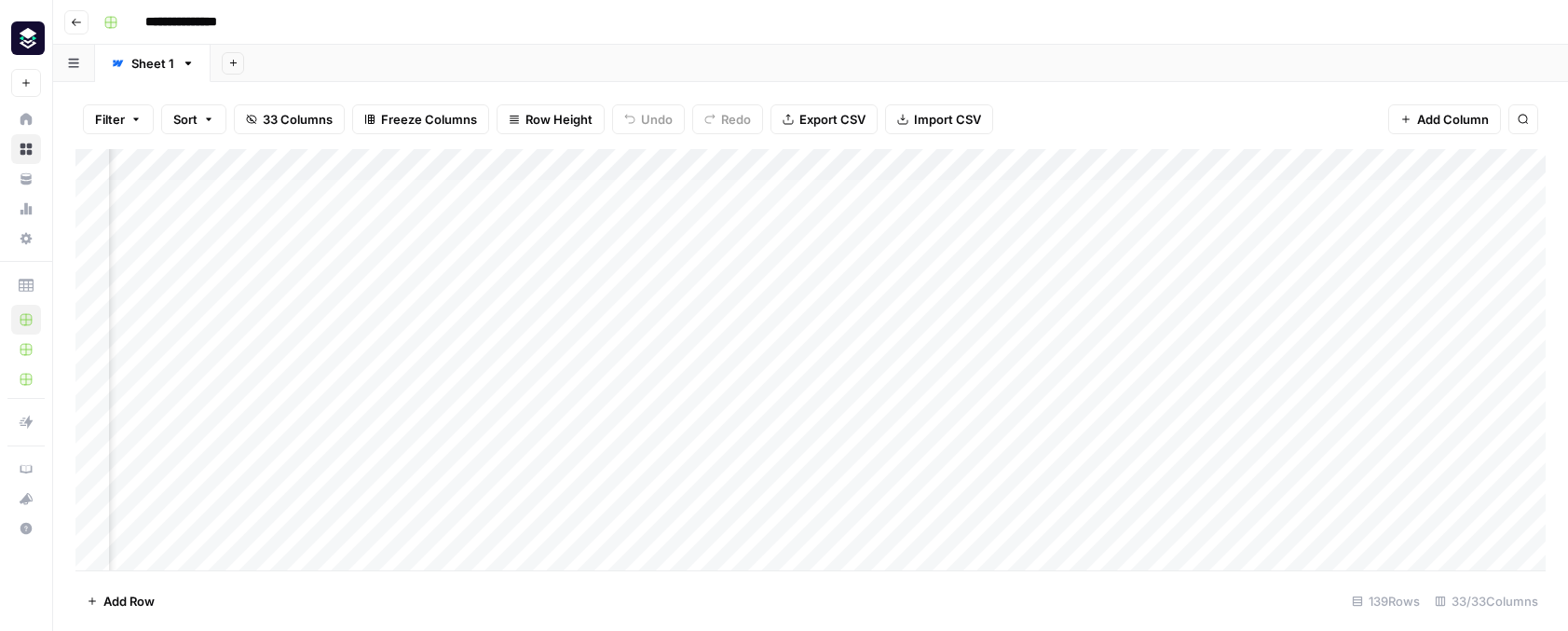 scroll, scrollTop: 0, scrollLeft: 3057, axis: horizontal 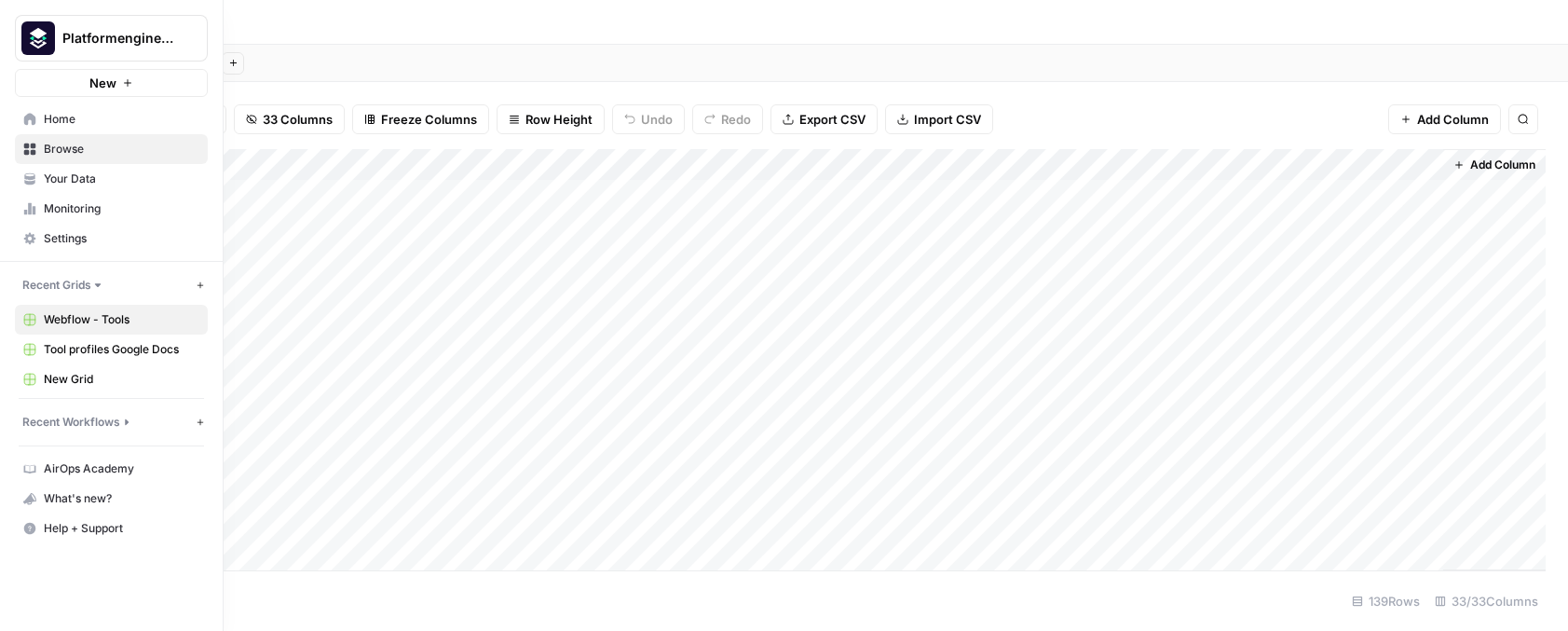 click on "Settings" at bounding box center [121, 239] 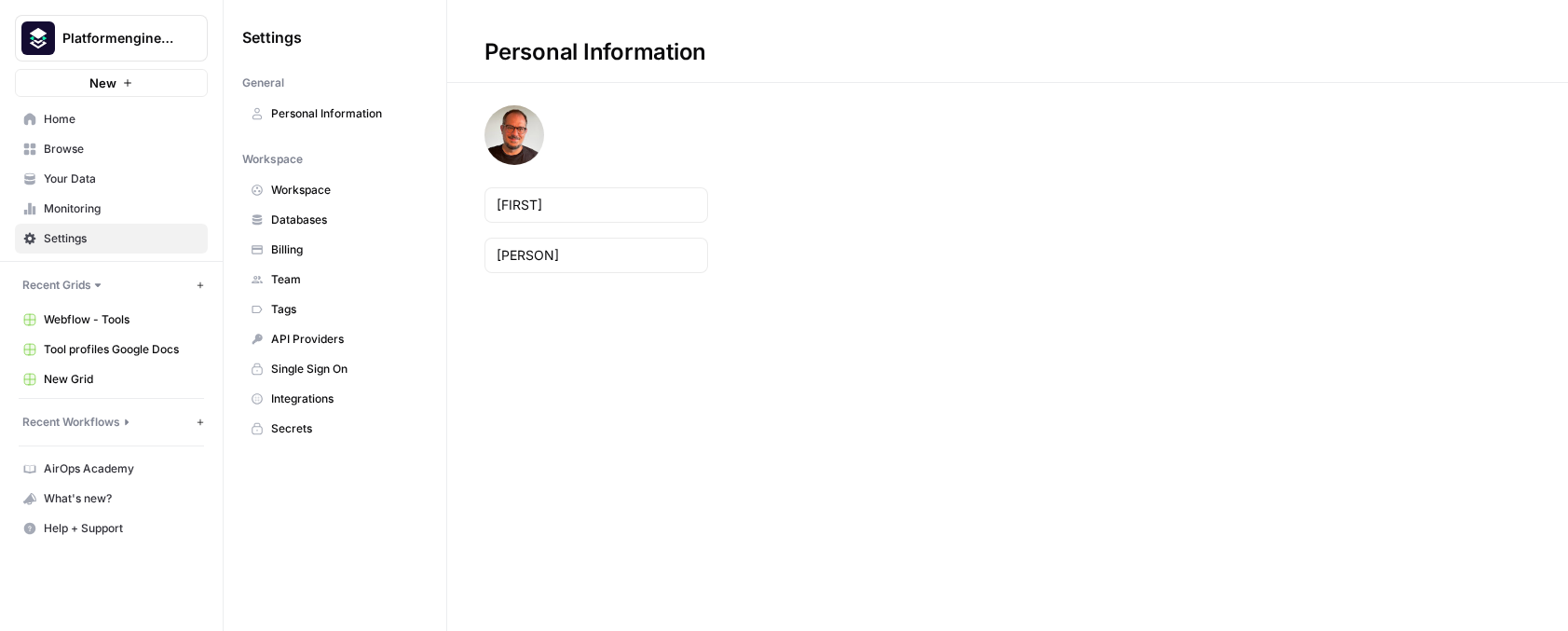 click on "Integrations" at bounding box center (345, 399) 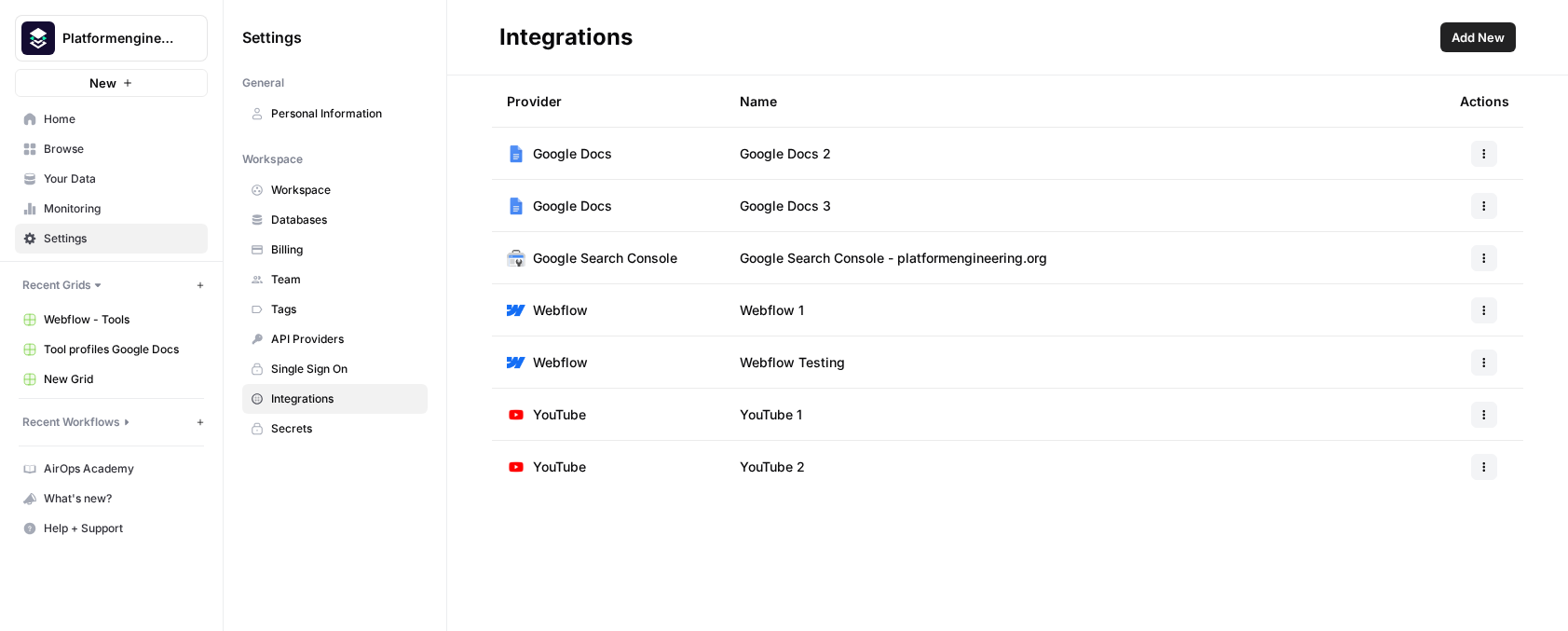 click on "Add New" at bounding box center (1478, 37) 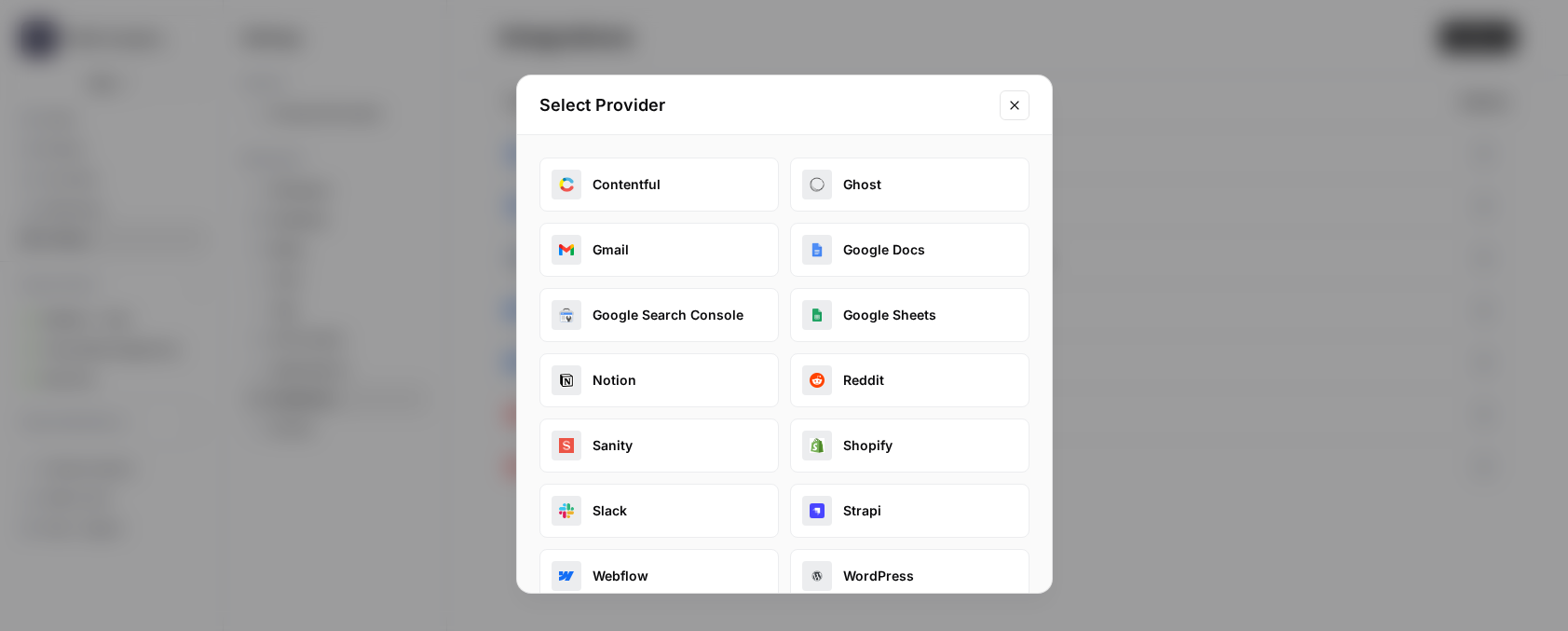 scroll, scrollTop: 98, scrollLeft: 0, axis: vertical 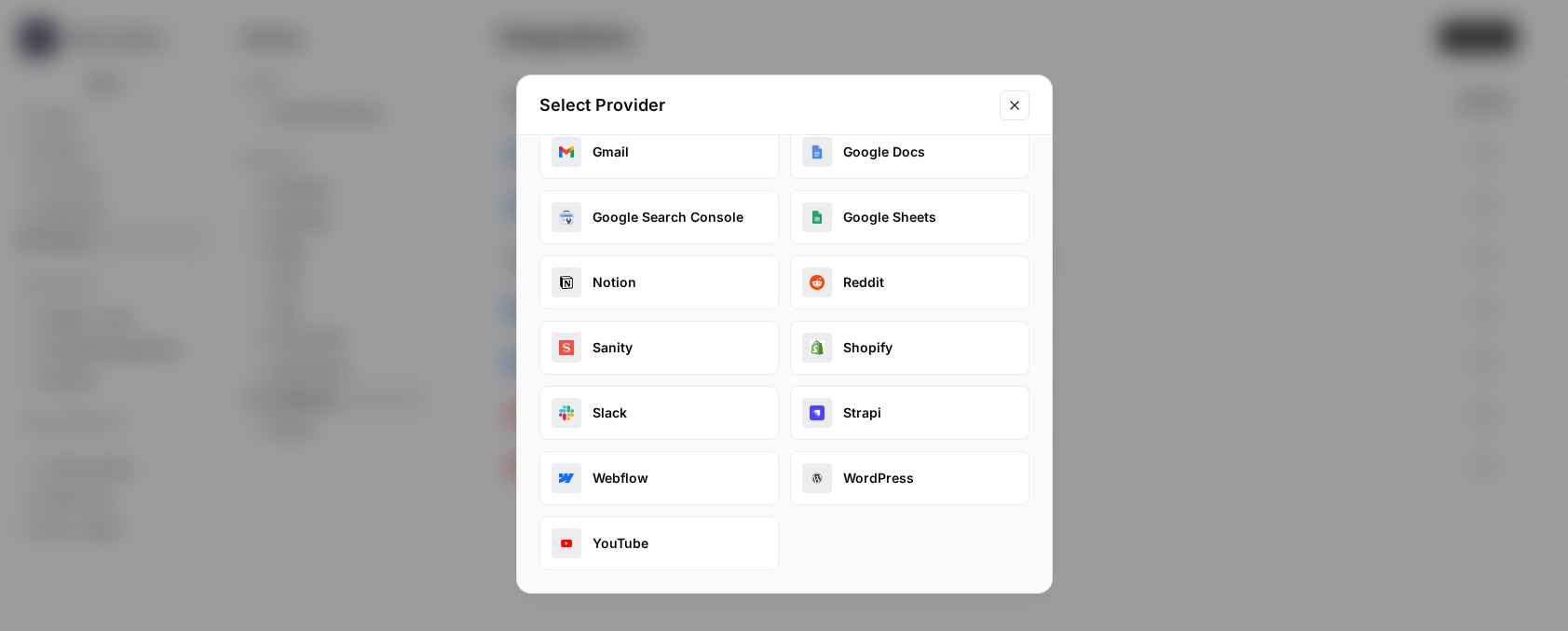 click 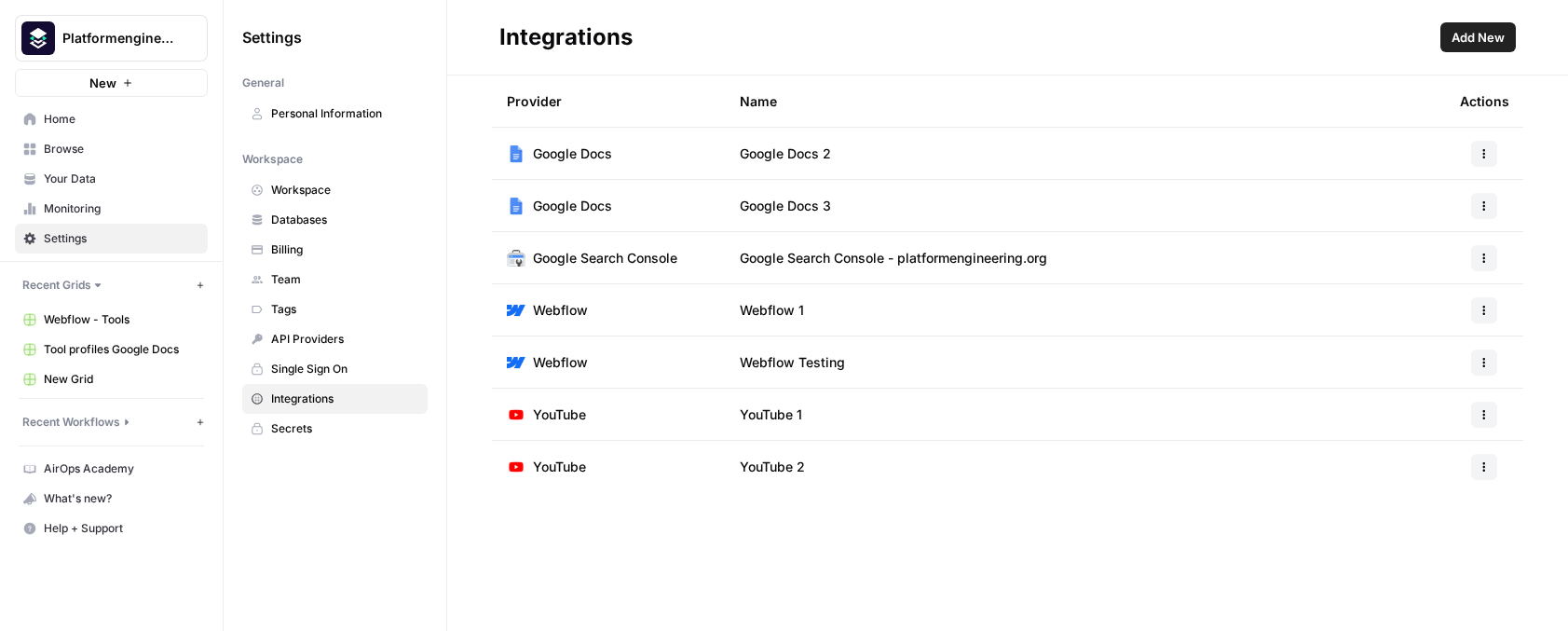 click on "API Providers" at bounding box center [345, 339] 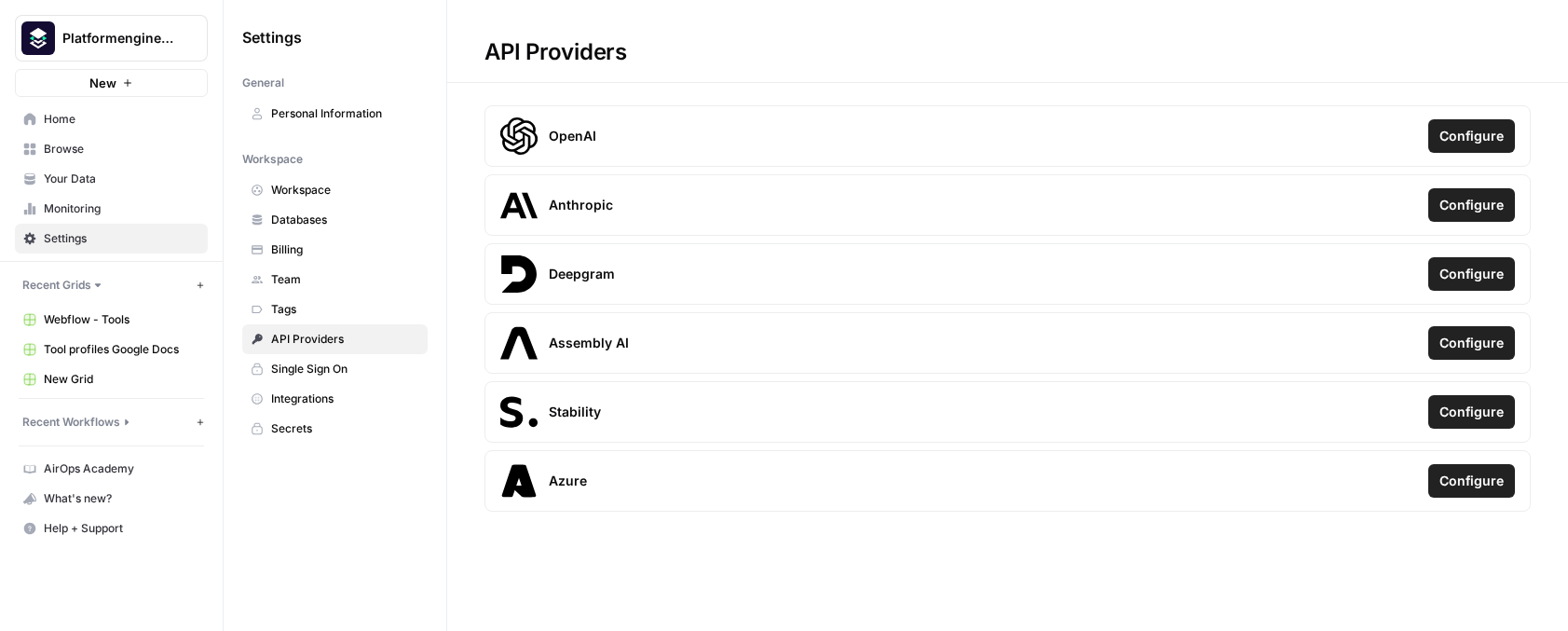 click on "Integrations" at bounding box center (345, 399) 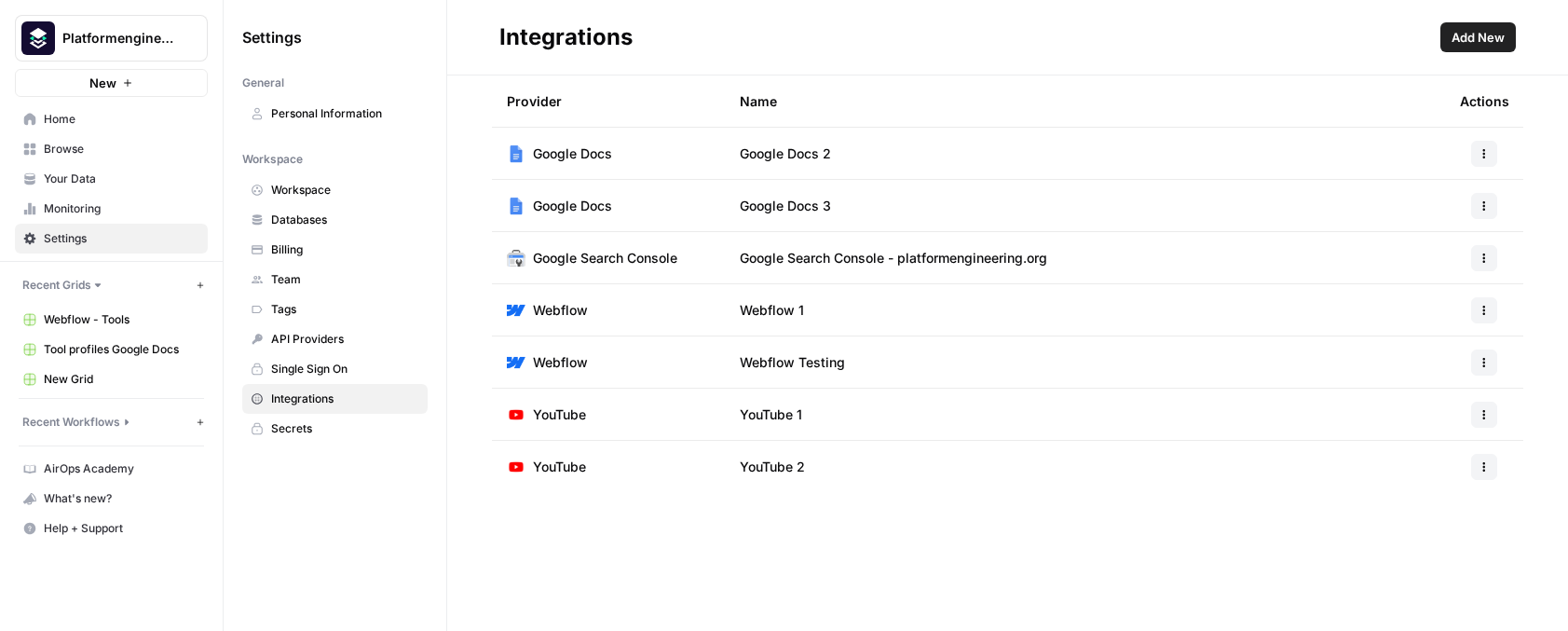 click on "Recent Workflows" at bounding box center [71, 422] 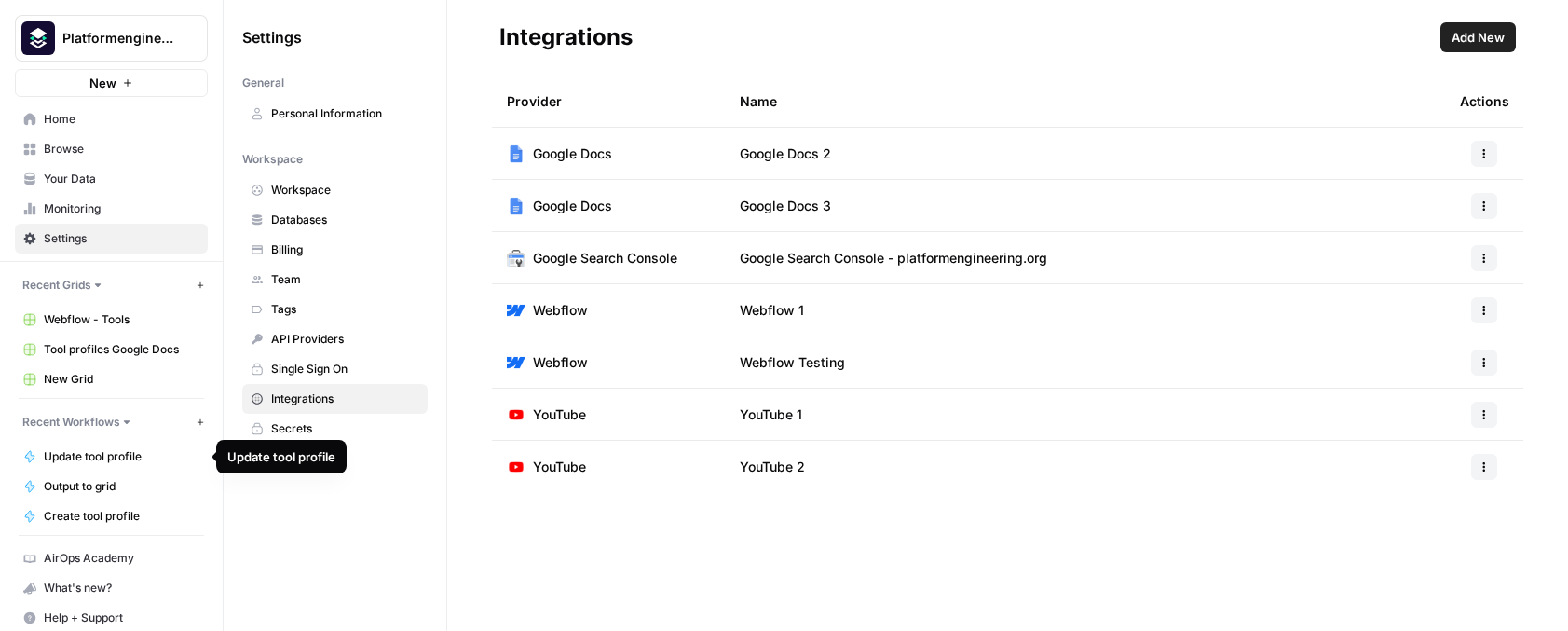 click on "Update tool profile" at bounding box center (121, 457) 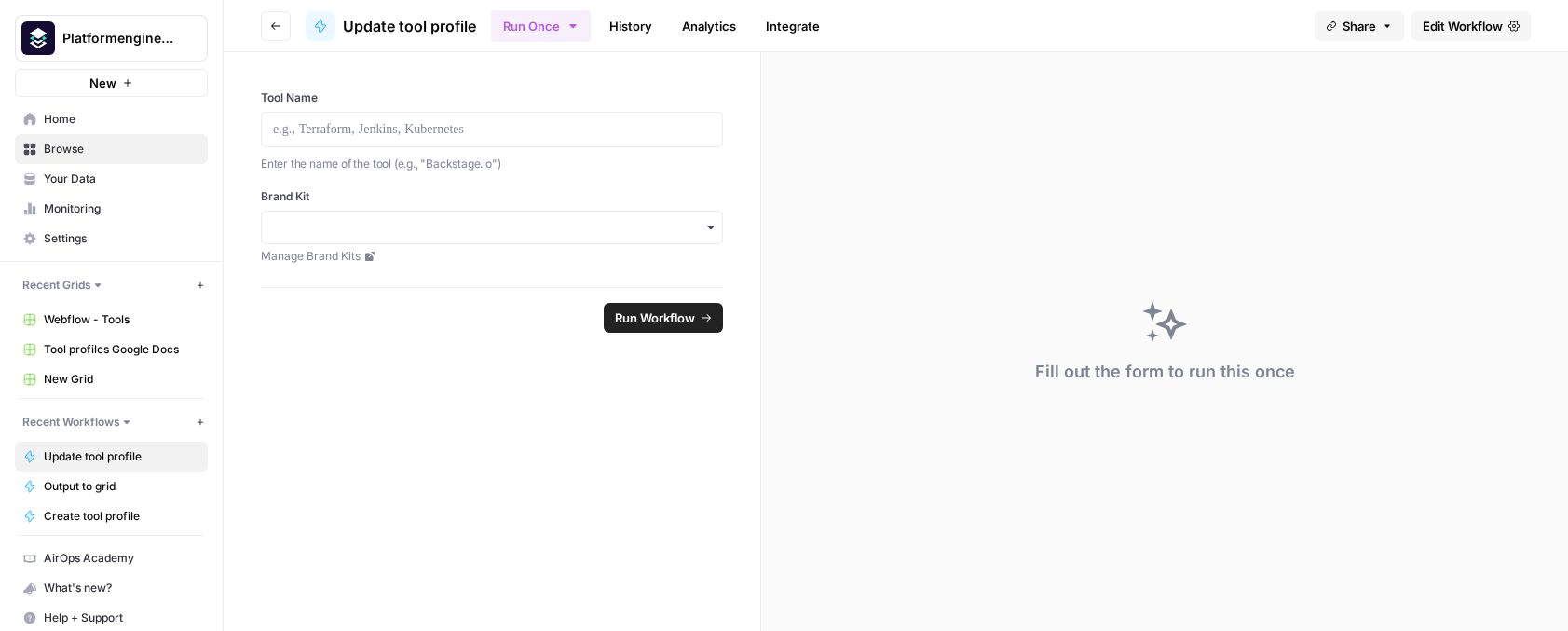 click on "Edit Workflow" at bounding box center [1463, 26] 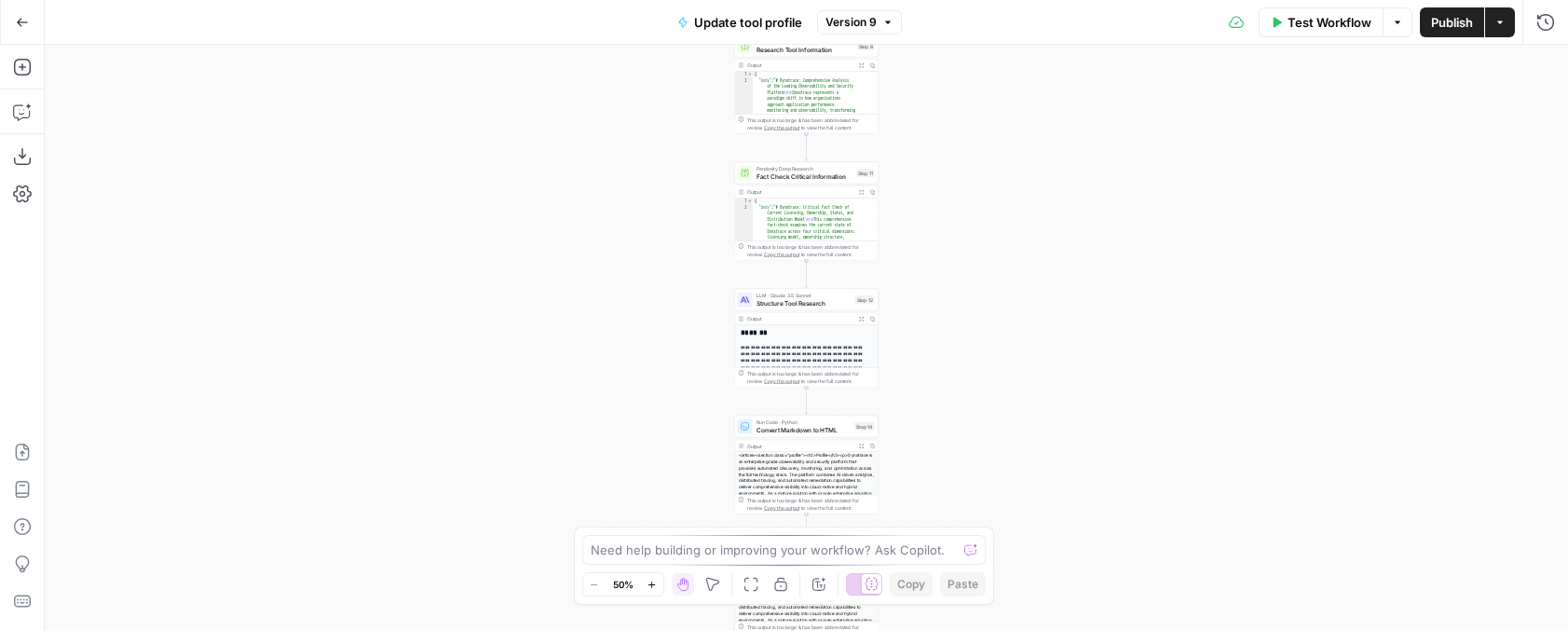 scroll, scrollTop: 114, scrollLeft: 0, axis: vertical 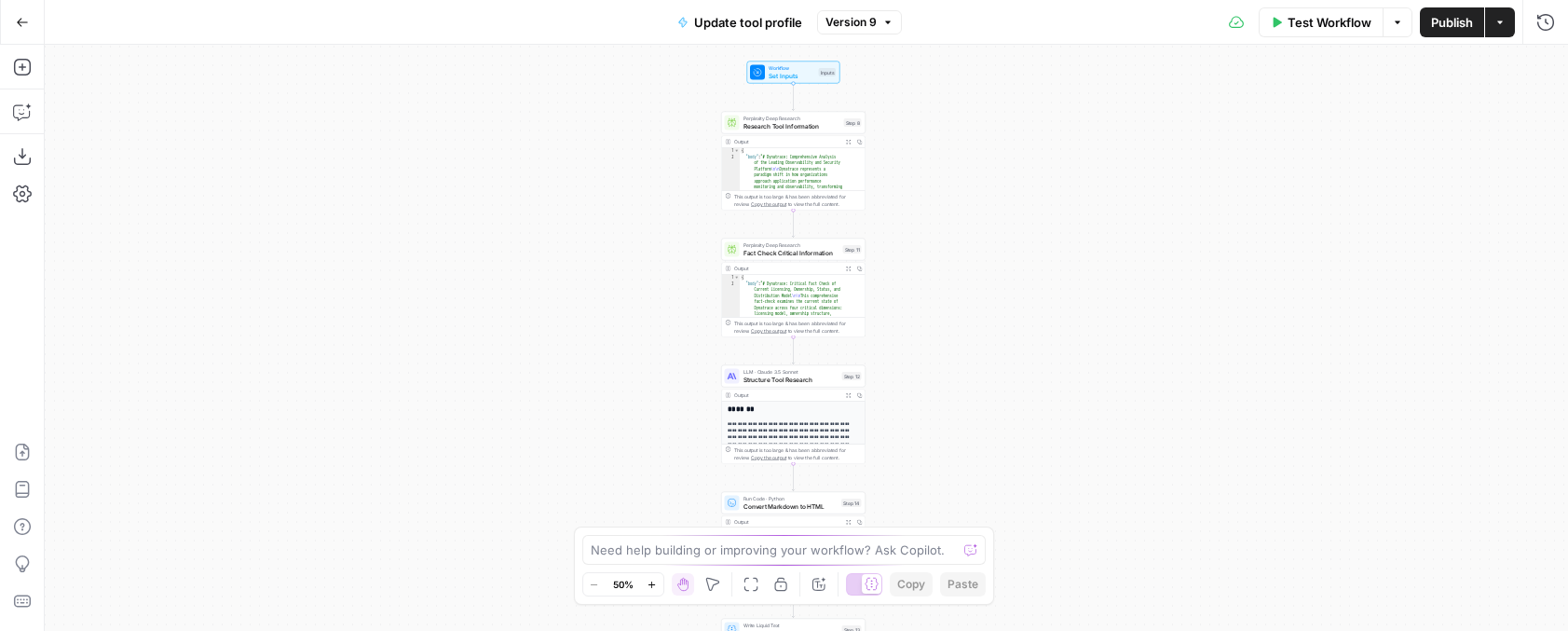 drag, startPoint x: 1090, startPoint y: 245, endPoint x: 1077, endPoint y: 322, distance: 78.08969 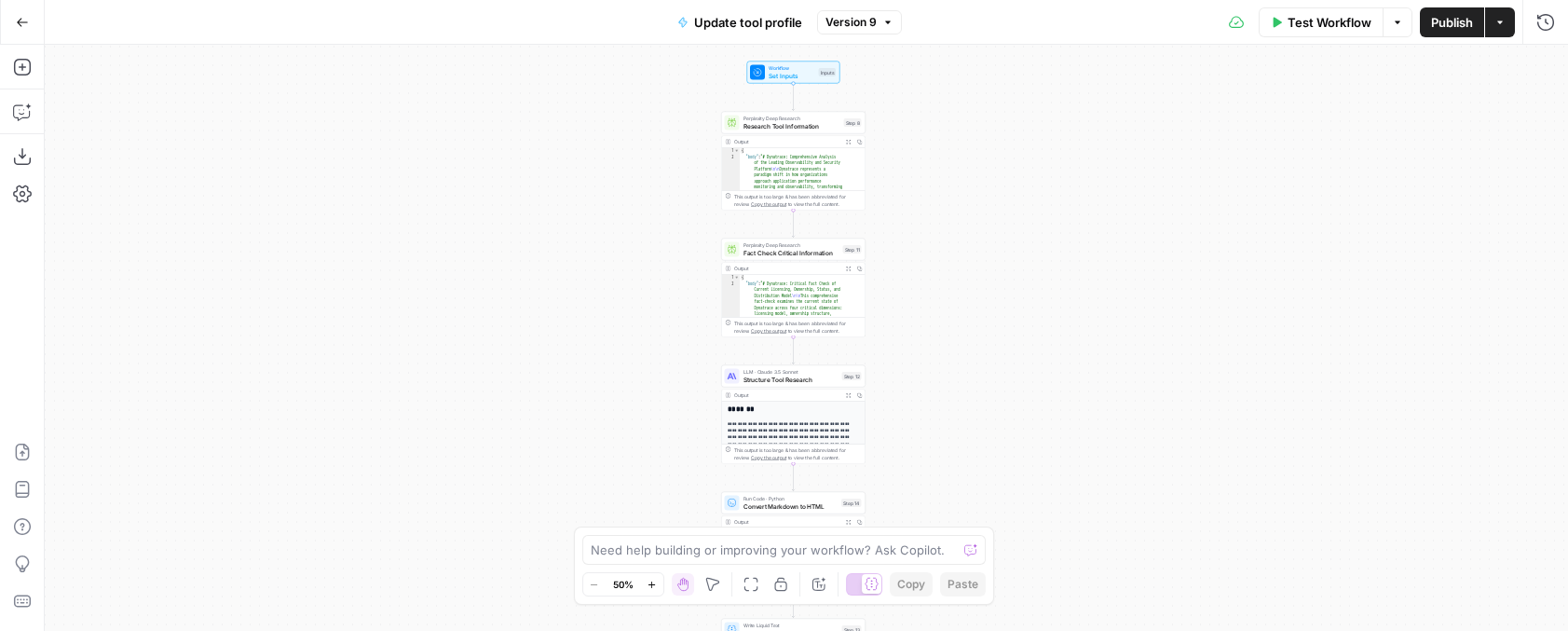 click 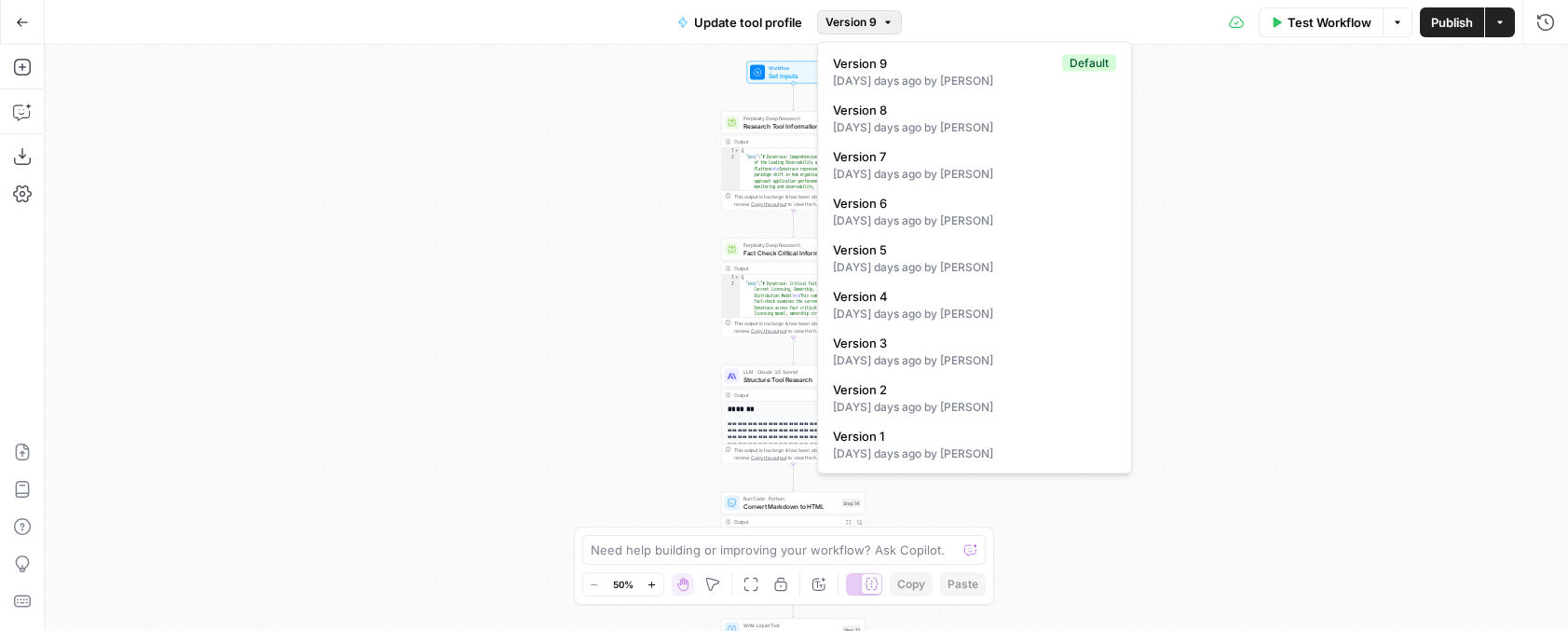 click on "{    "body" :  "# Dynatrace: Comprehensive Analysis         of the Leading Observability and Security         Platform \n\n Dynatrace represents a         paradigm shift in how organizations         approach application performance         monitoring and observability, transforming         from traditional reactive monitoring         approaches to proactive, AI-driven         insights that enable digital         transformation at scale. This         comprehensive analysis reveals Dynatrace         as a unified observability and security         platform that addresses the complex         challenges of modern cloud-native         environments through automated discovery,         intelligent analytics, and predictive         problem resolution capabilities that span                \n\n ##  ." at bounding box center (806, 337) 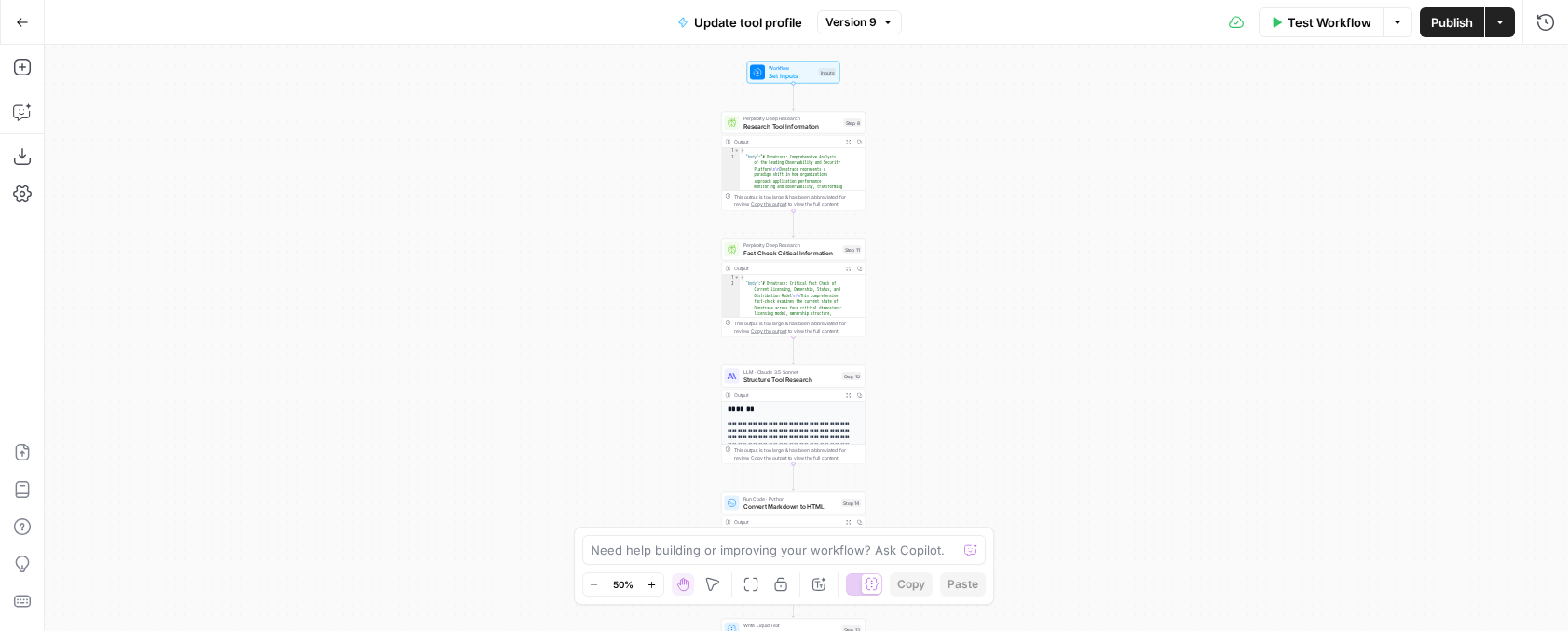 click 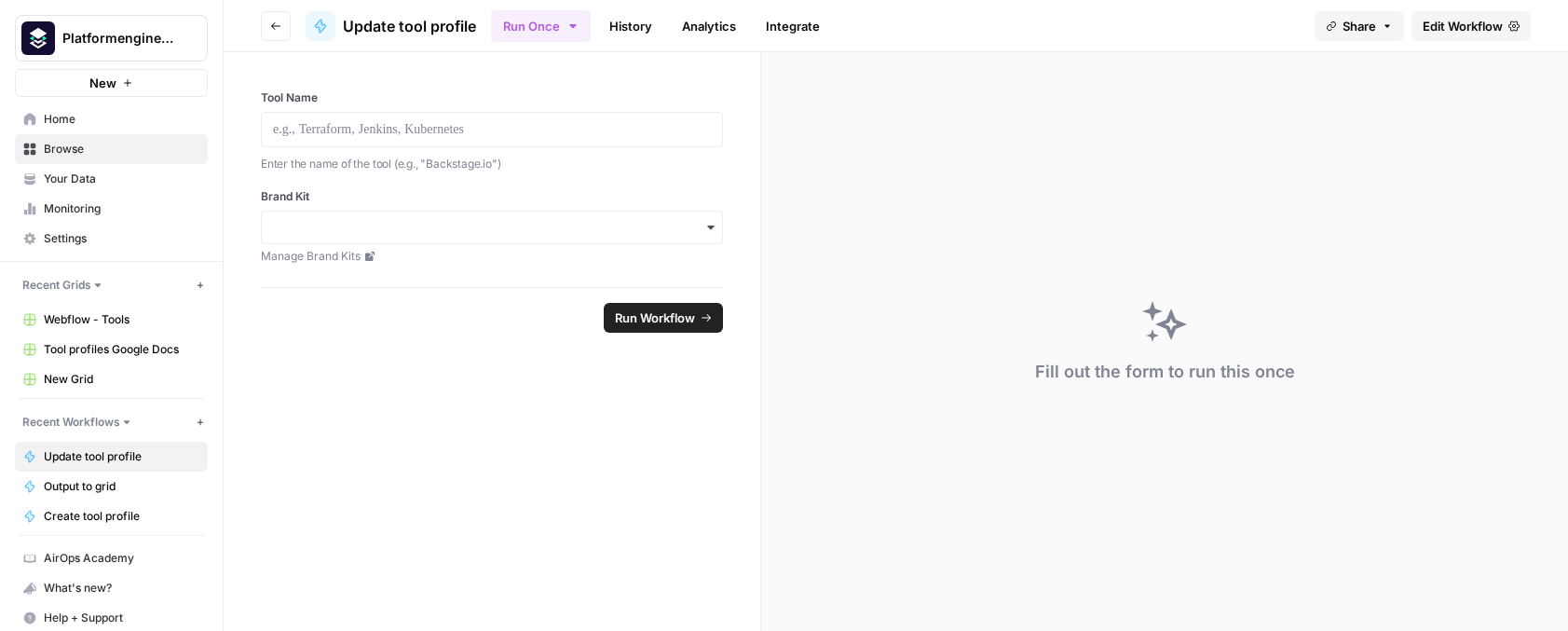 click 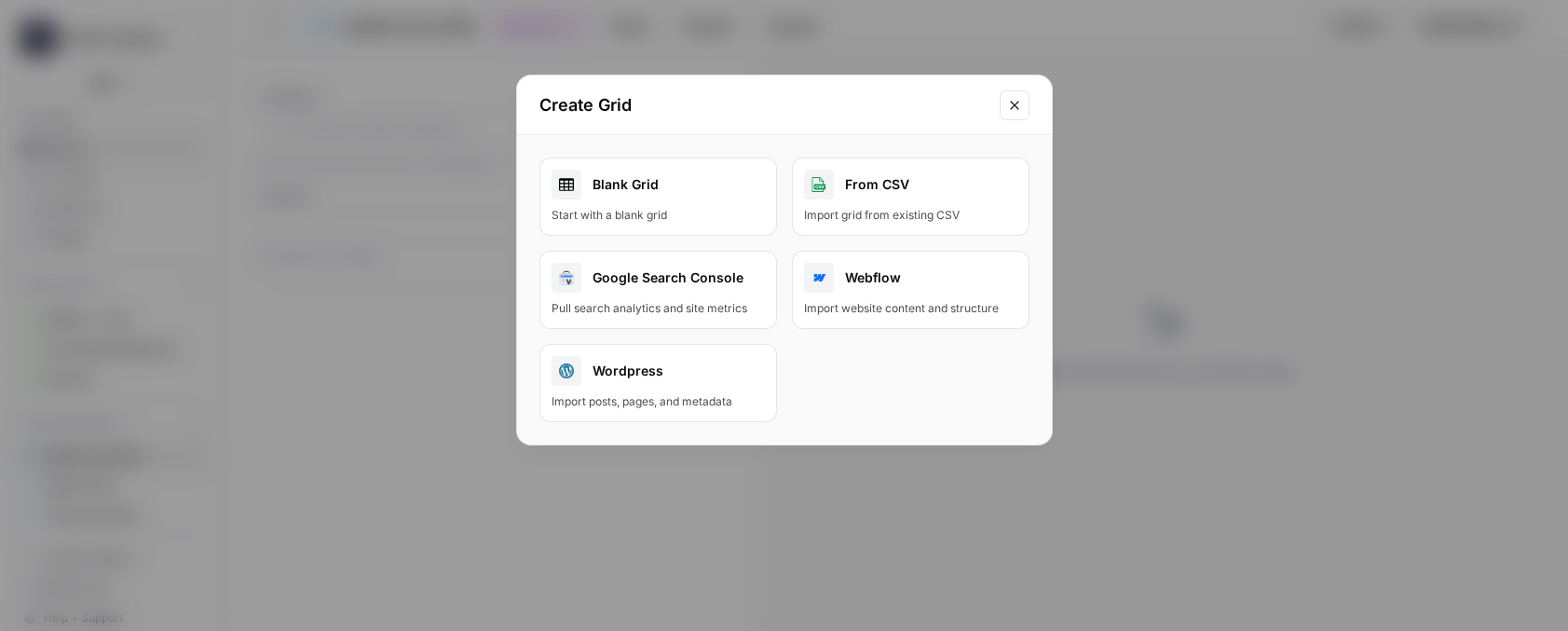 click on "Import website content and structure" at bounding box center [910, 309] 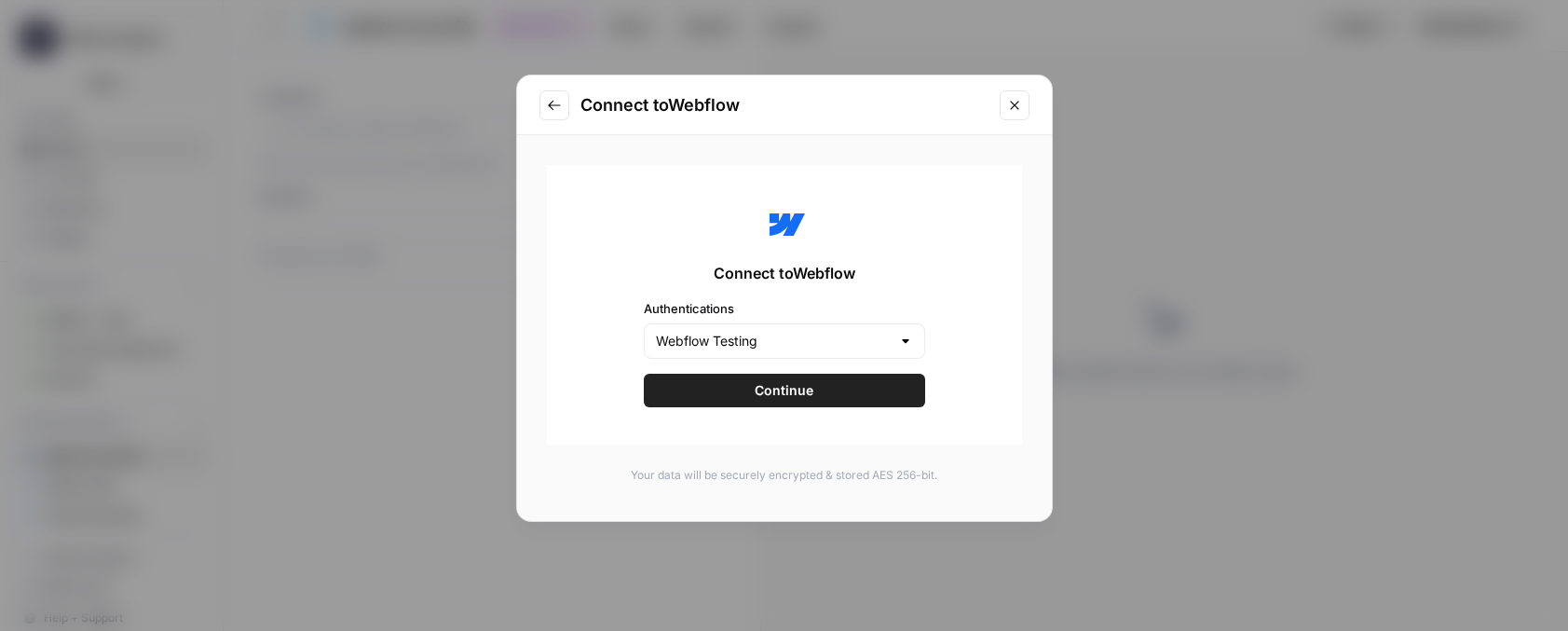 click on "Continue" at bounding box center [784, 391] 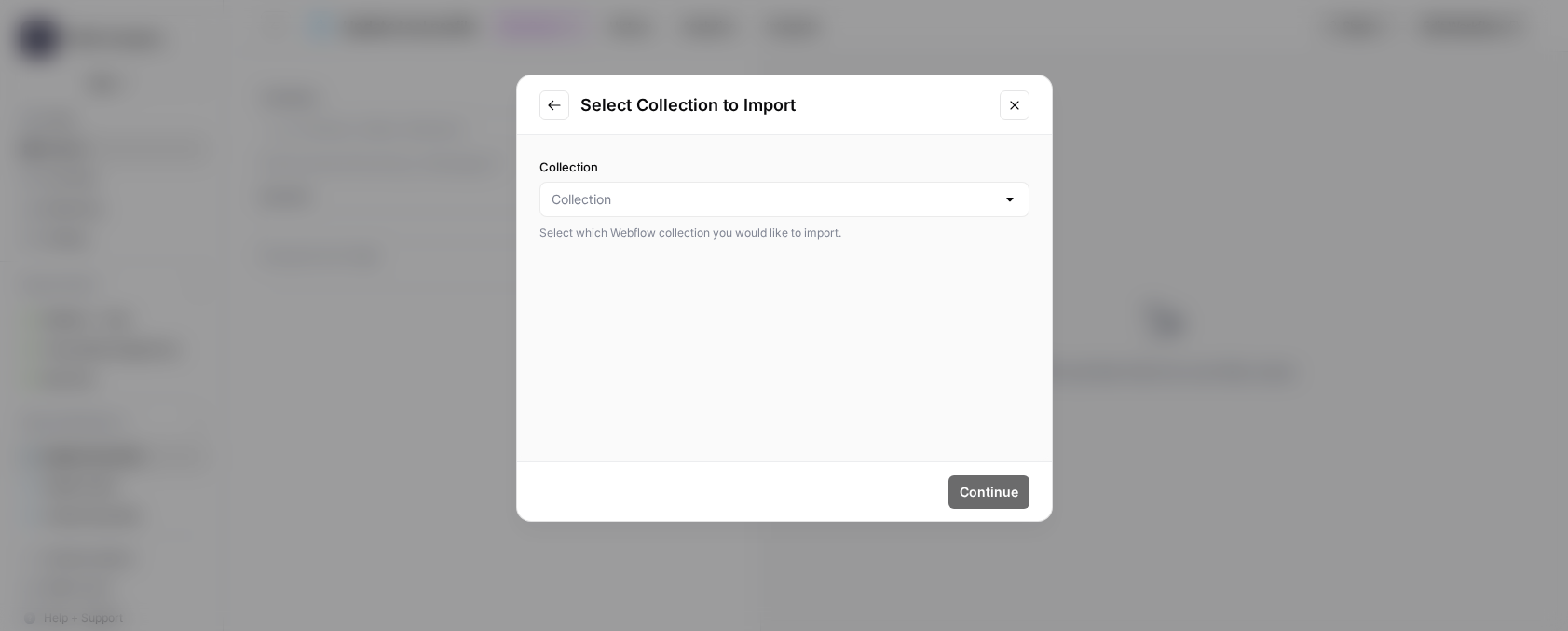 click at bounding box center [784, 199] 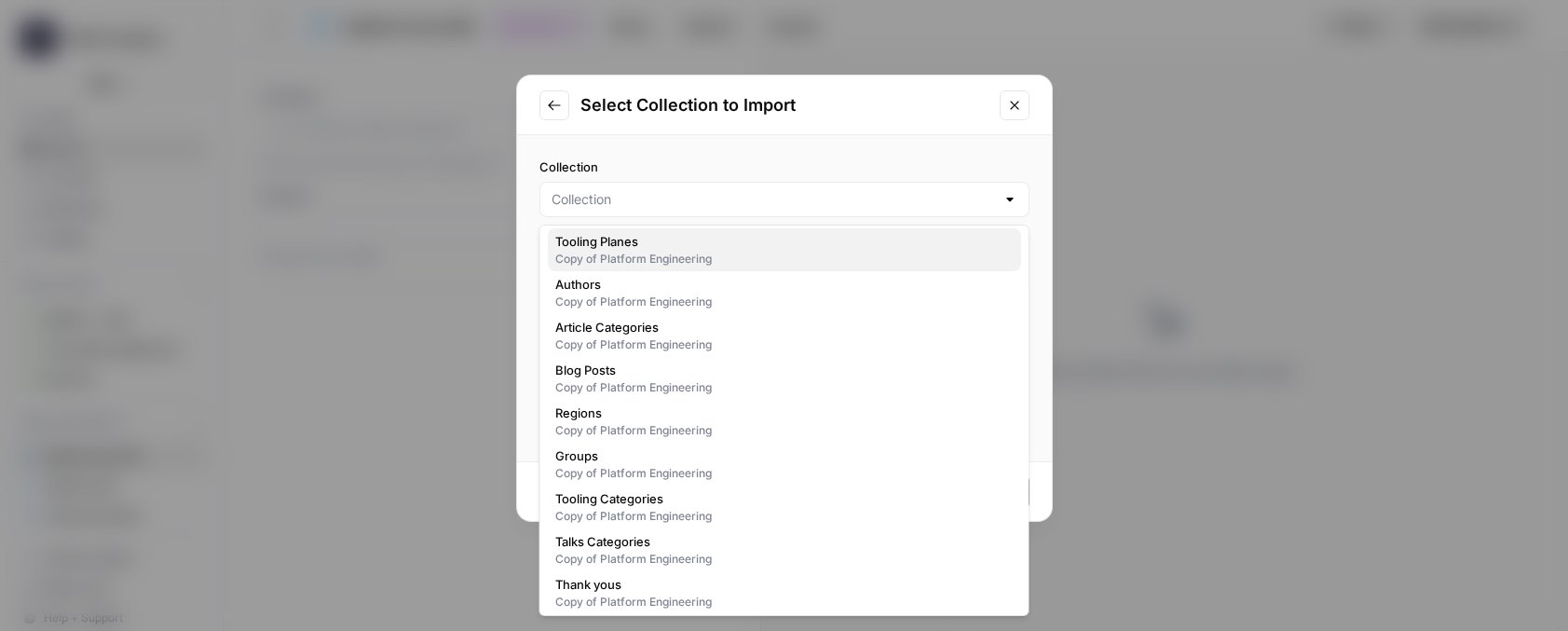 scroll, scrollTop: 0, scrollLeft: 0, axis: both 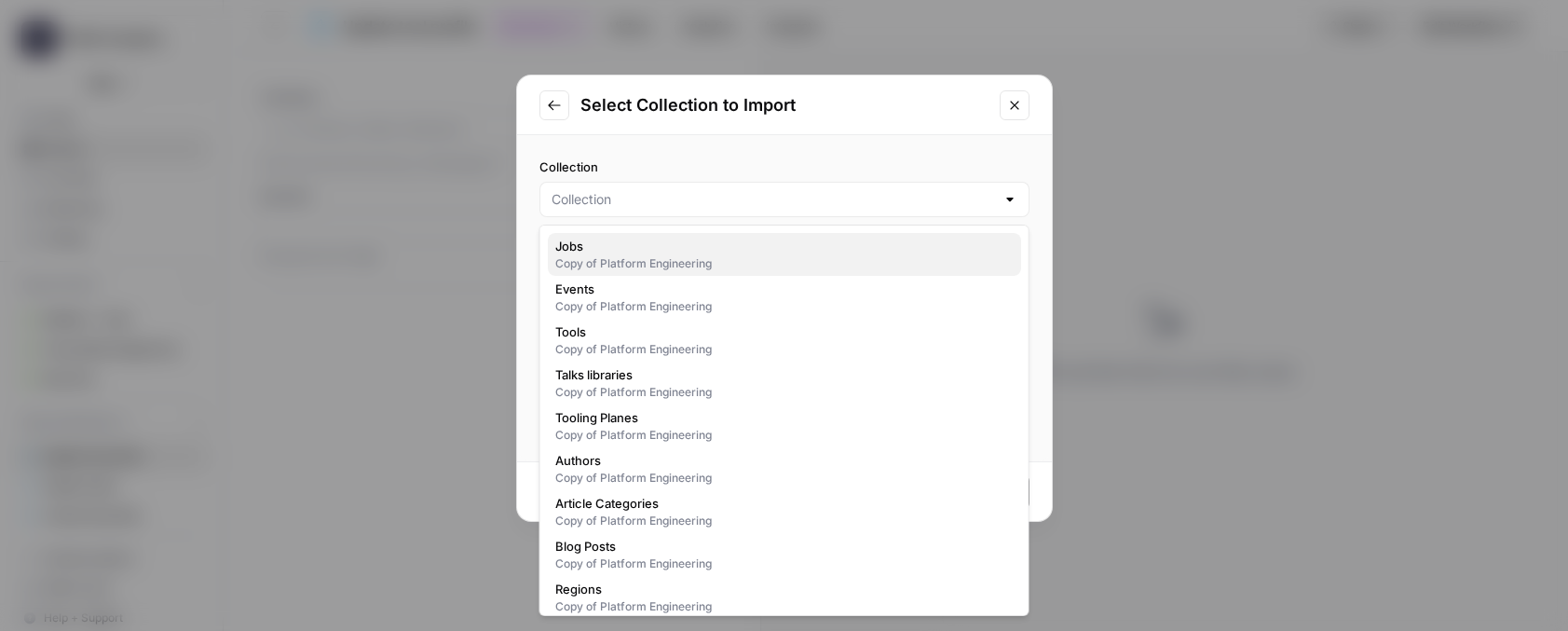 click on "Copy of Platform Engineering" at bounding box center [784, 264] 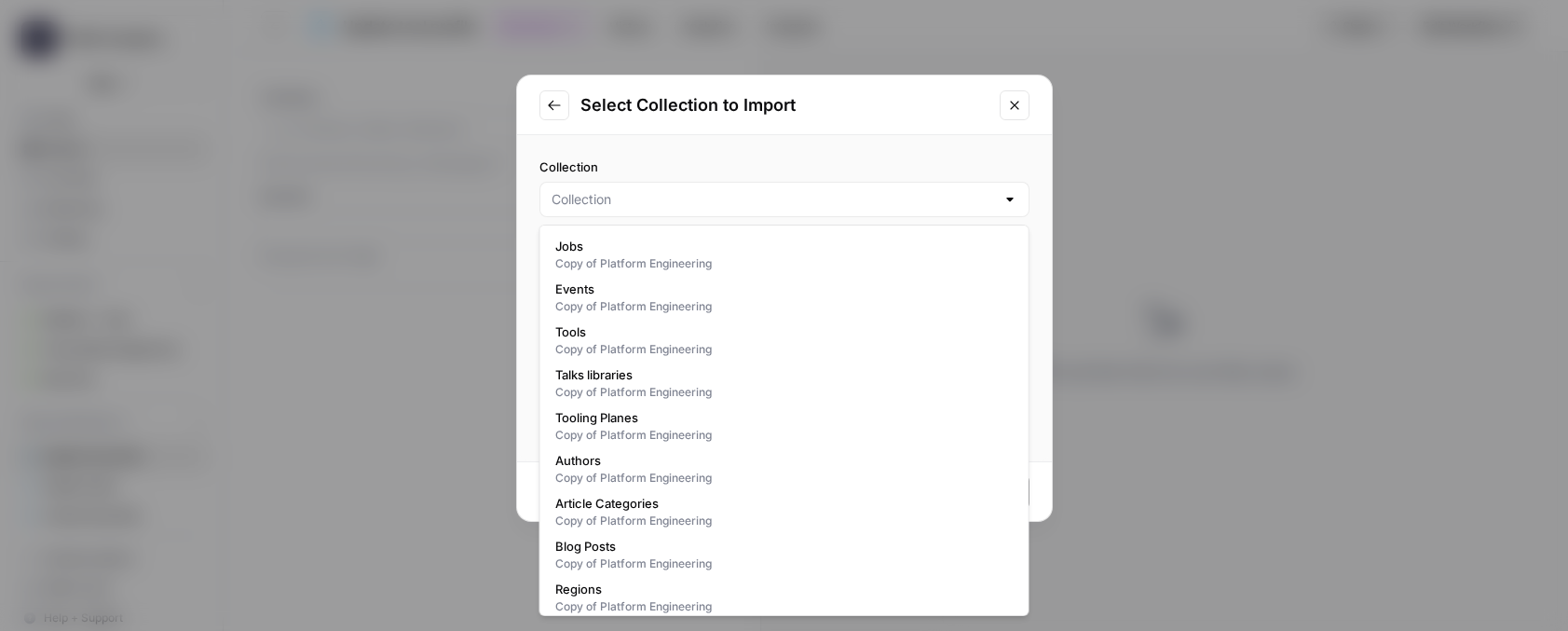 type on "Jobs" 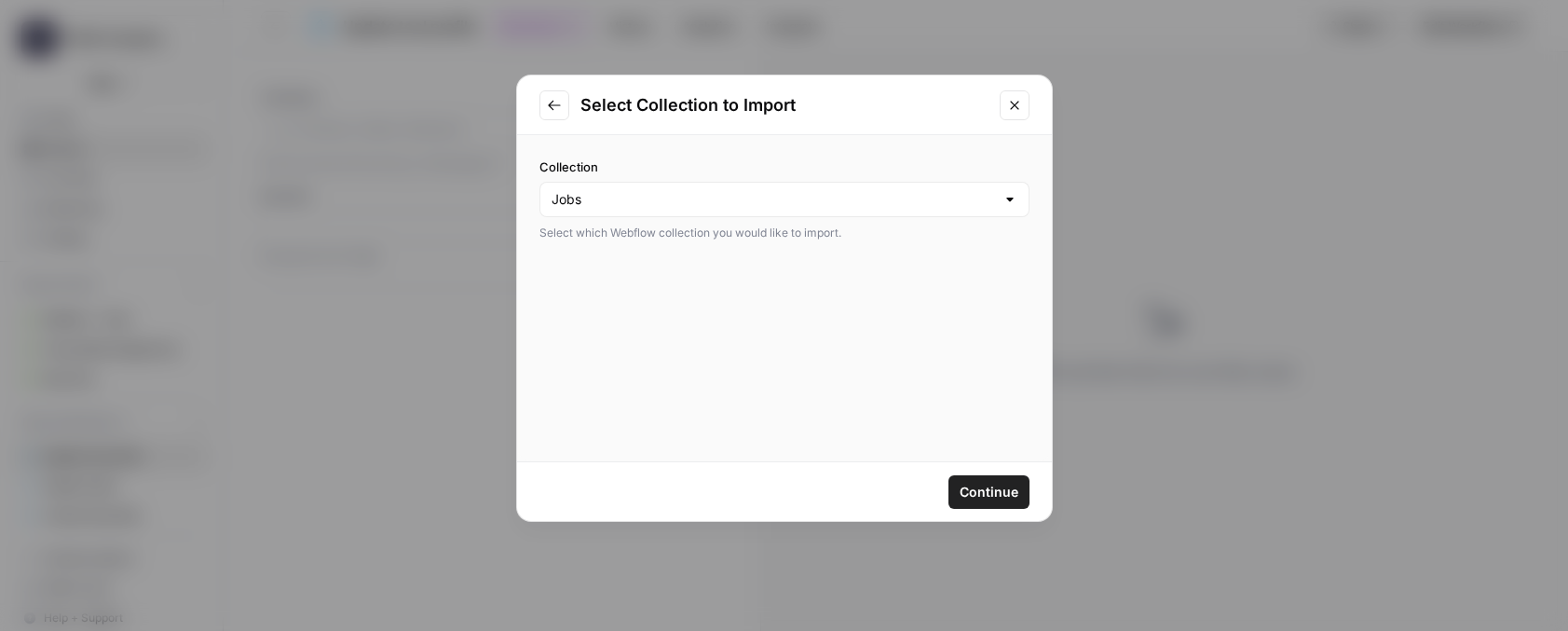 click on "Continue" at bounding box center (989, 492) 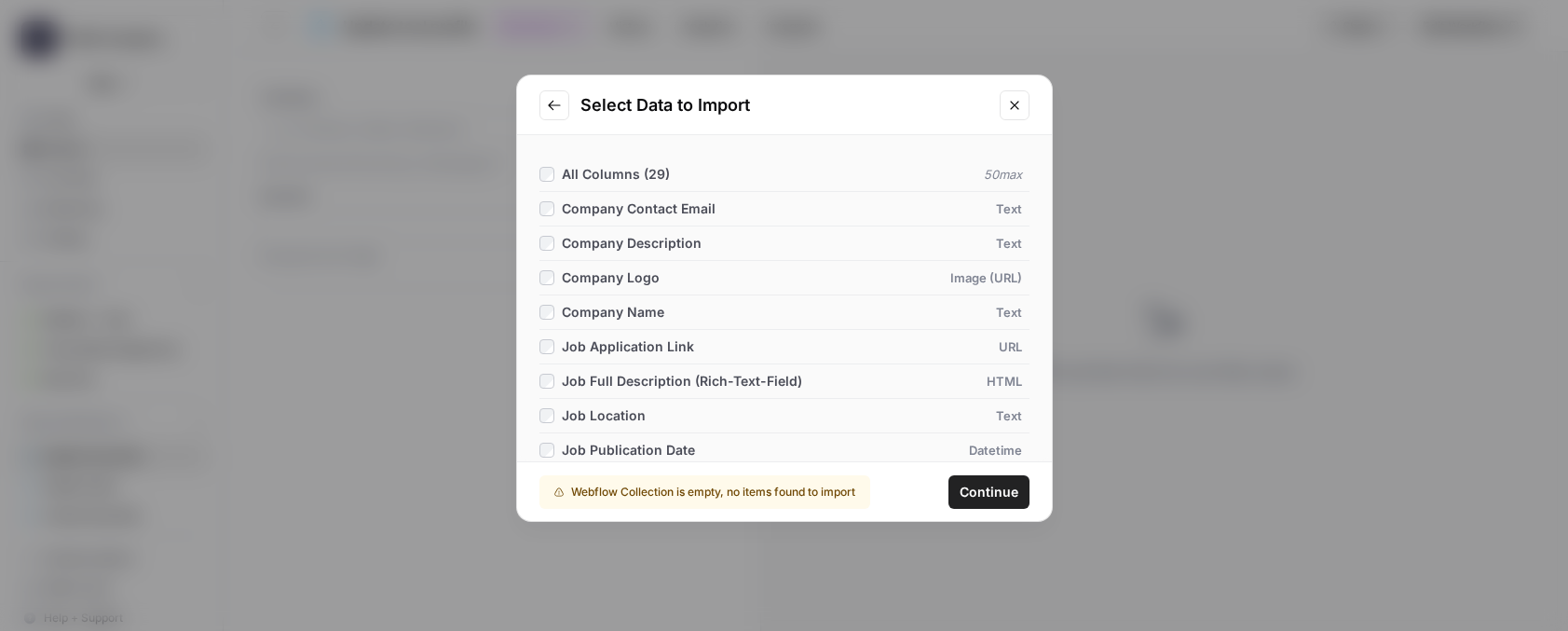 click on "Continue" at bounding box center (989, 492) 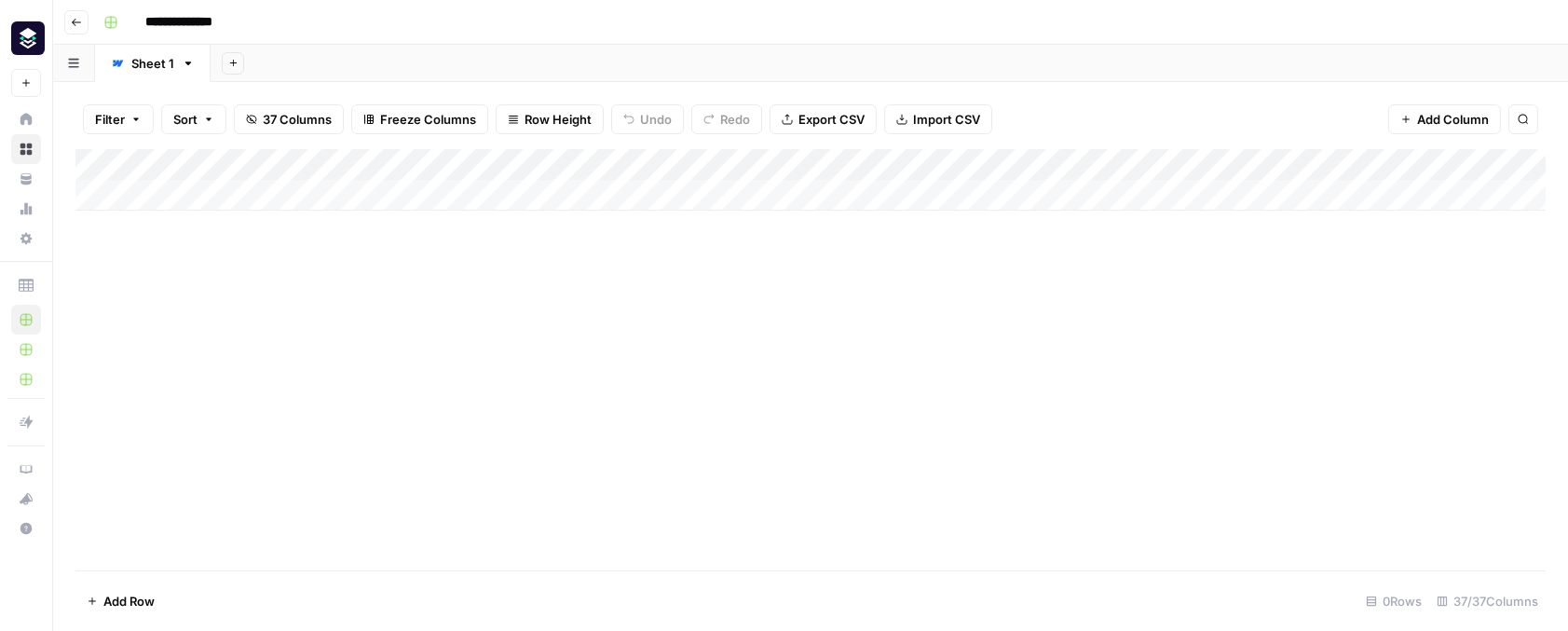 click 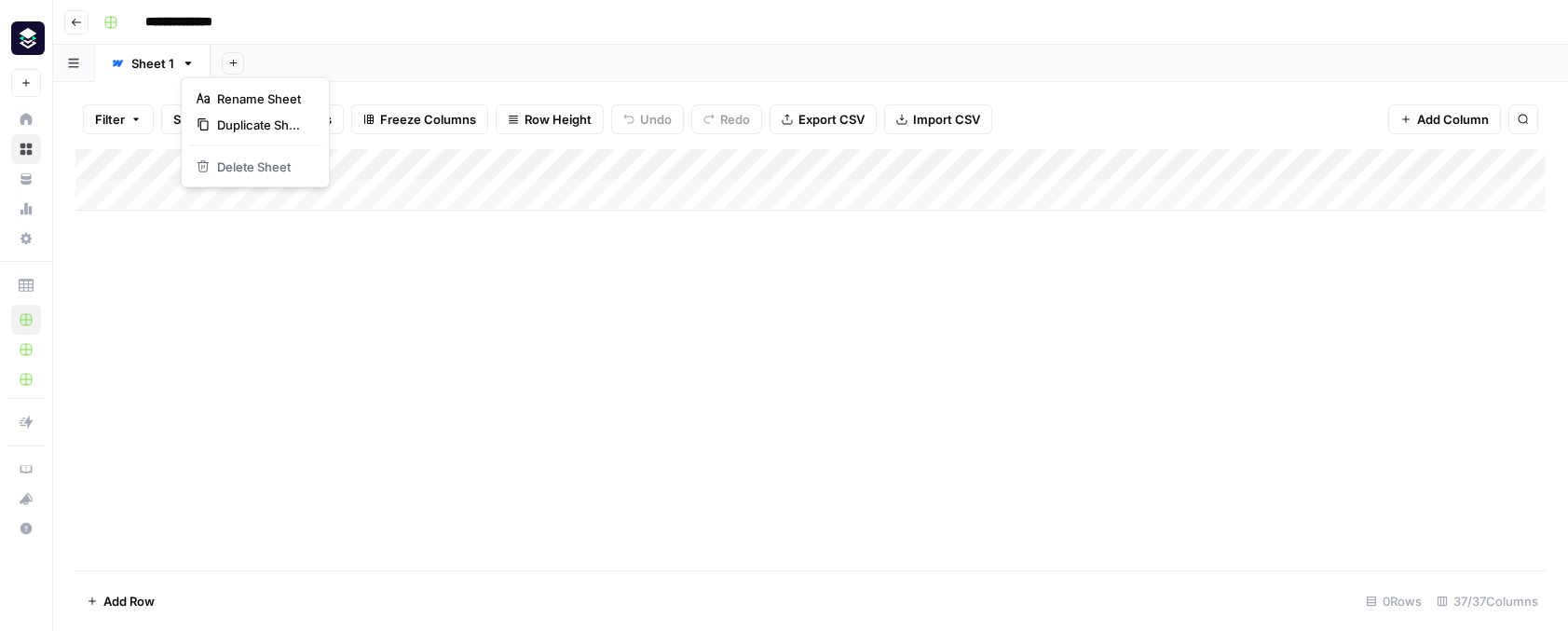 click 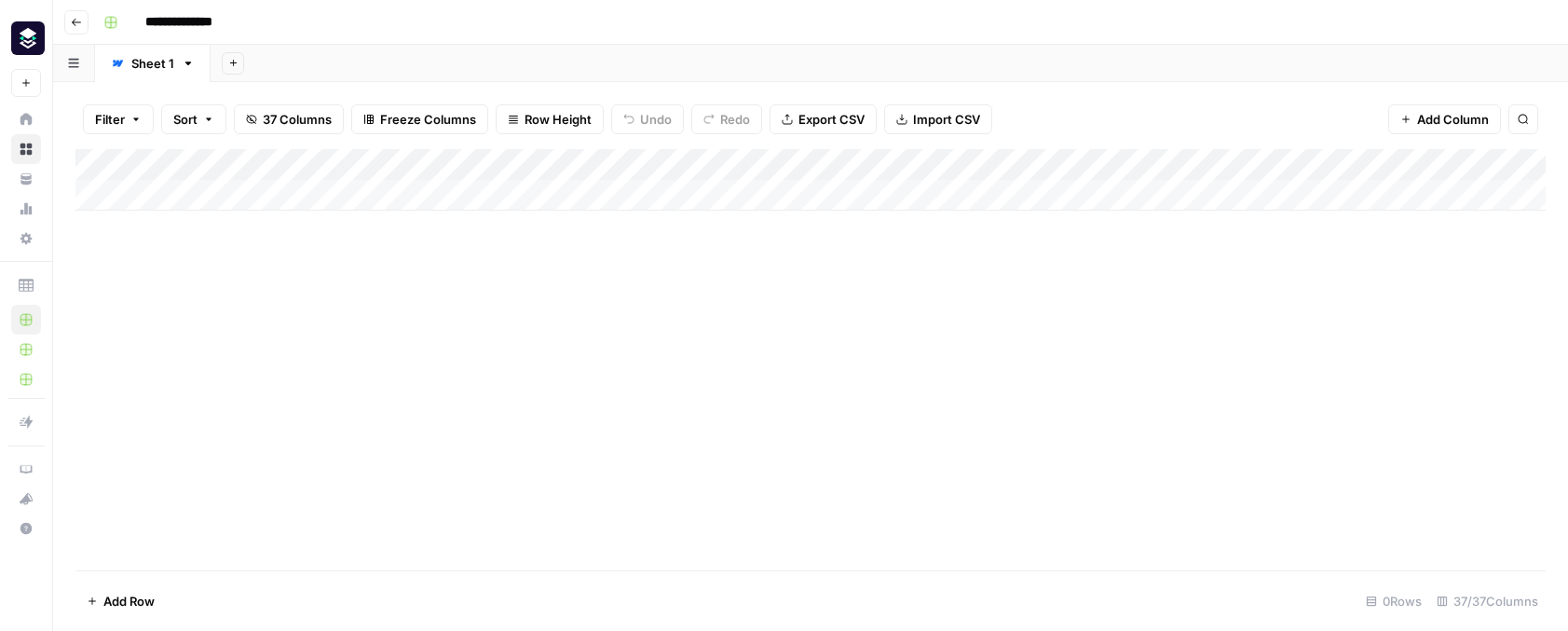 click 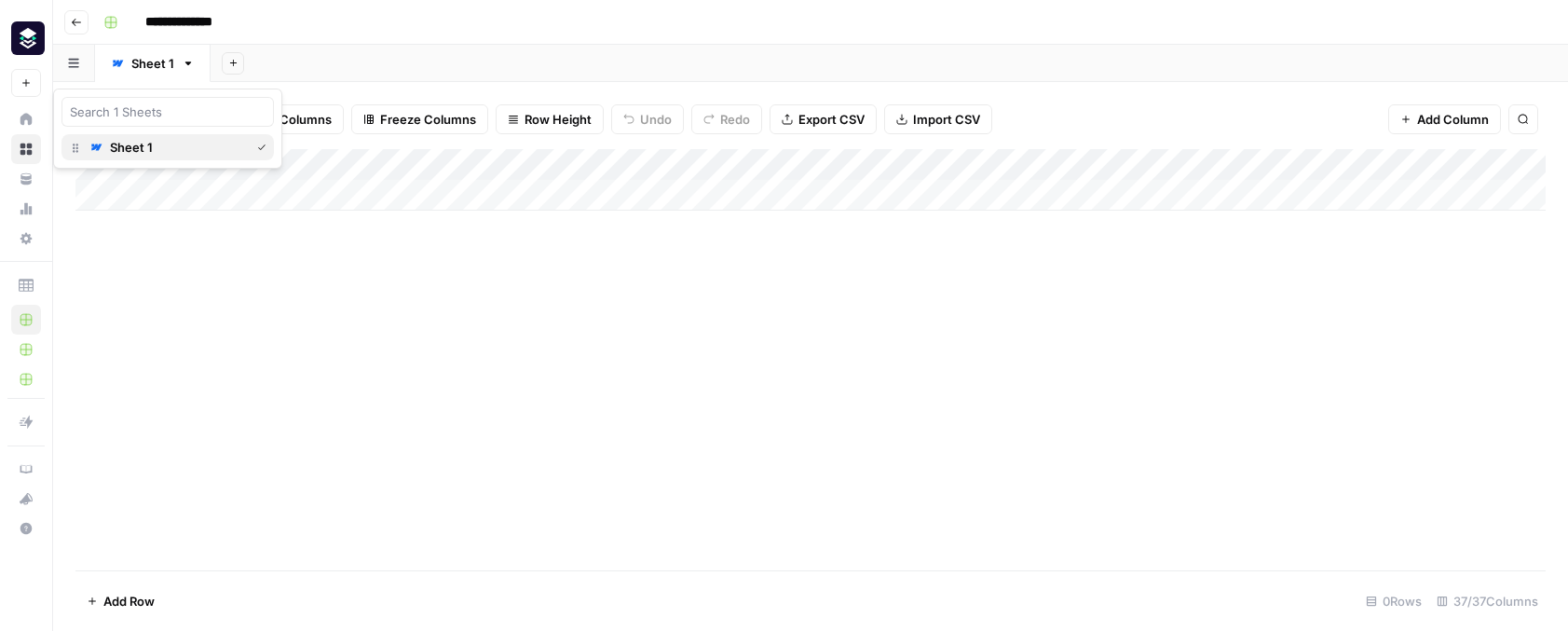 click on "Sheet 1" at bounding box center (131, 147) 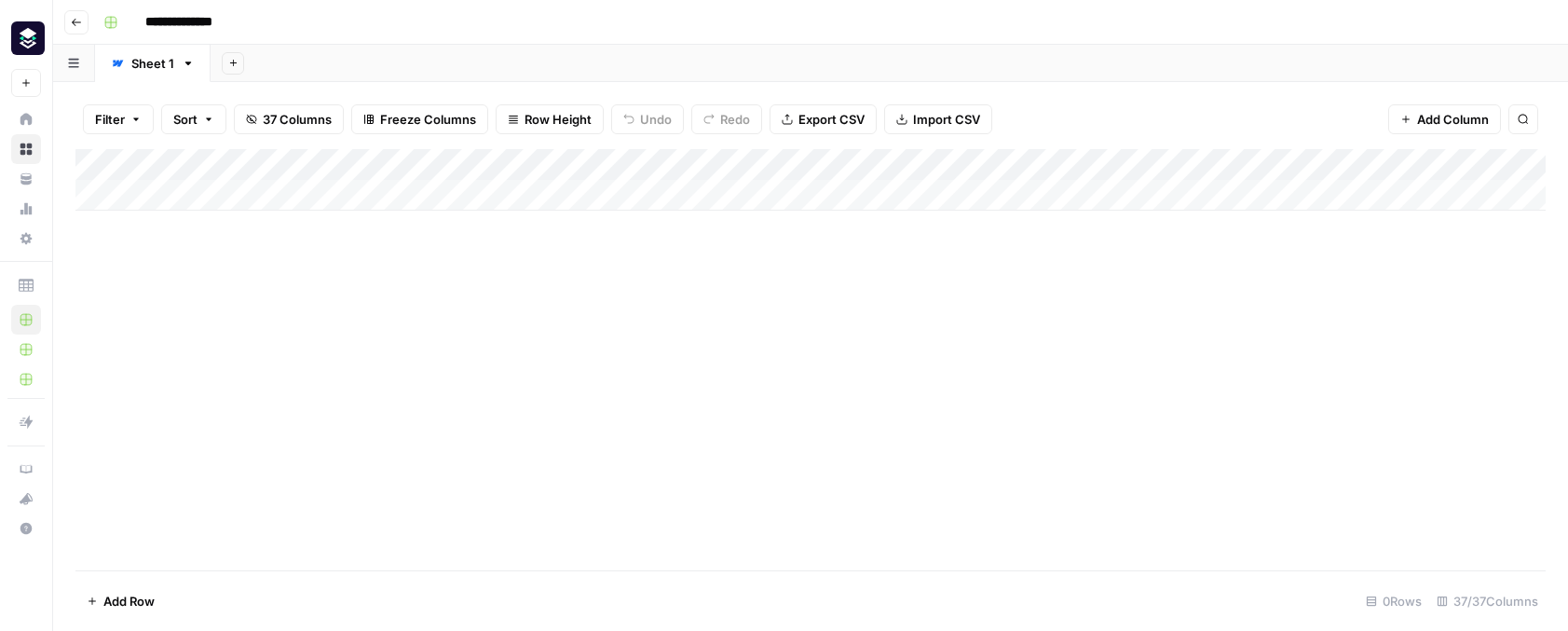 click on "Add Column" at bounding box center [811, 180] 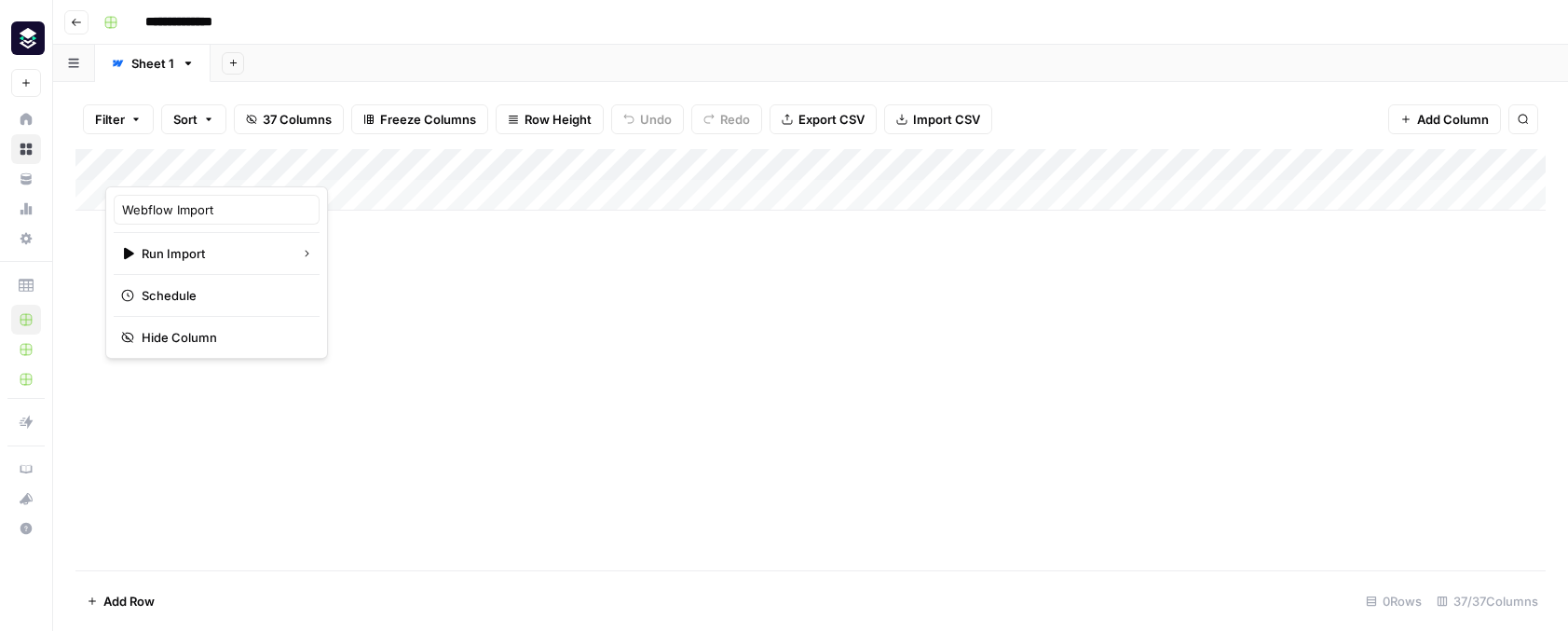 click on "Webflow Import Run Import Schedule Hide Column" at bounding box center [216, 272] 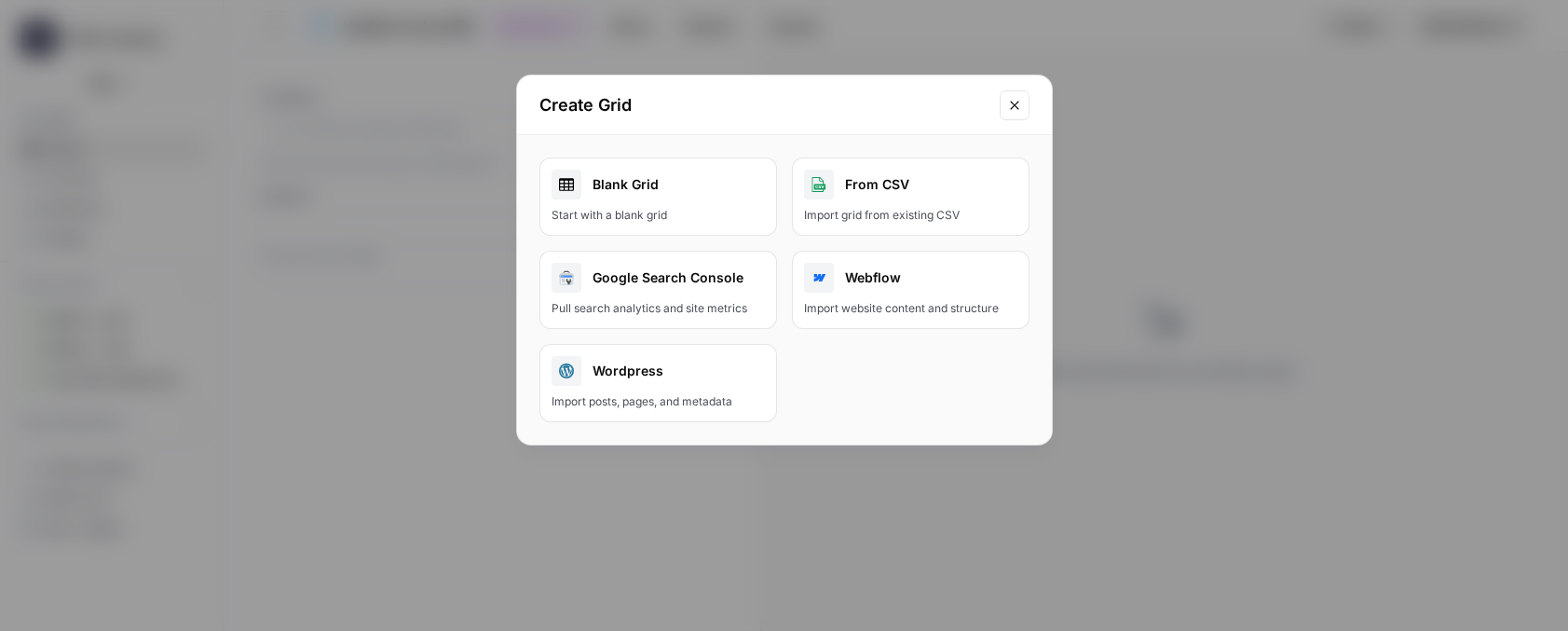 click on "Webflow Import website content and structure" at bounding box center (910, 290) 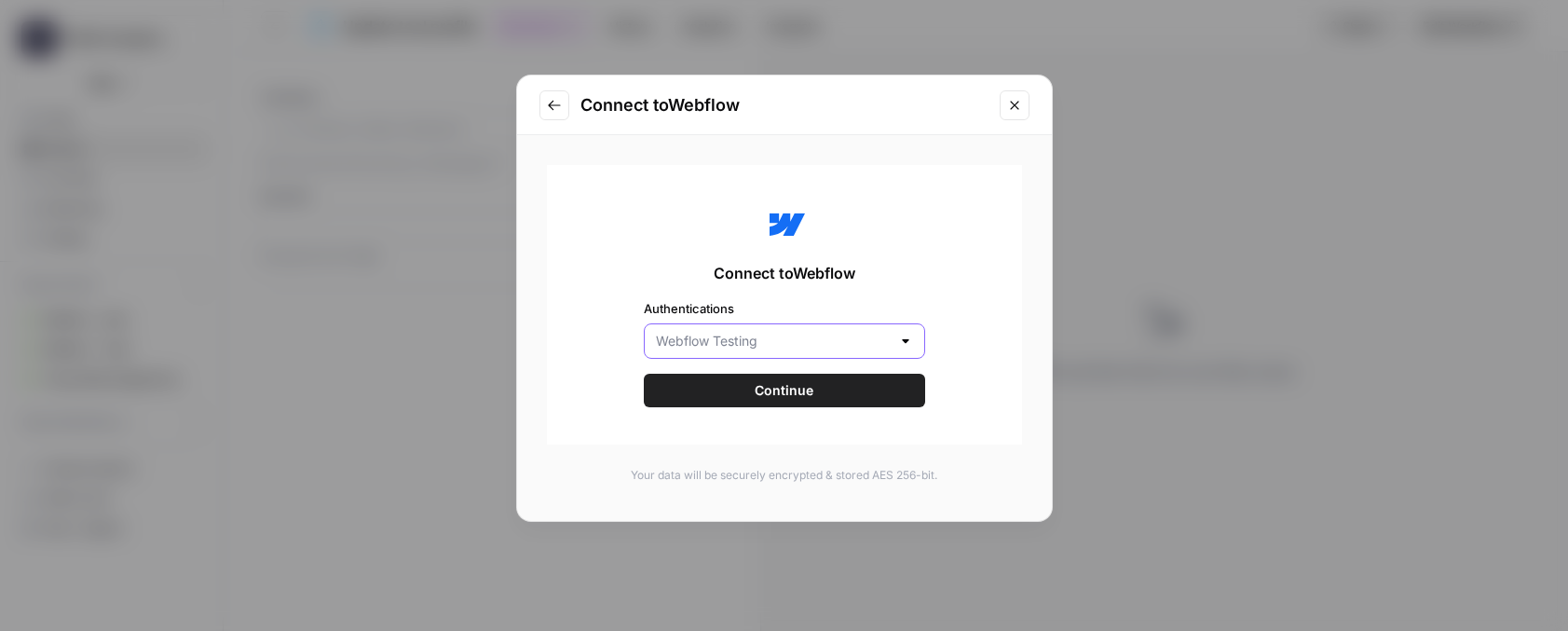click on "Authentications" at bounding box center [773, 341] 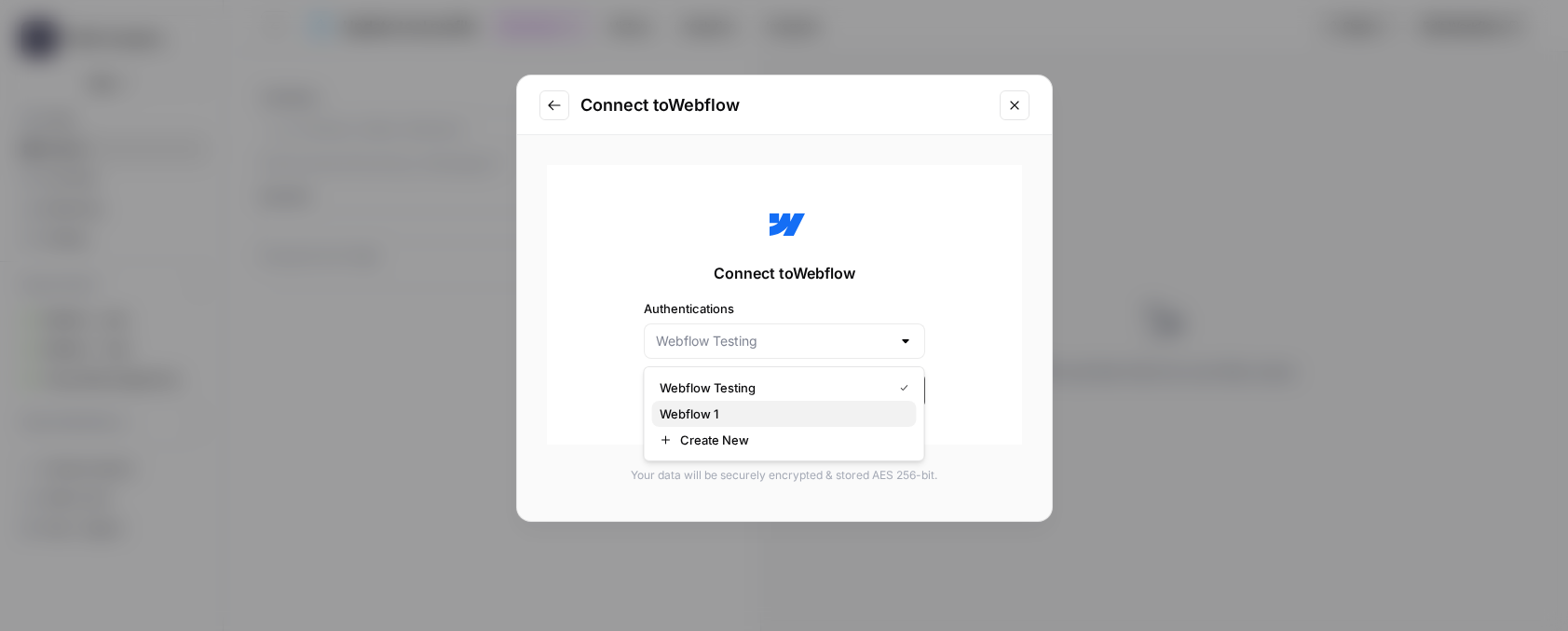 click on "Webflow 1" at bounding box center (781, 414) 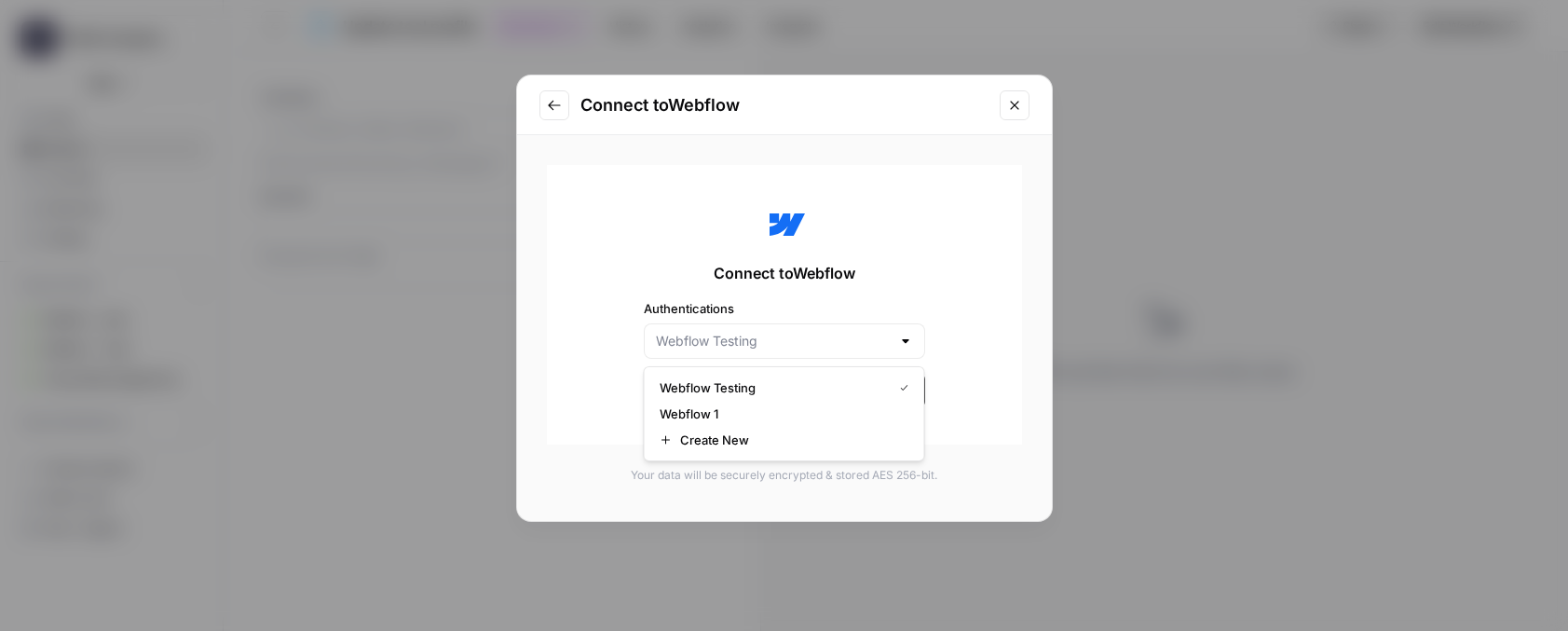 type on "Webflow 1" 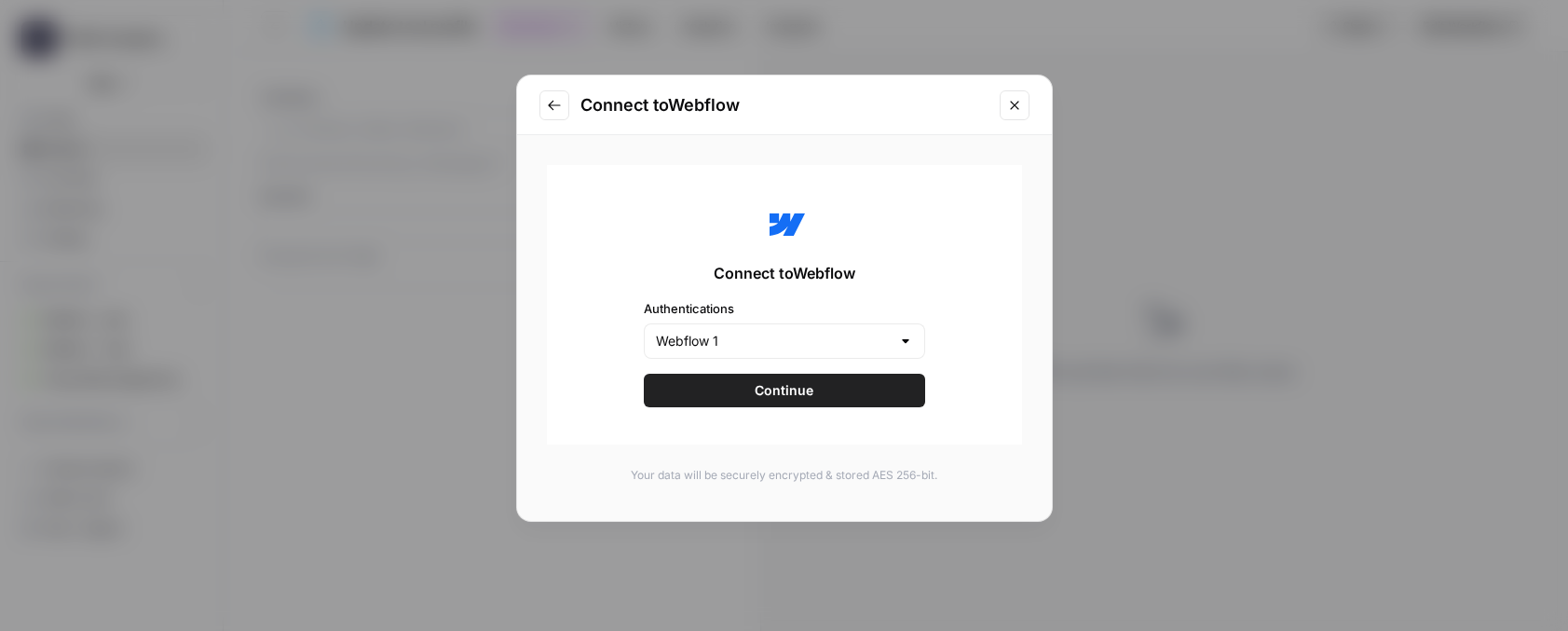 click on "Continue" at bounding box center [784, 391] 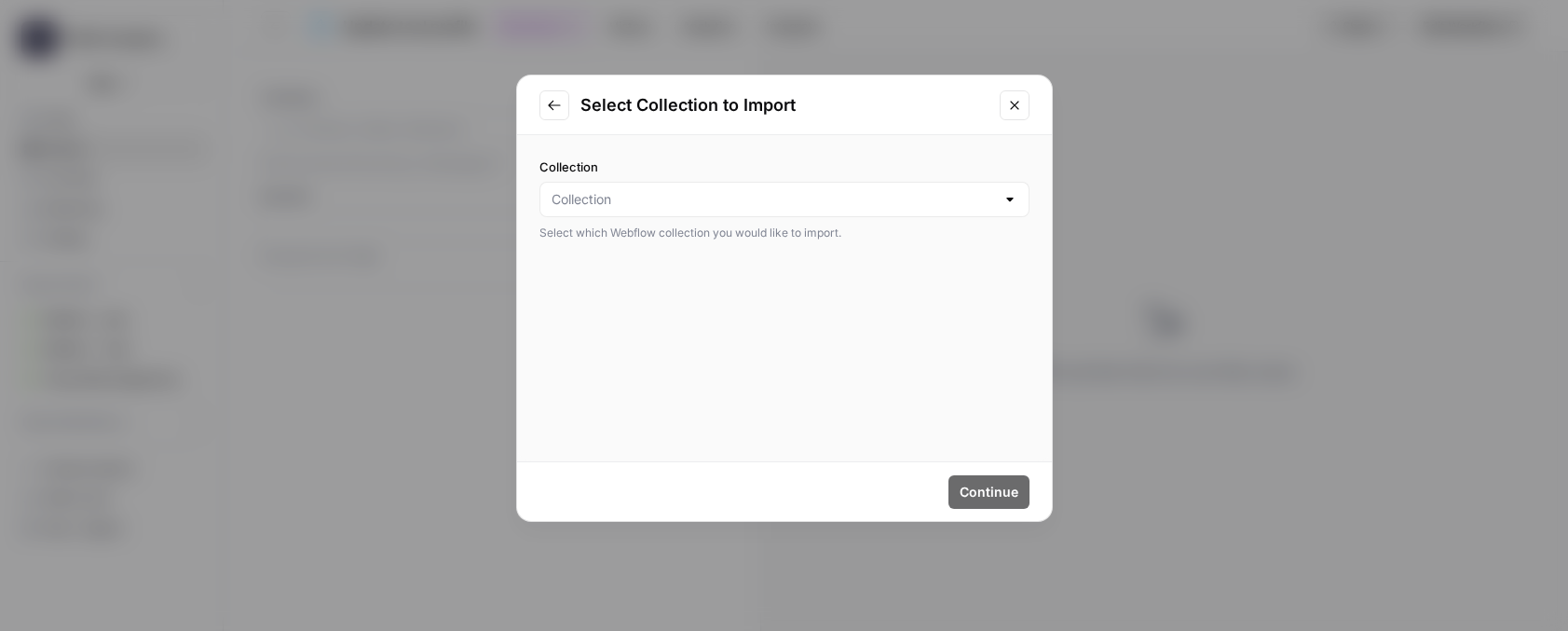 click at bounding box center (784, 199) 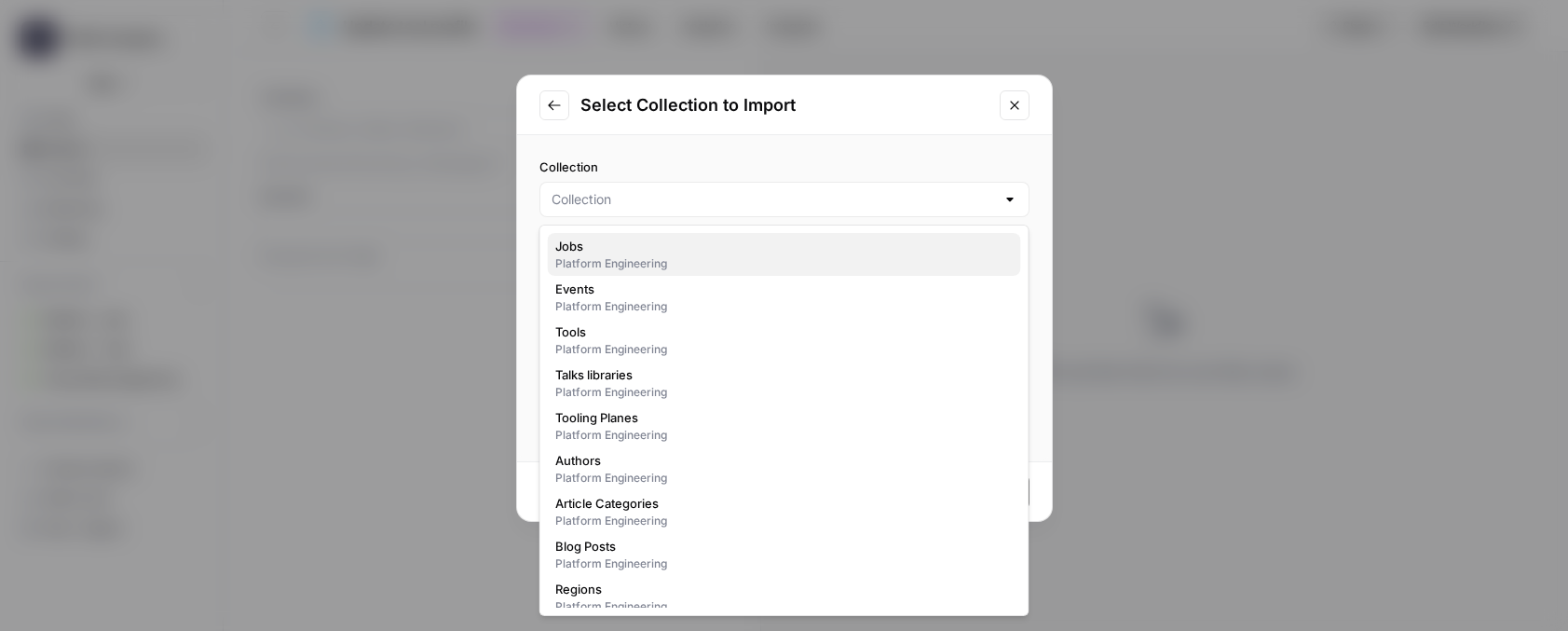 click on "Jobs" at bounding box center [781, 246] 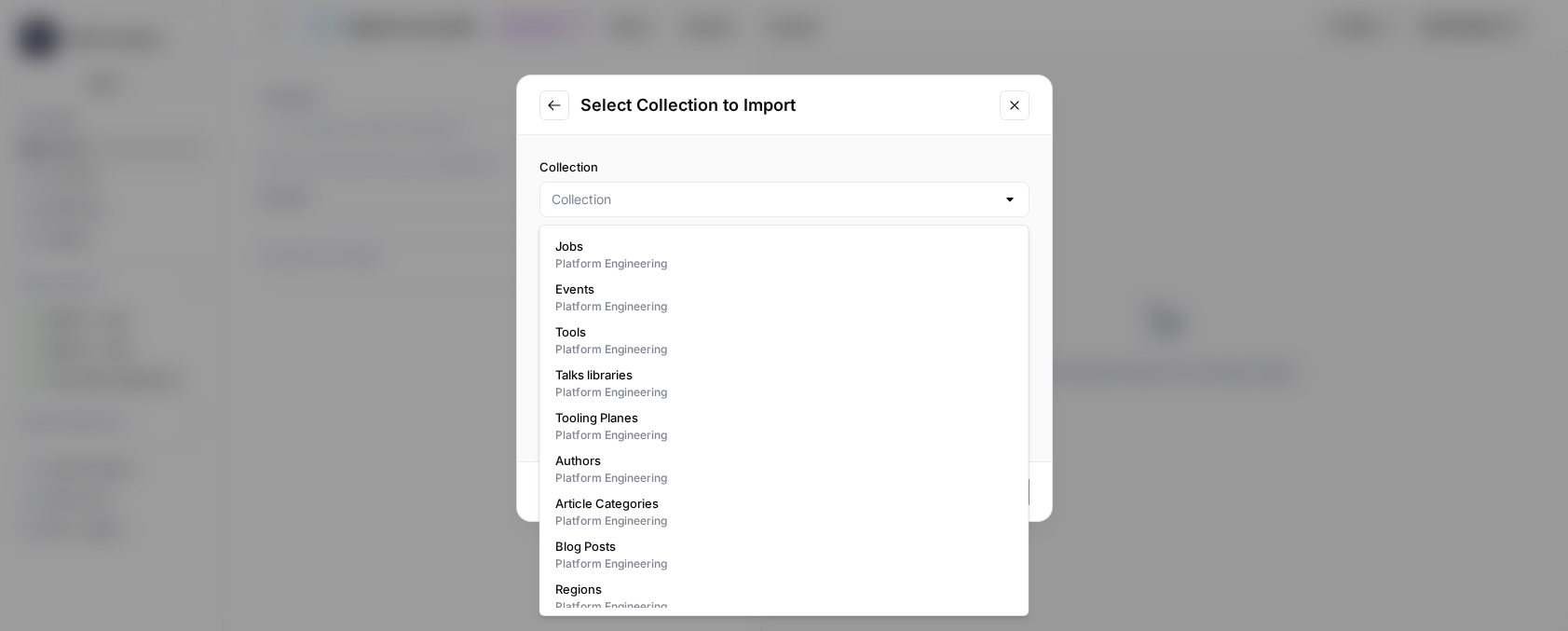 type on "Jobs" 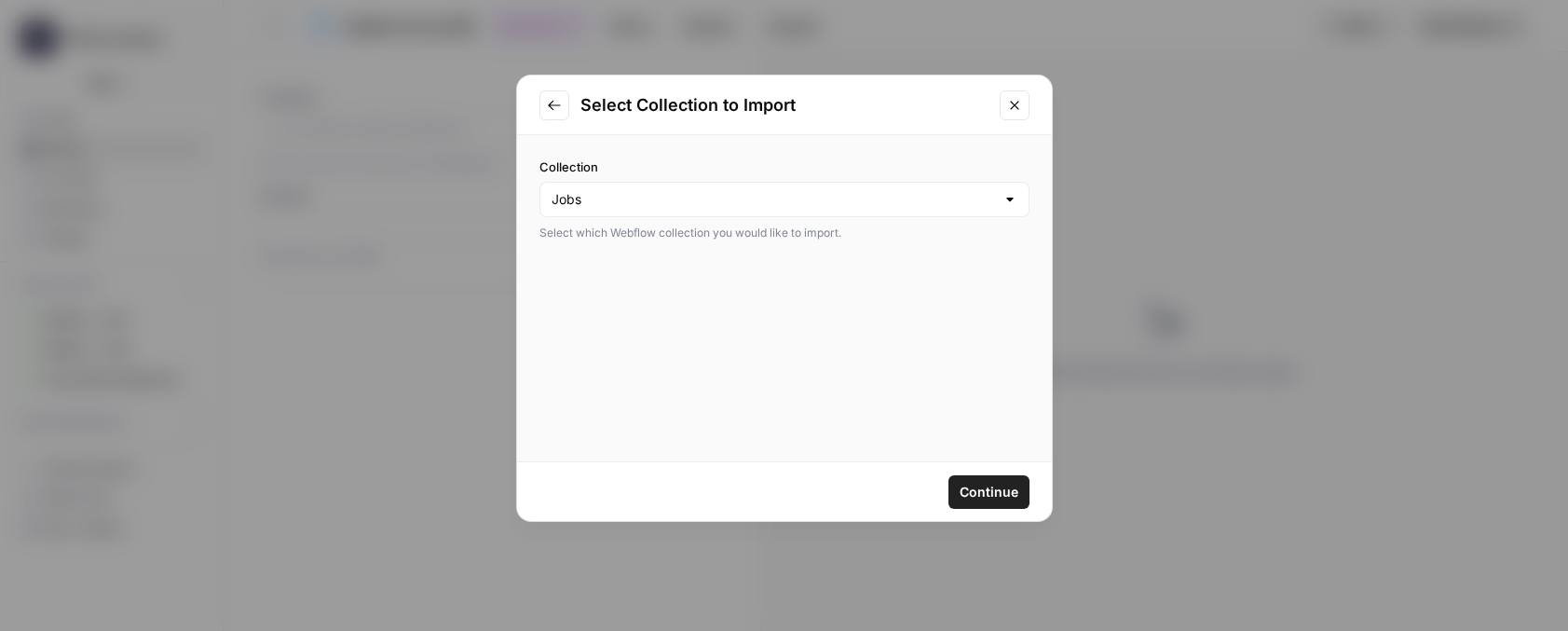 click on "Continue" at bounding box center [989, 492] 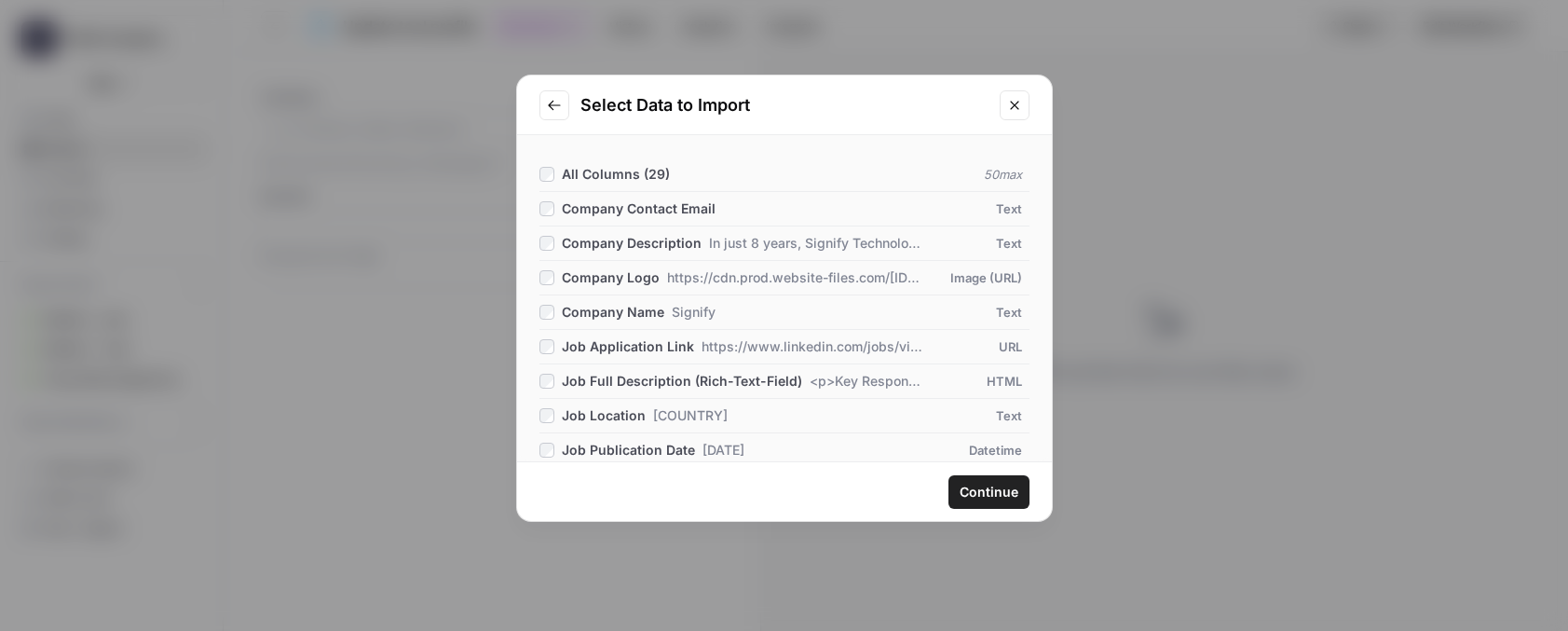 click on "Continue" at bounding box center (989, 492) 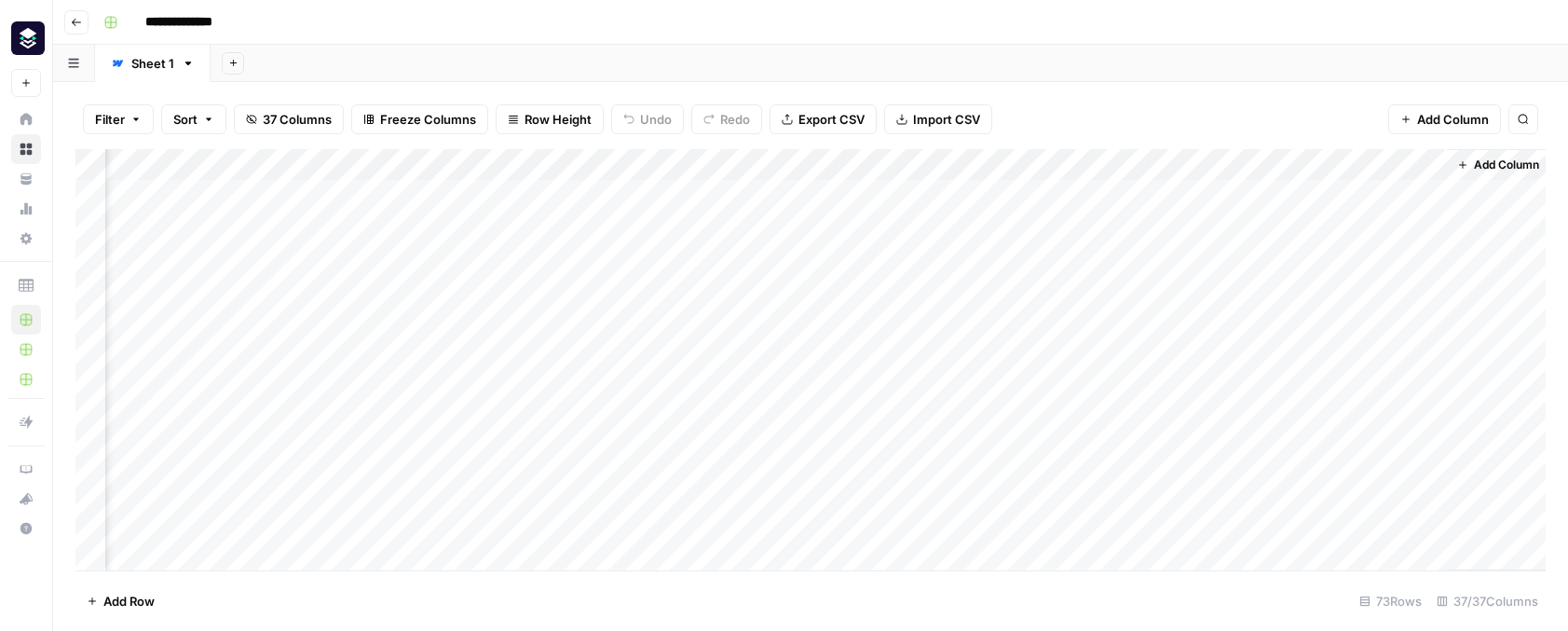 scroll, scrollTop: 0, scrollLeft: 4869, axis: horizontal 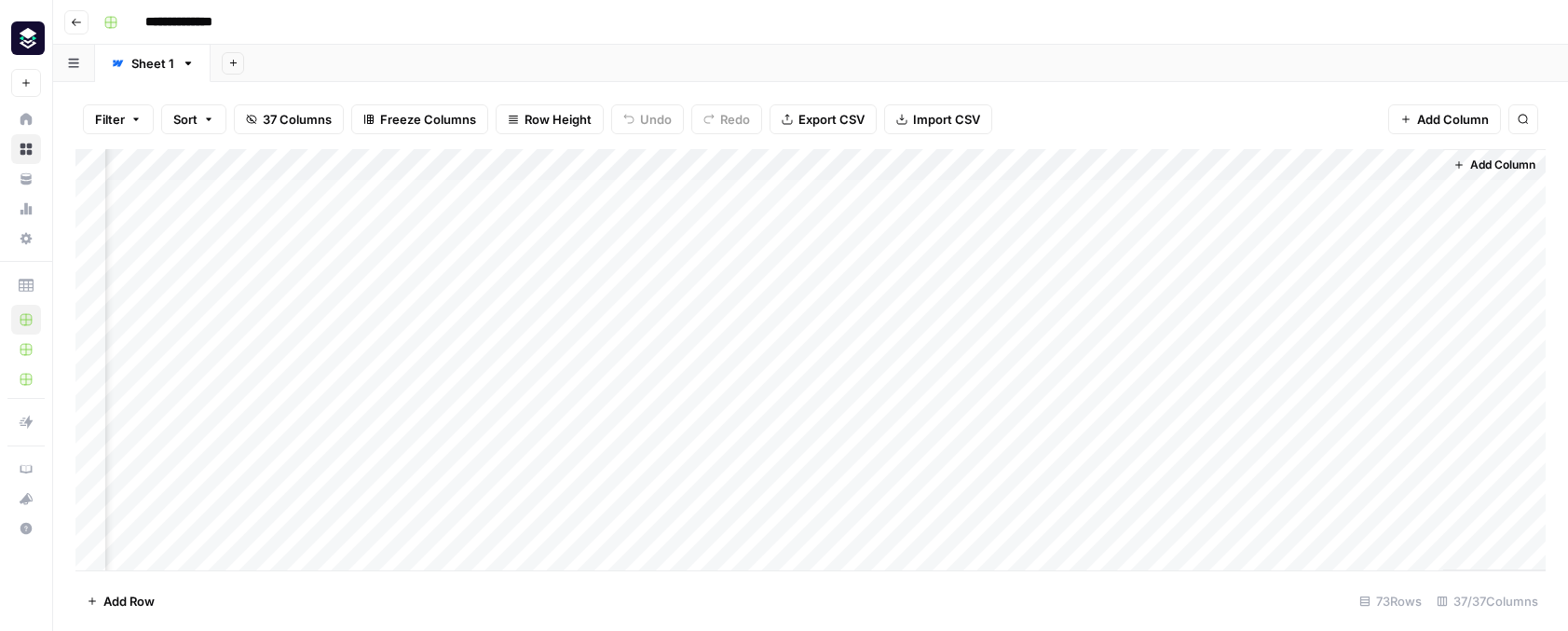 click on "Add Column" at bounding box center [1503, 165] 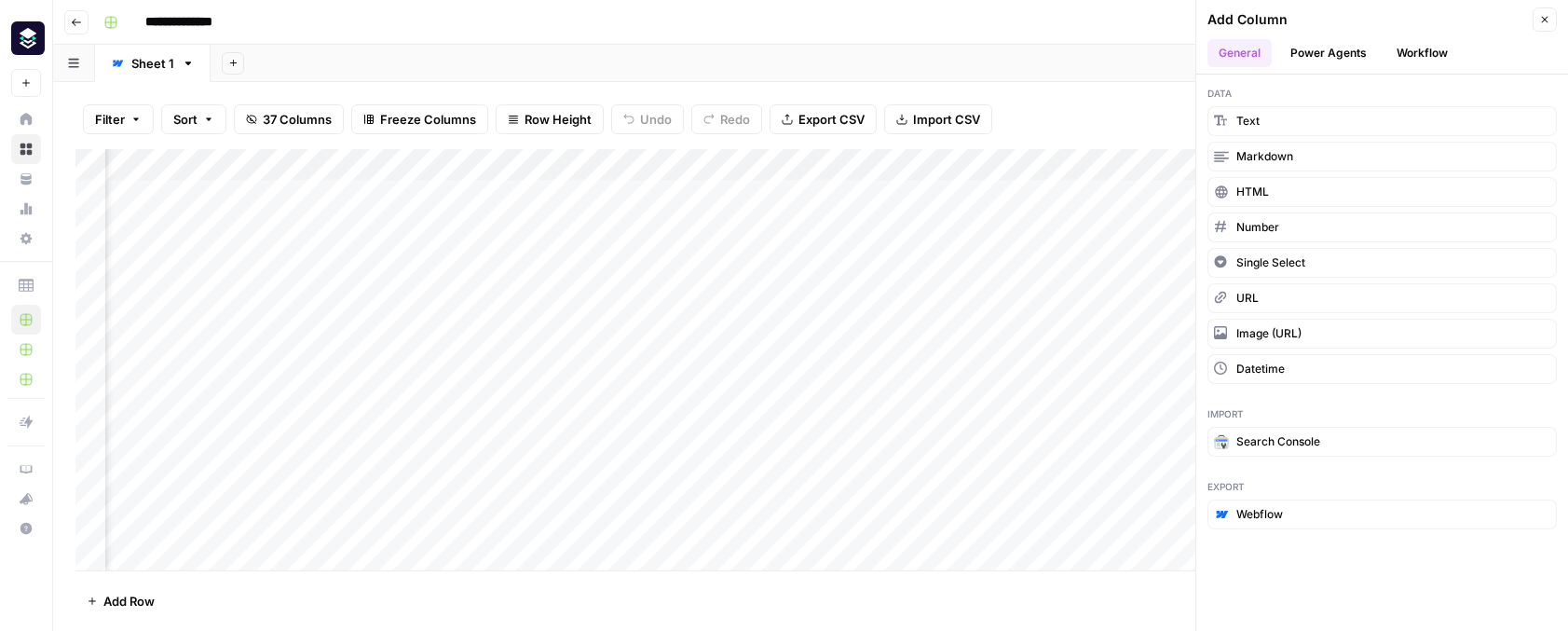 click on "Workflow" at bounding box center [1422, 53] 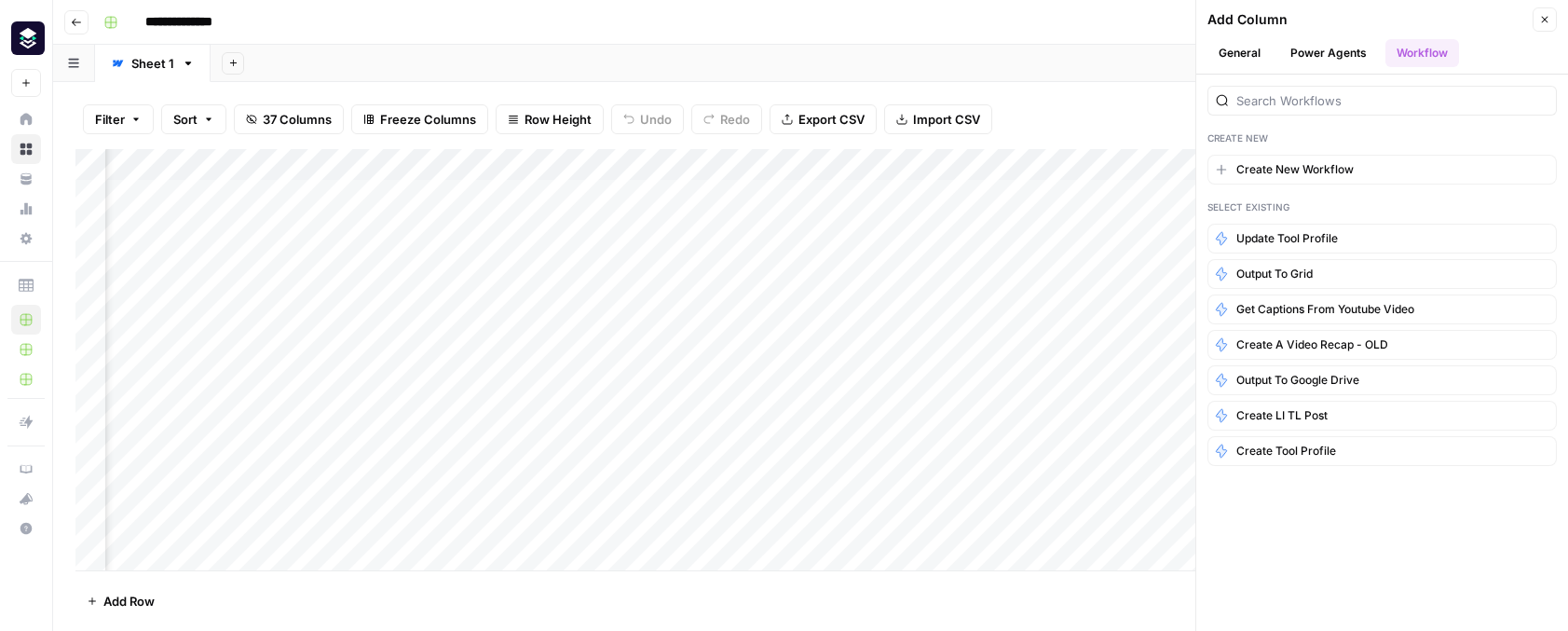 click on "Power Agents" at bounding box center [1329, 53] 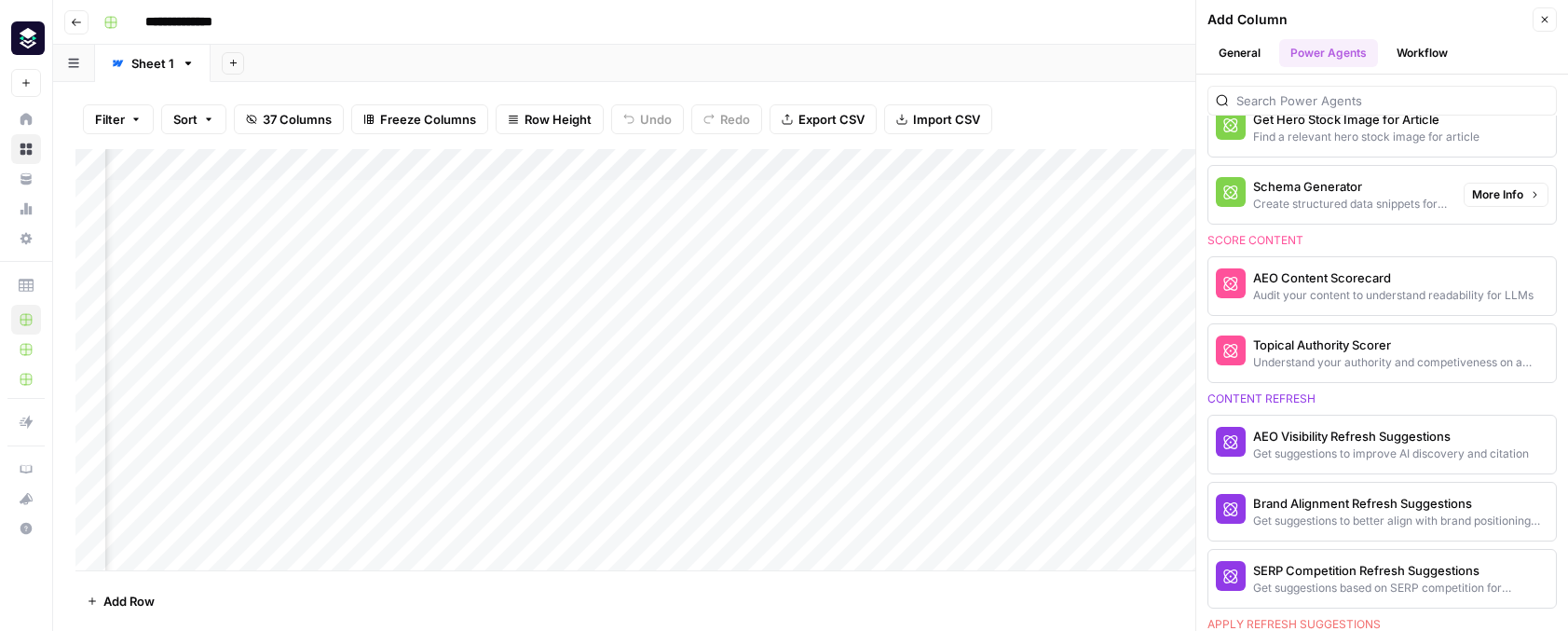 scroll, scrollTop: 789, scrollLeft: 0, axis: vertical 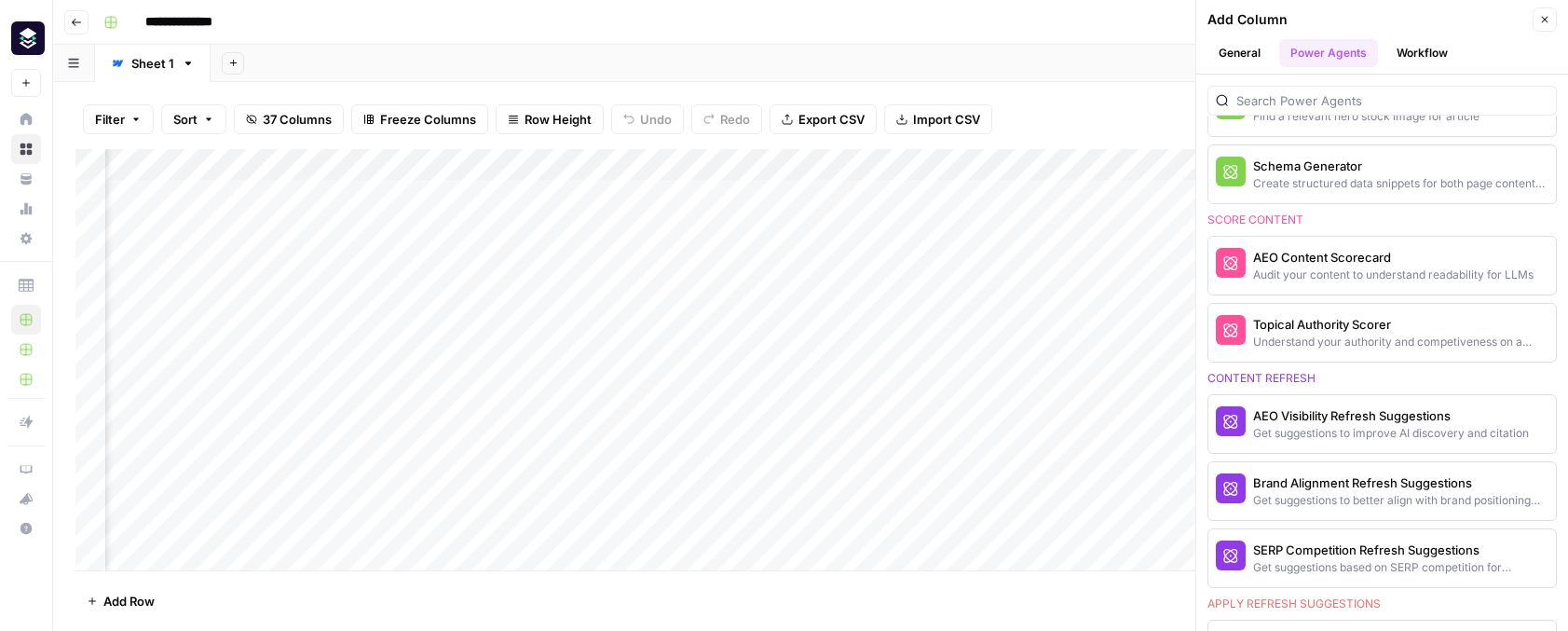 click on "Workflow" at bounding box center [1422, 53] 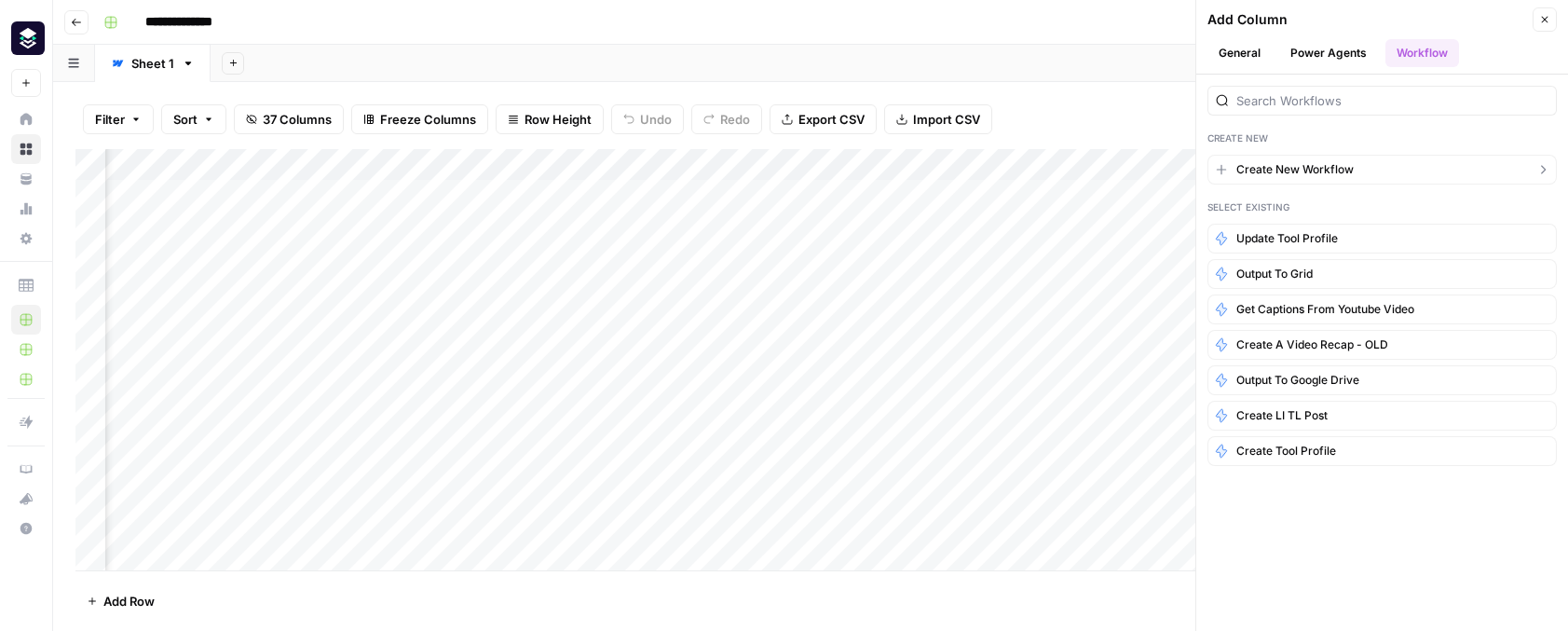 click on "Create New Workflow" at bounding box center [1295, 170] 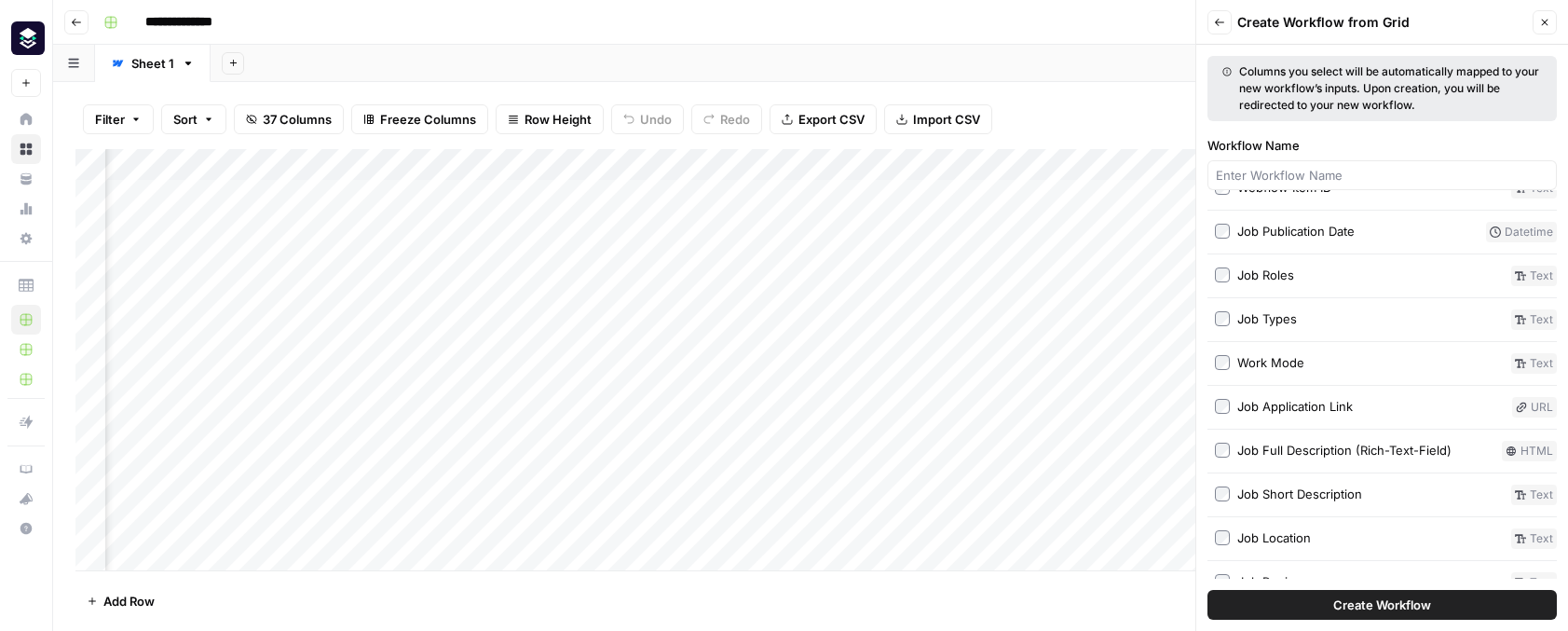 scroll, scrollTop: 0, scrollLeft: 0, axis: both 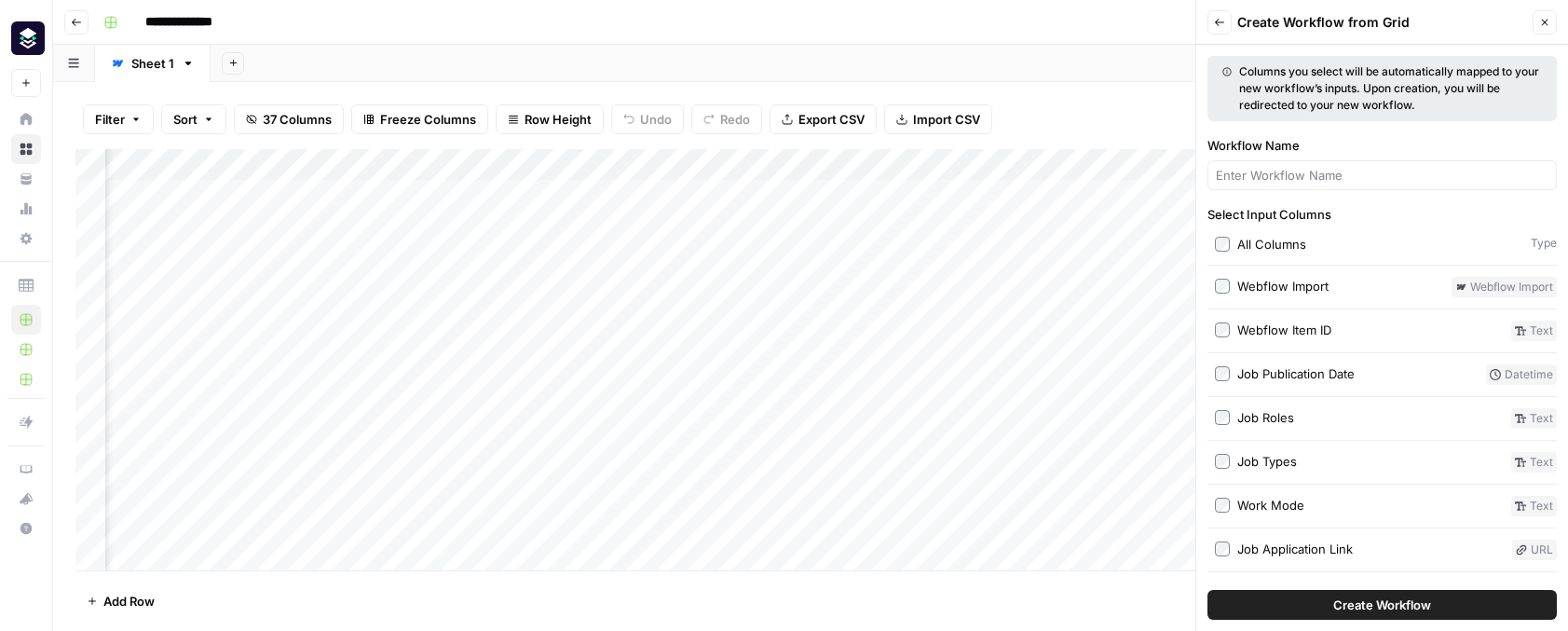 click 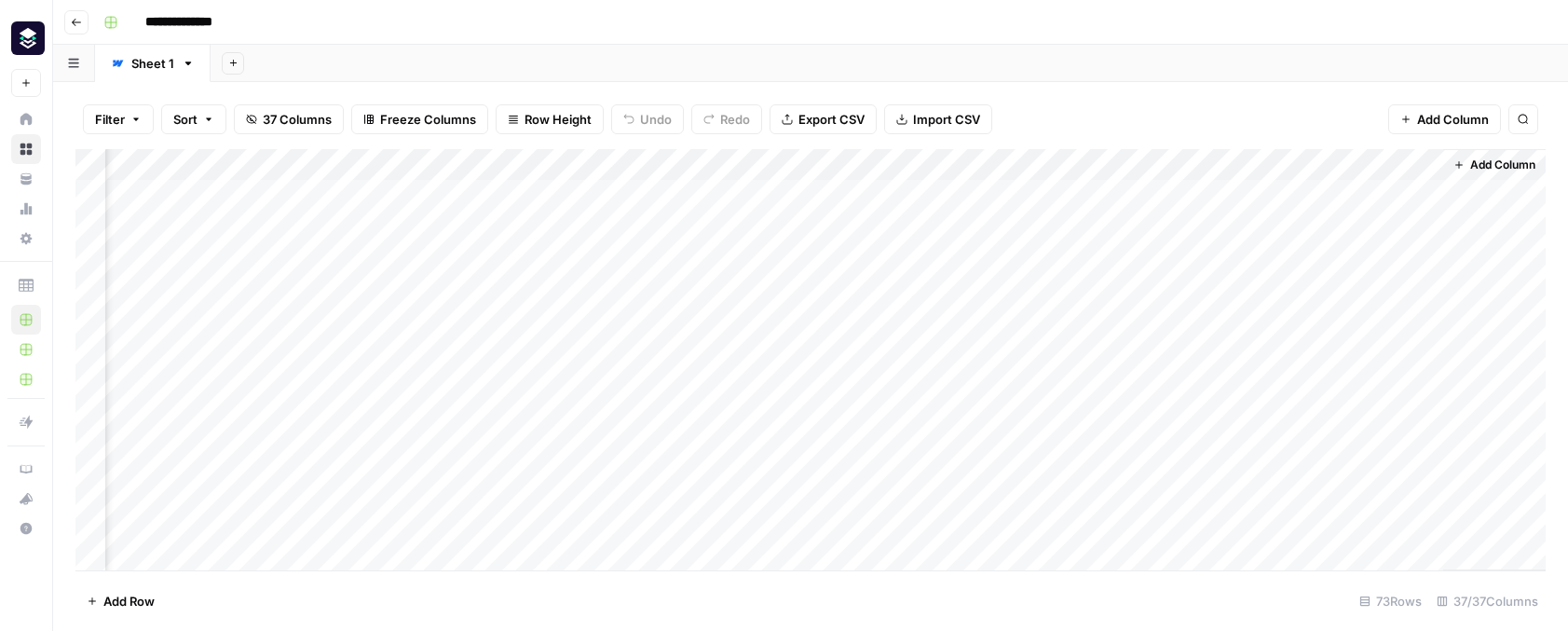 click on "Add Column" at bounding box center (1503, 165) 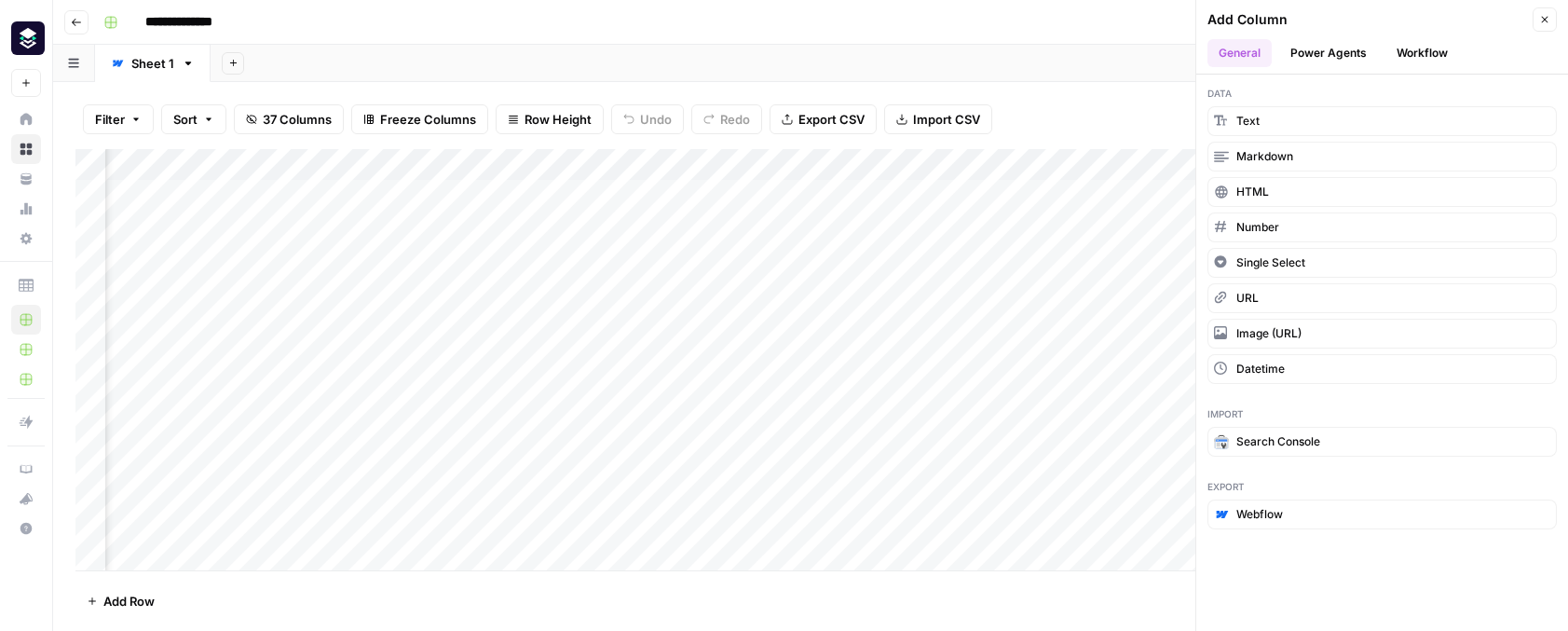 click 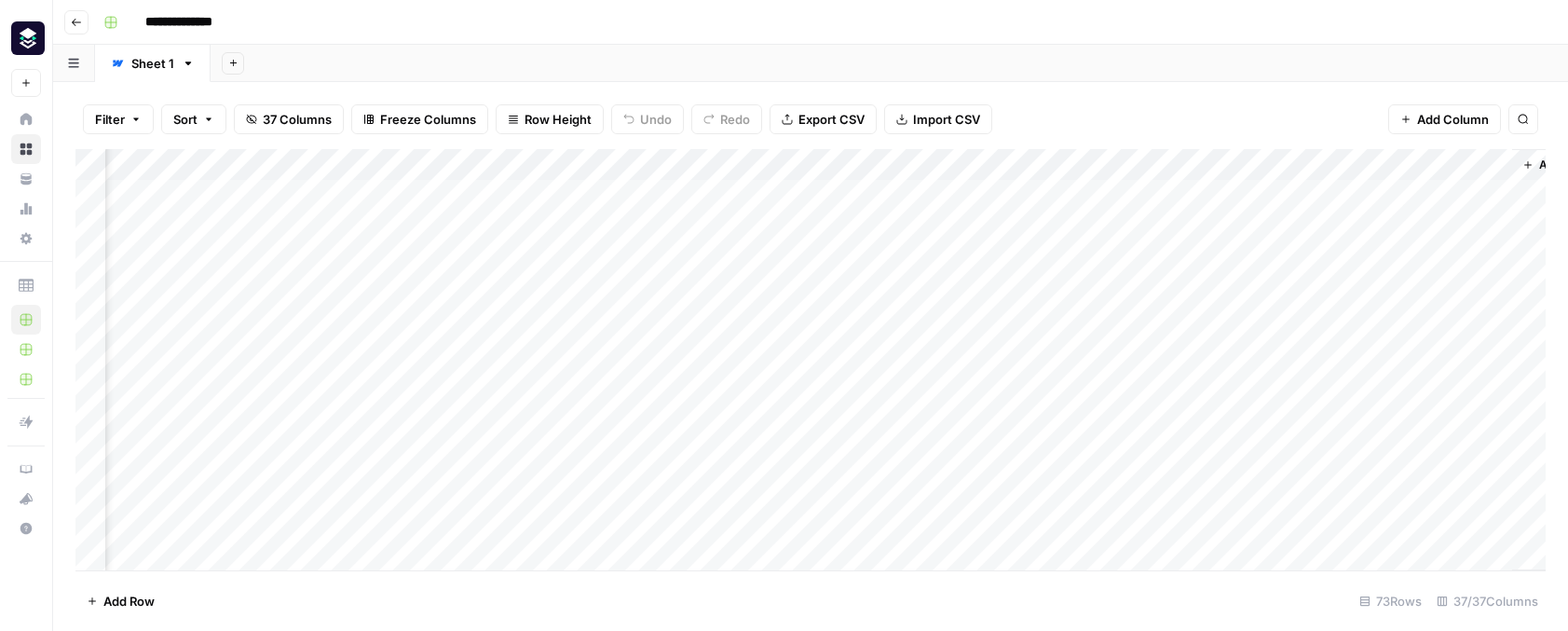 scroll, scrollTop: 0, scrollLeft: 4869, axis: horizontal 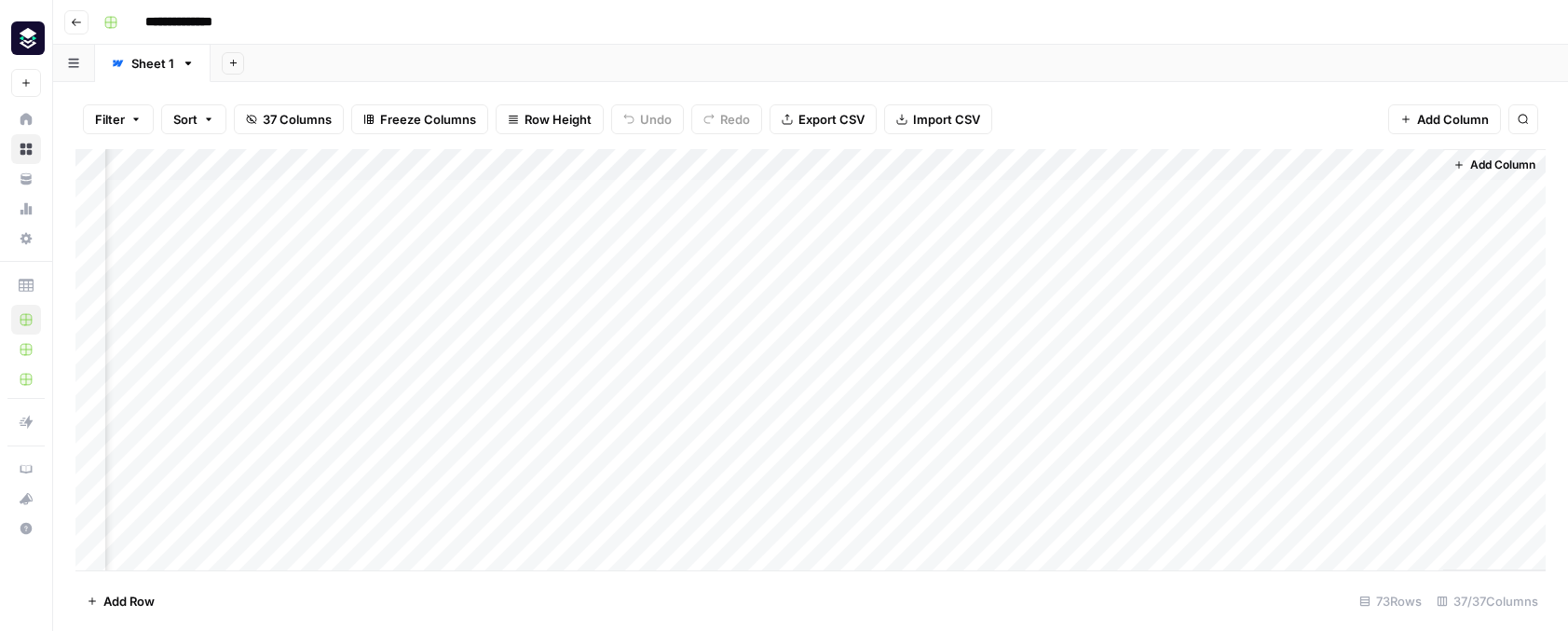 click on "Add Column" at bounding box center [1503, 165] 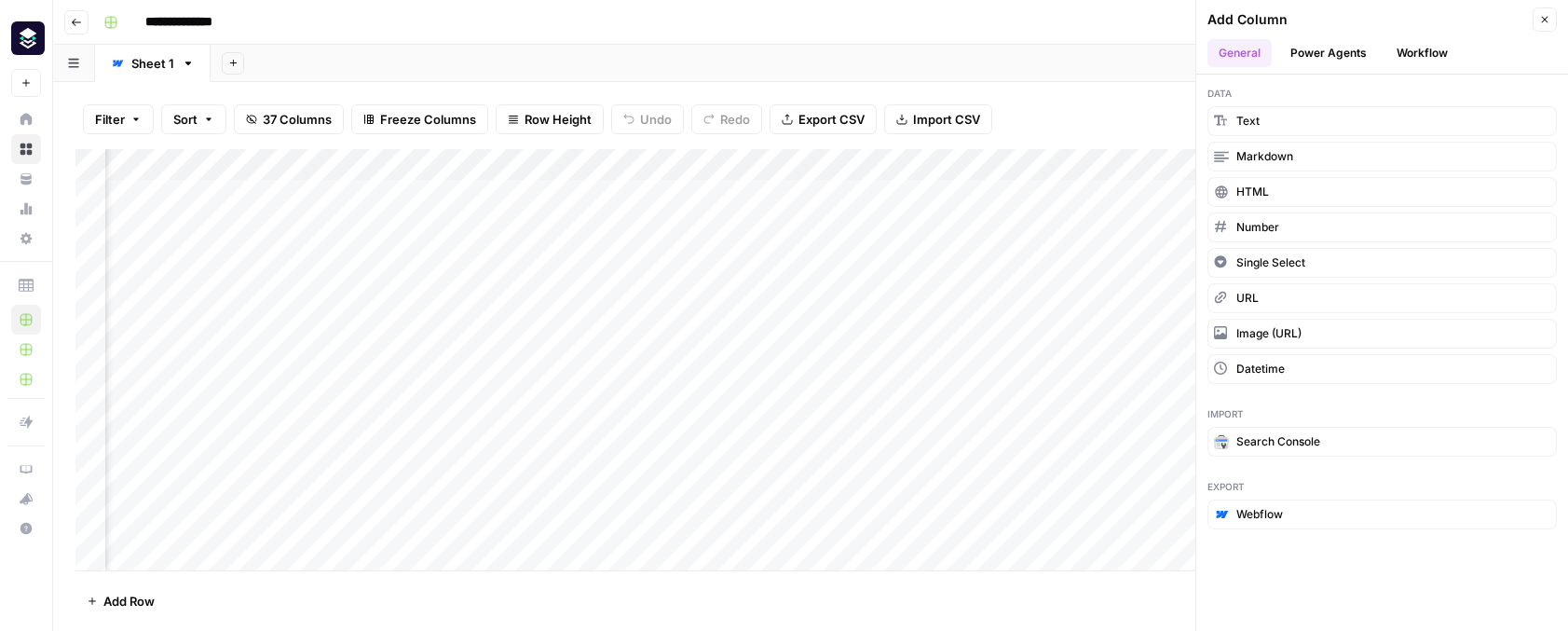 click on "Workflow" at bounding box center [1422, 53] 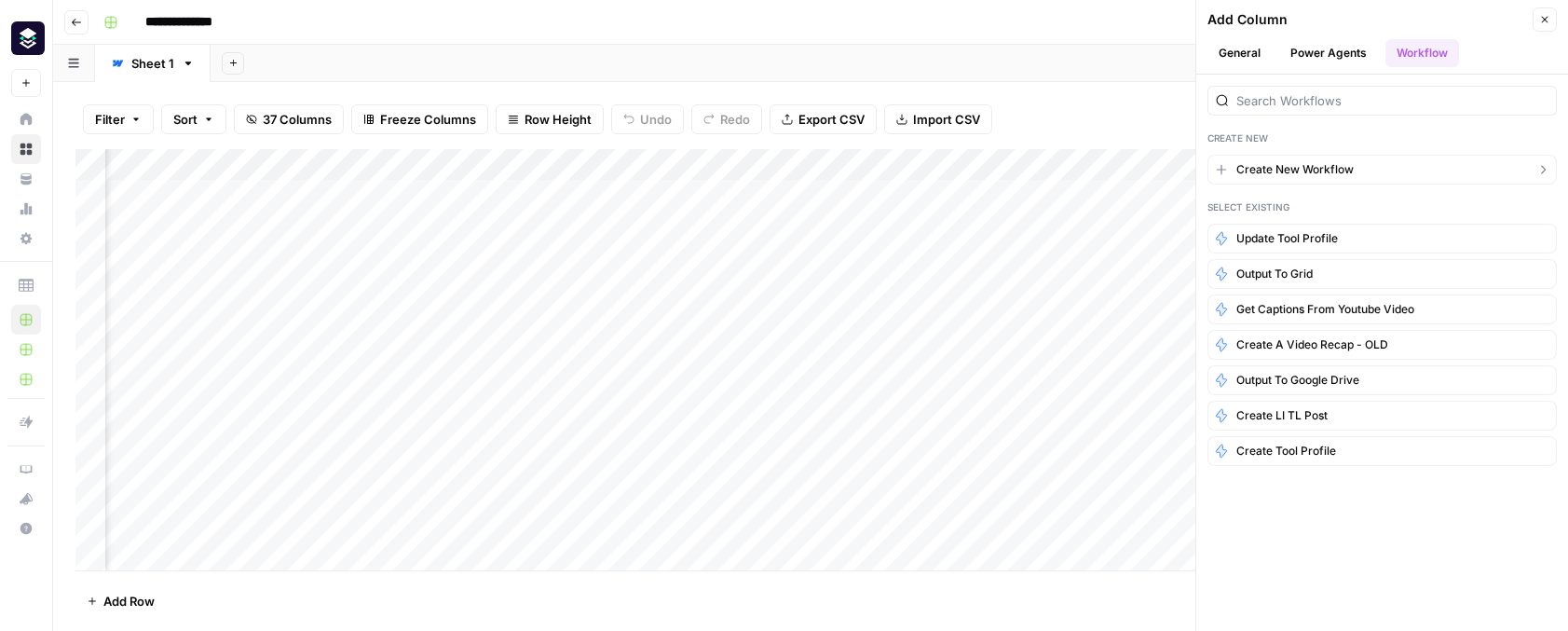 click on "Create New Workflow" at bounding box center (1295, 170) 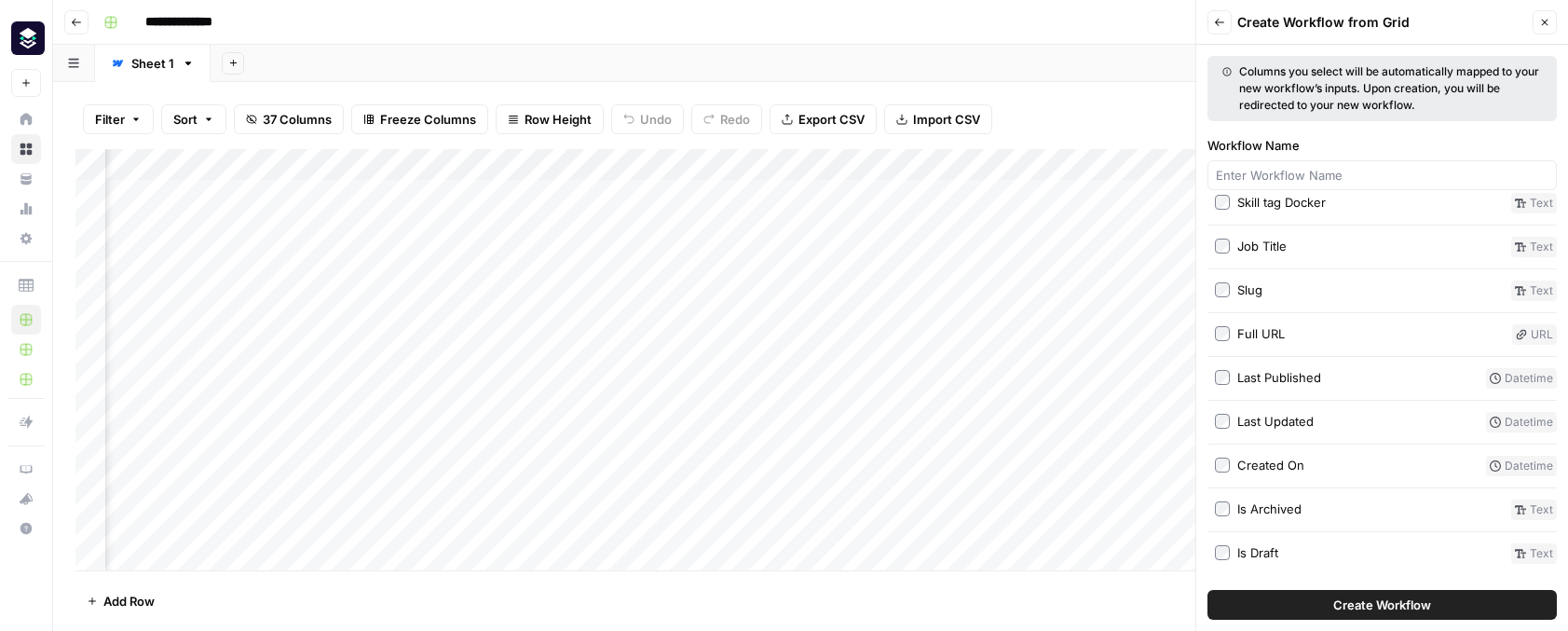 scroll, scrollTop: 0, scrollLeft: 0, axis: both 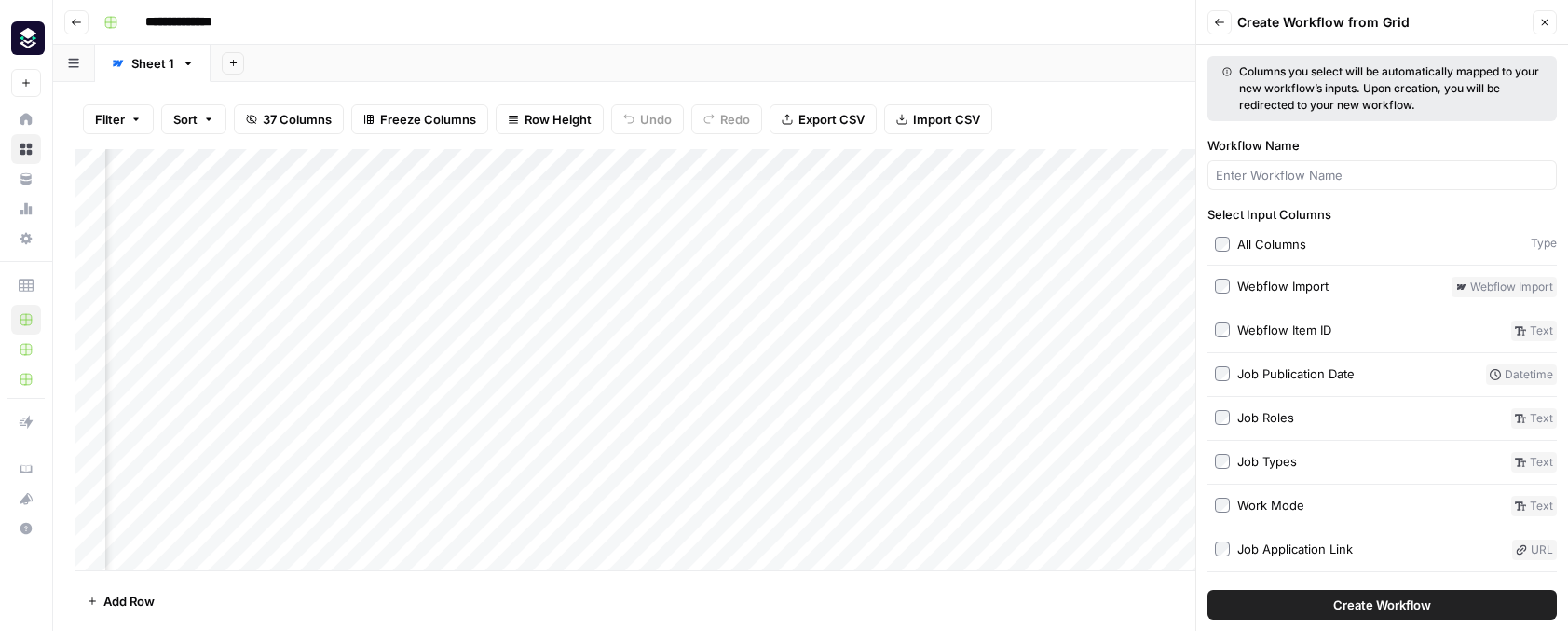 click on "Create Workflow" at bounding box center [1382, 605] 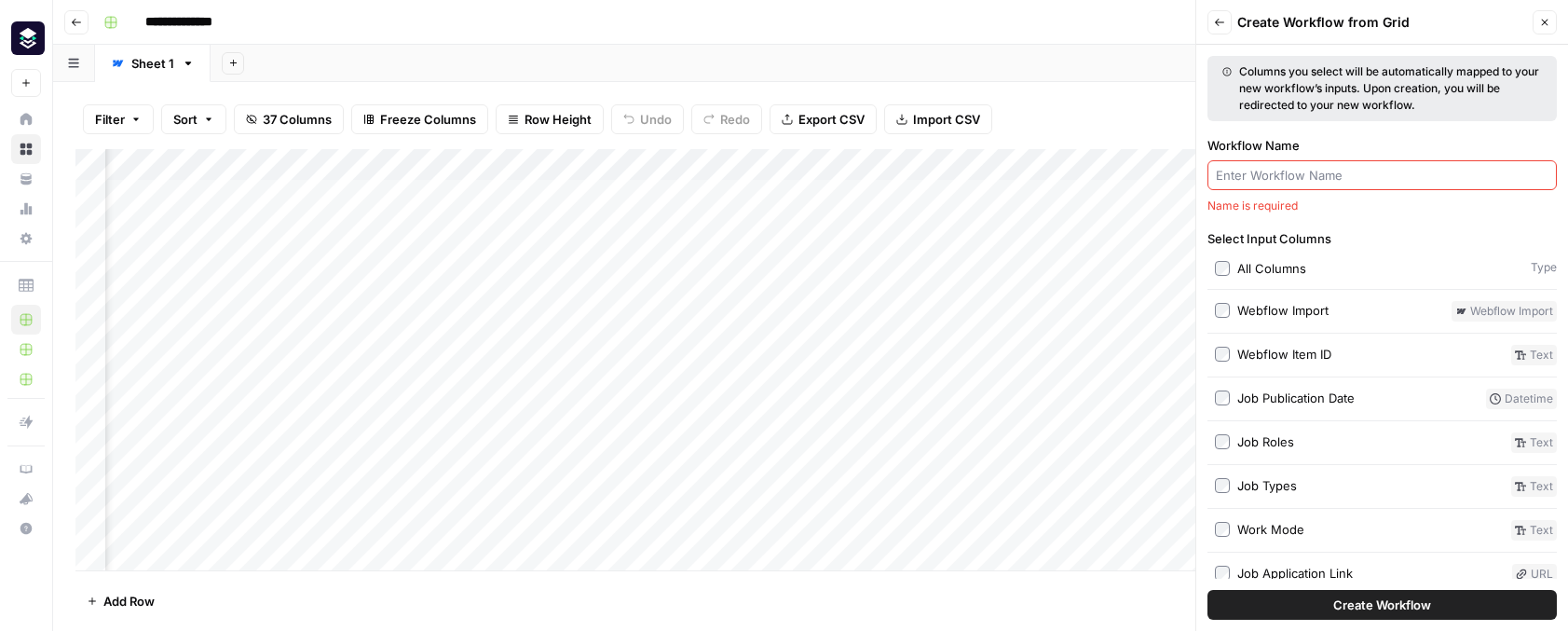 click on "Workflow Name" at bounding box center (1382, 175) 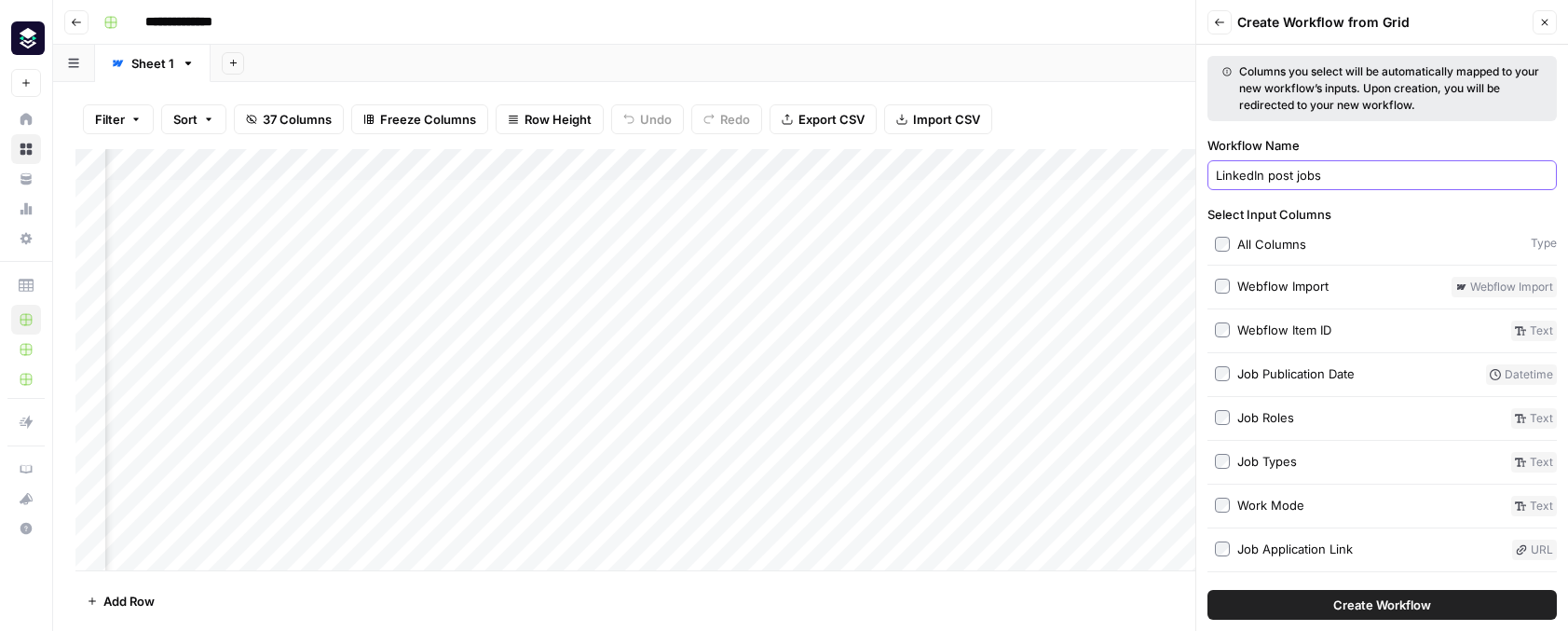 type on "LinkedIn post jobs" 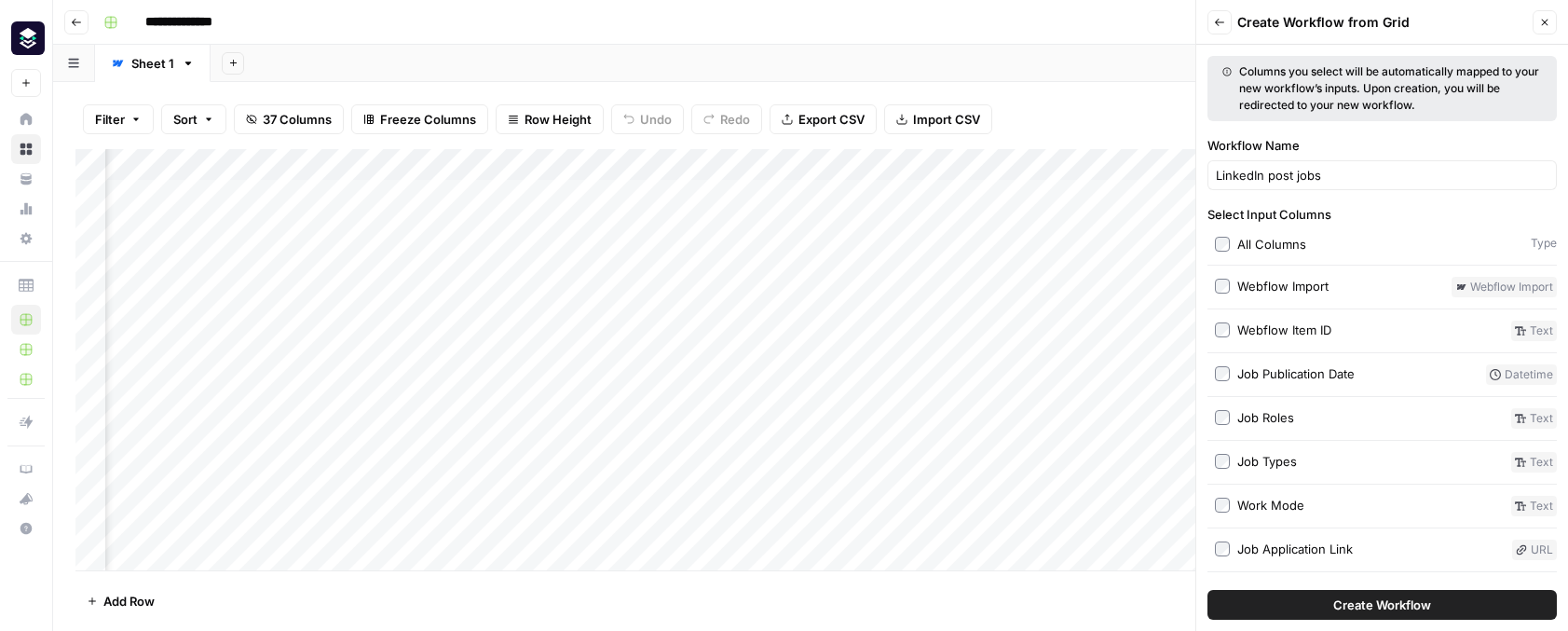 click on "Create Workflow" at bounding box center (1382, 605) 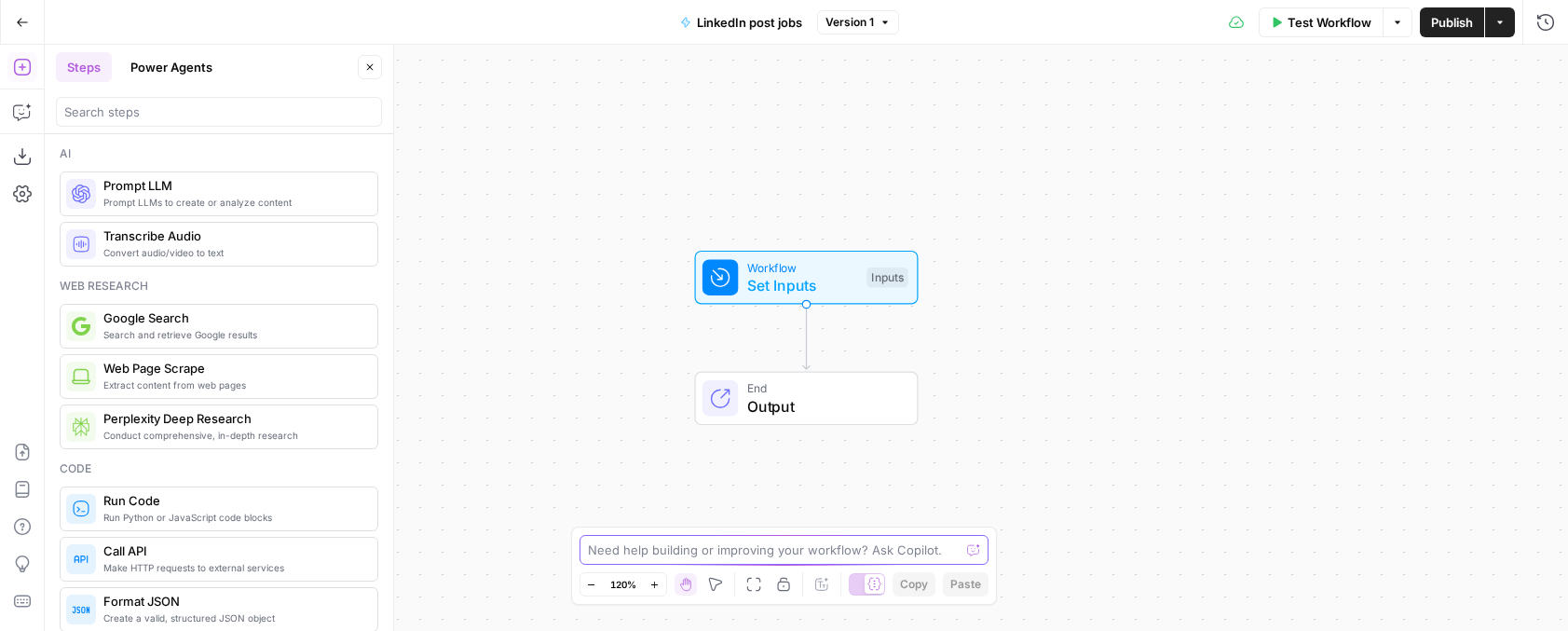 click at bounding box center (774, 550) 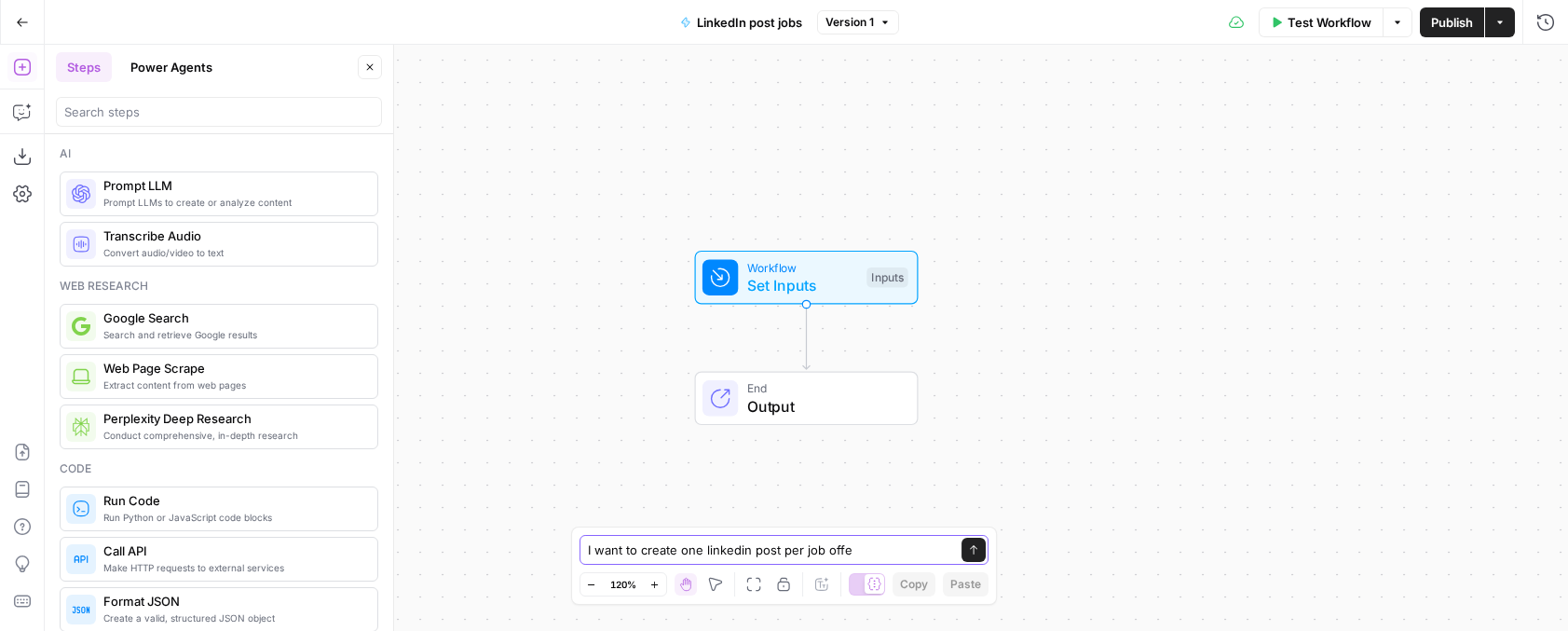 type on "I want to create one linkedin post per job offer" 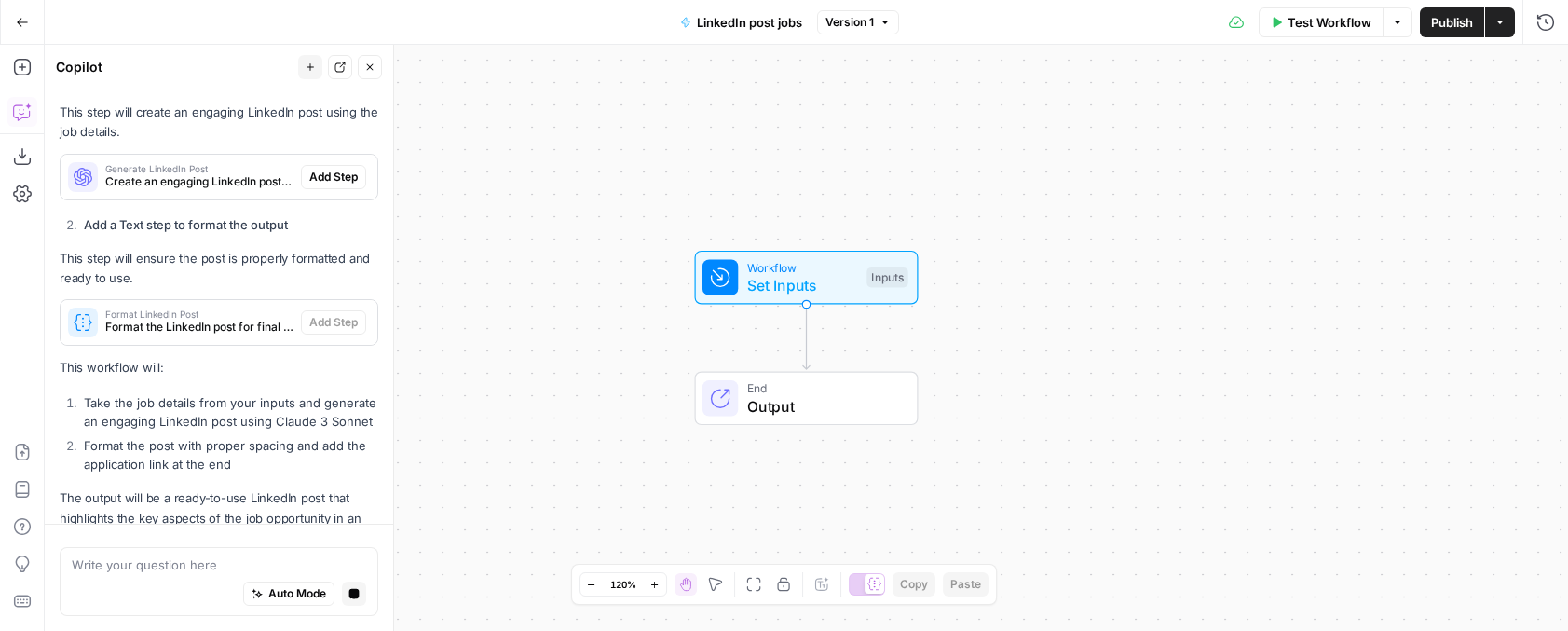scroll, scrollTop: 321, scrollLeft: 0, axis: vertical 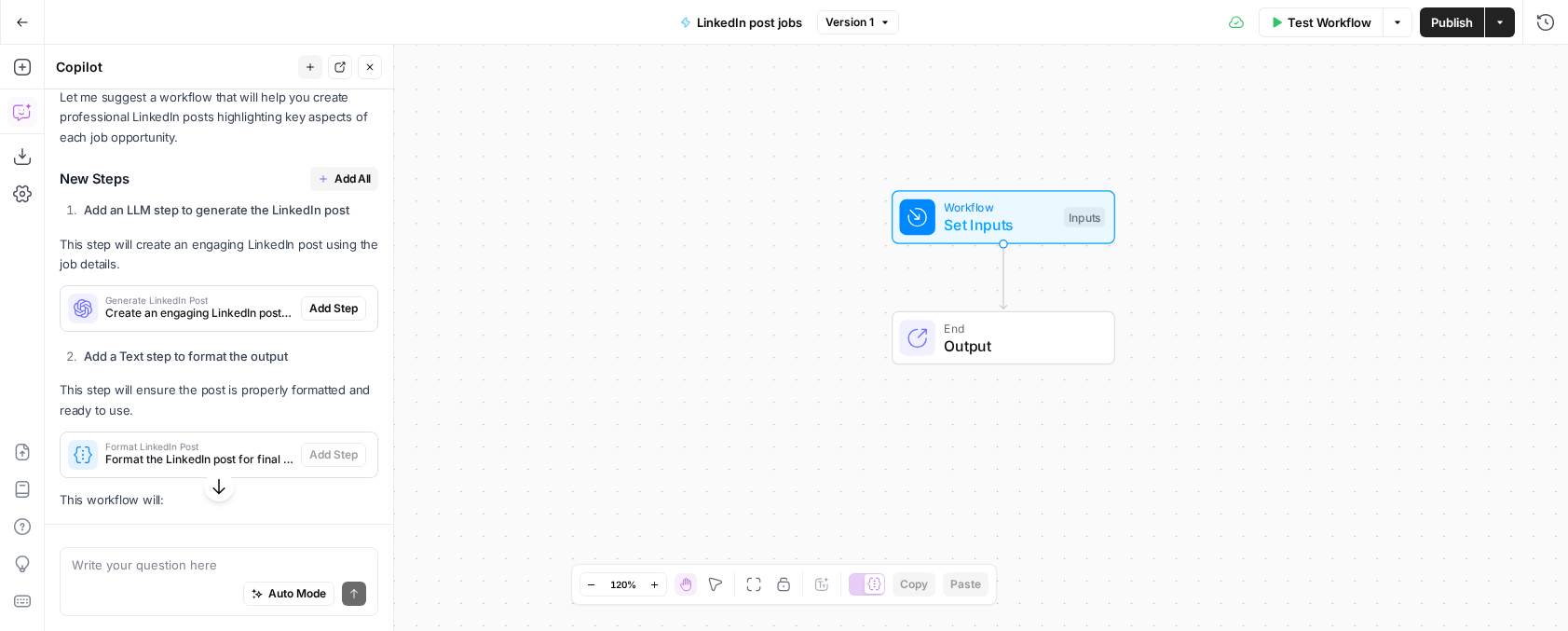 click on "Create an engaging LinkedIn post from the job details" at bounding box center (199, 313) 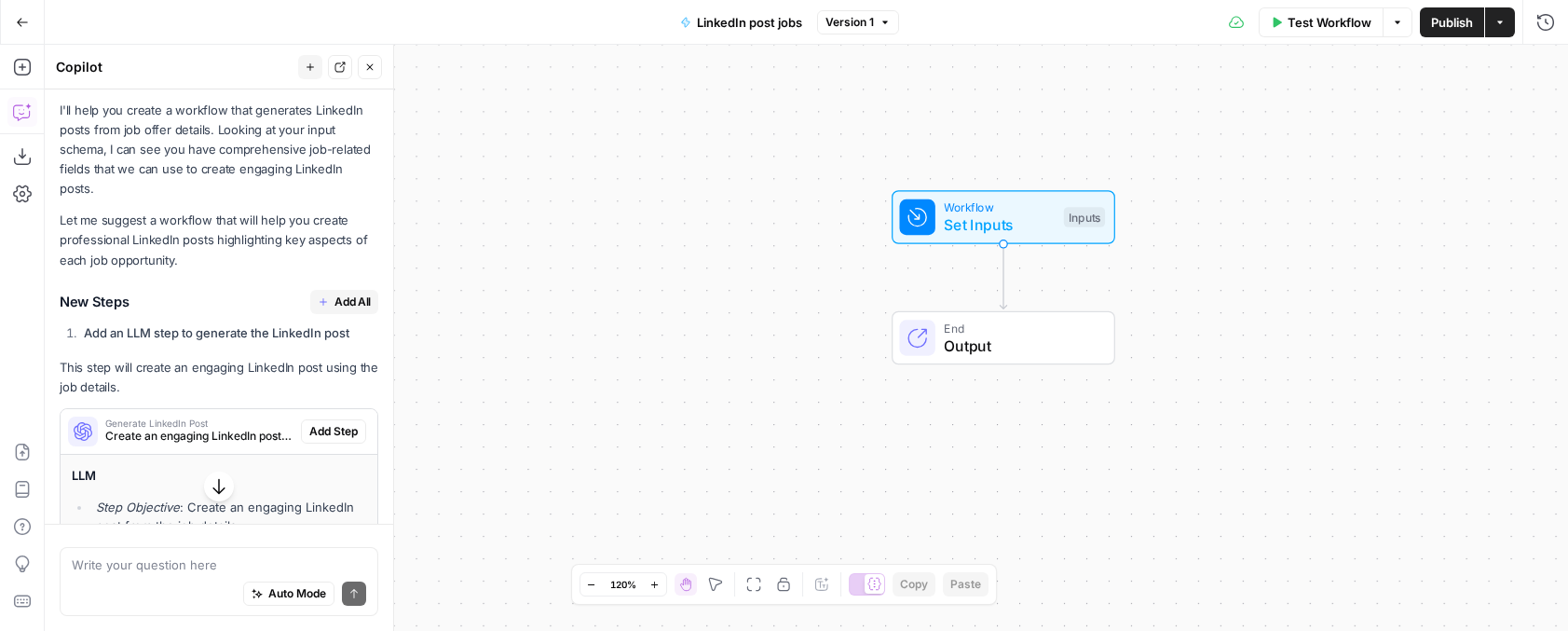 scroll, scrollTop: 138, scrollLeft: 0, axis: vertical 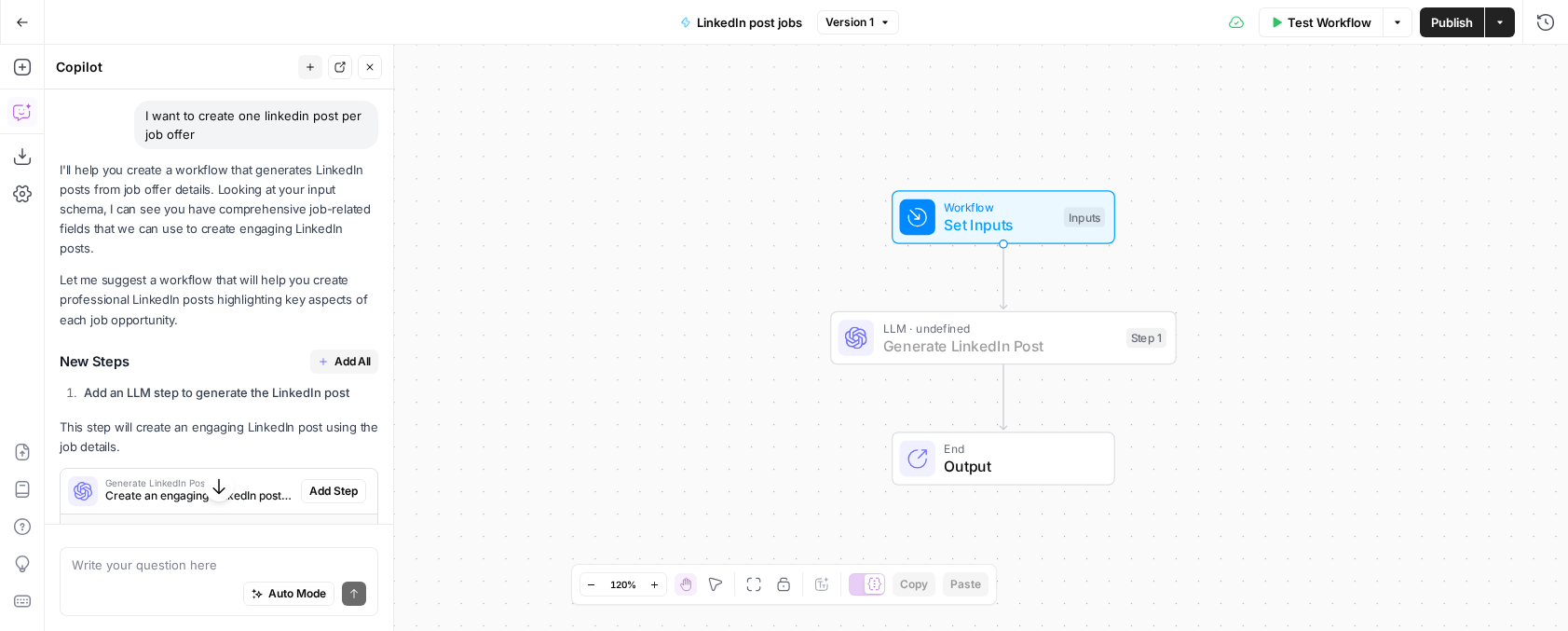 click on "Add Step" at bounding box center [334, 491] 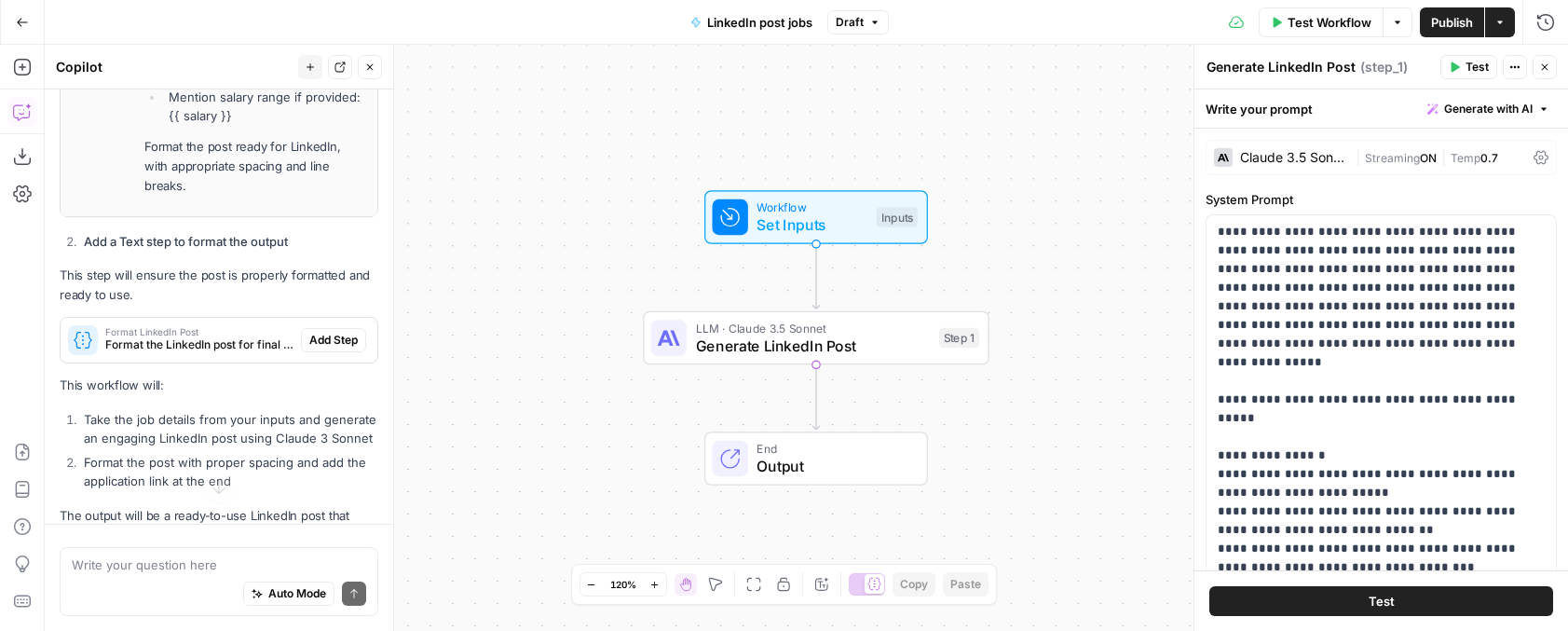 scroll, scrollTop: 1744, scrollLeft: 0, axis: vertical 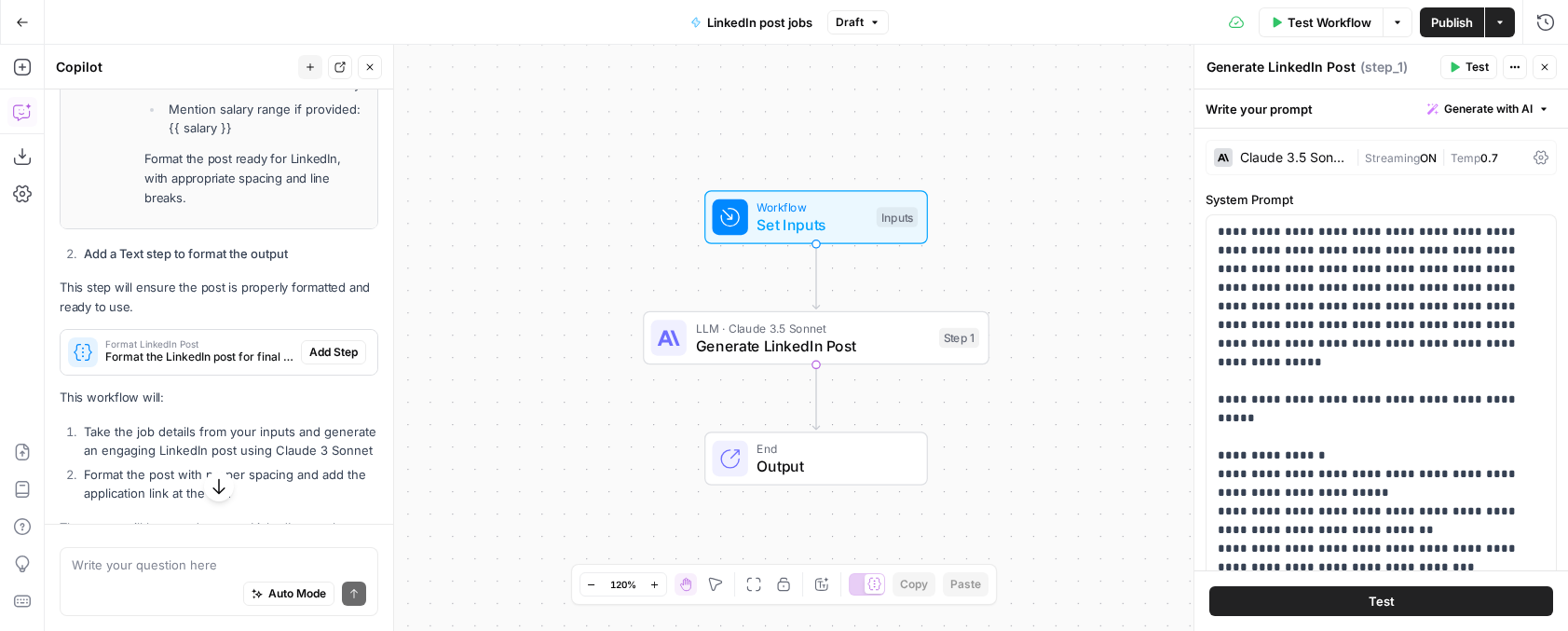 click on "Format the LinkedIn post for final output" at bounding box center (199, 357) 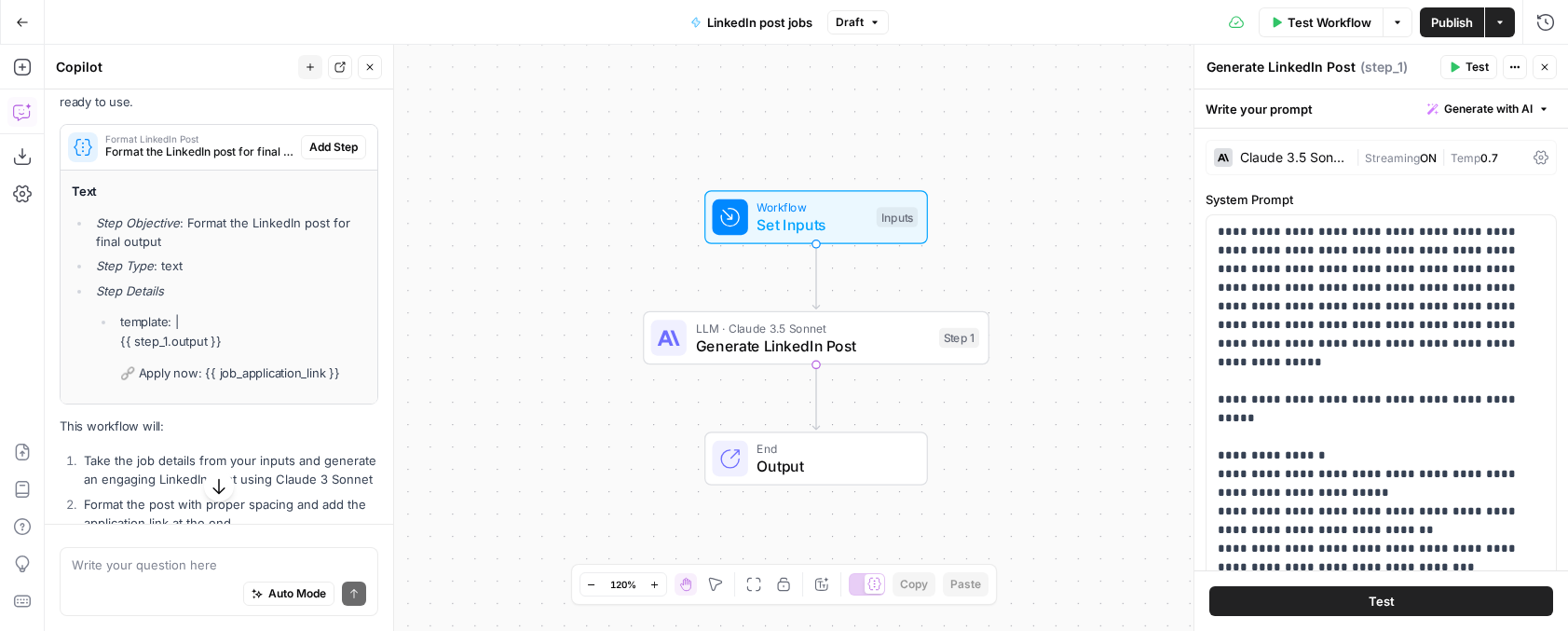 scroll, scrollTop: 1891, scrollLeft: 0, axis: vertical 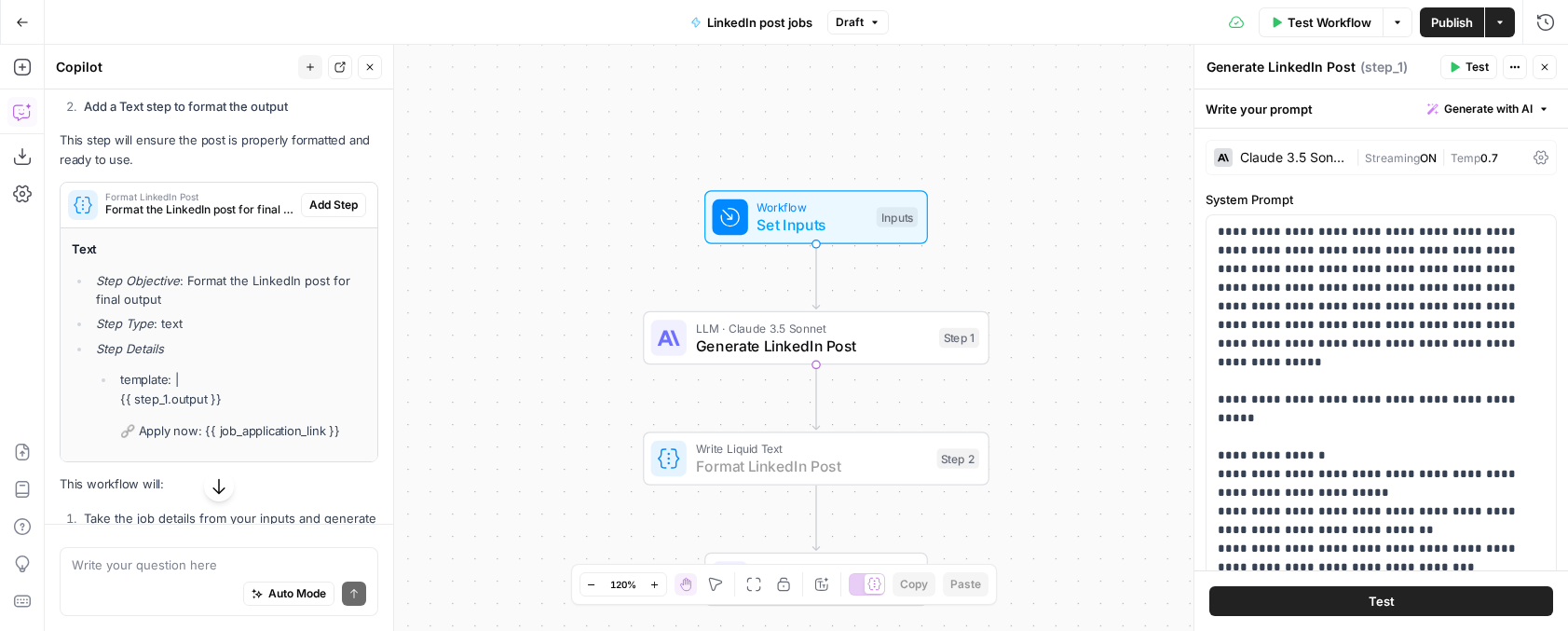 click on "Add Step" at bounding box center [334, 205] 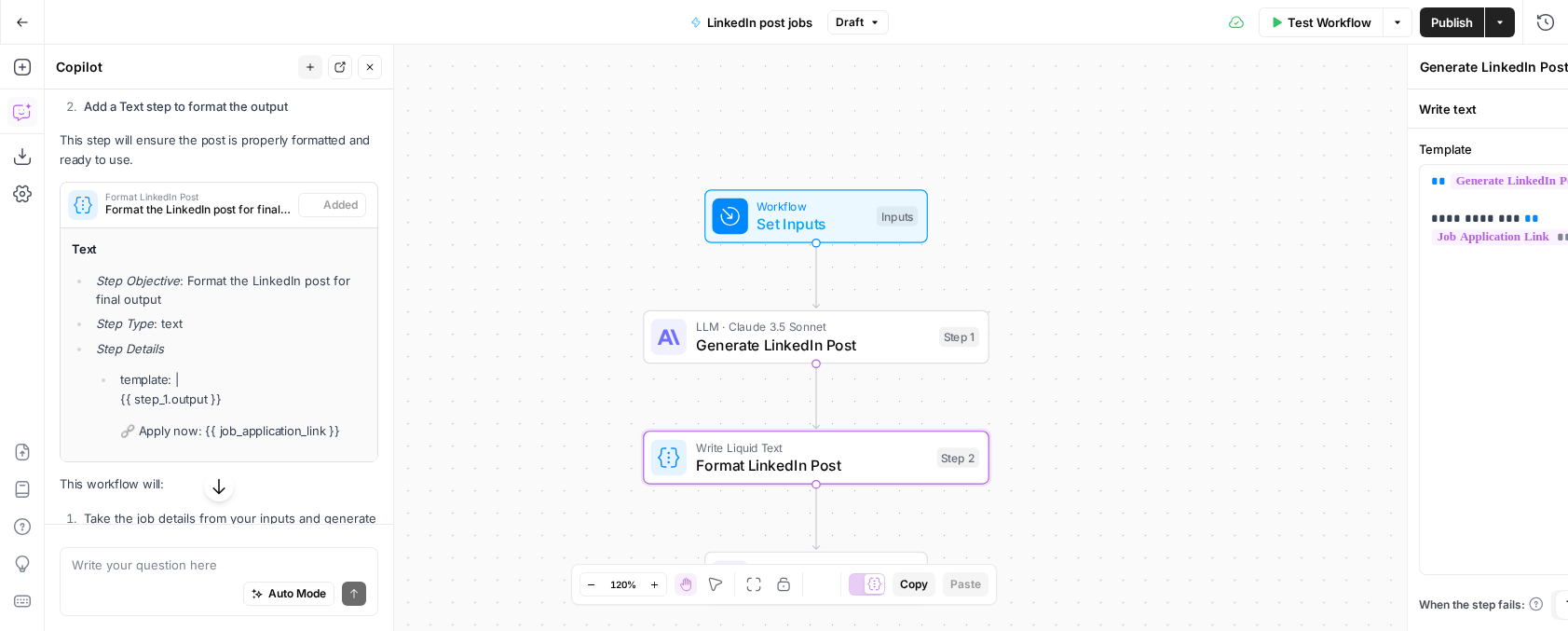 type on "Format LinkedIn Post" 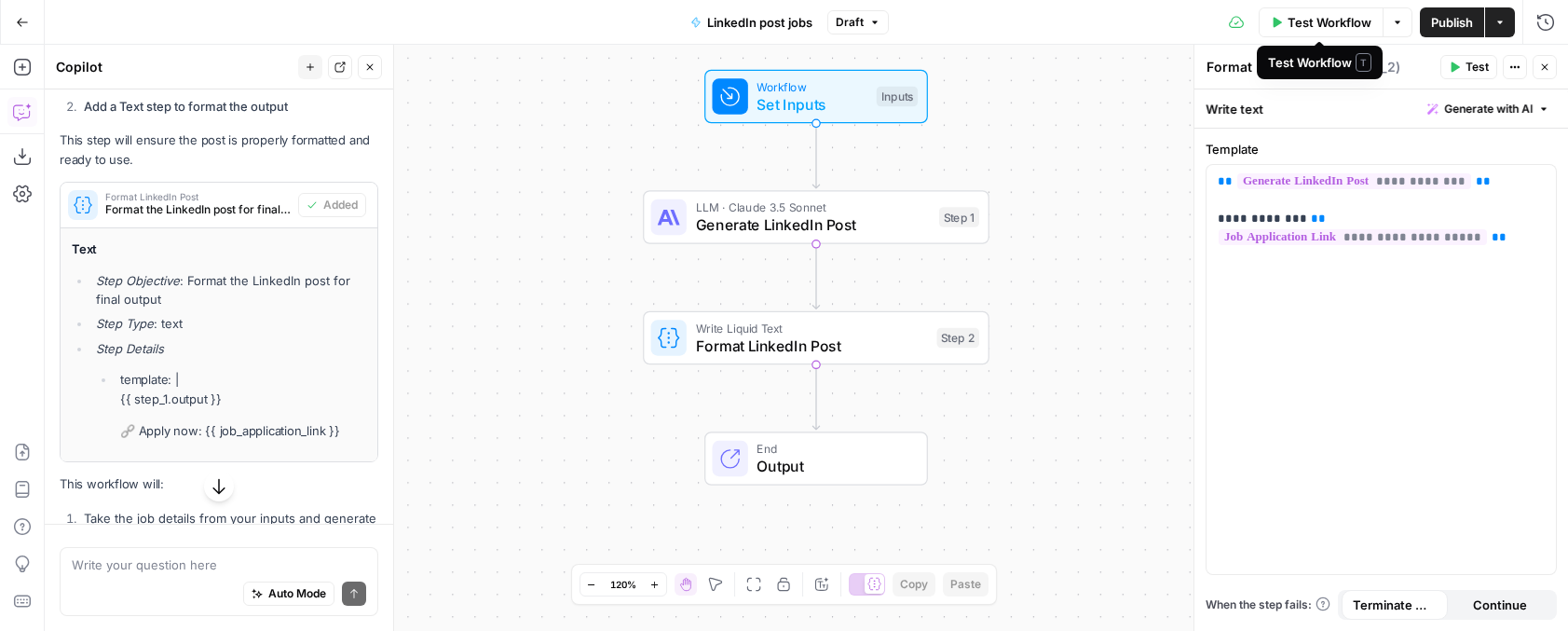 click on "Test Workflow" at bounding box center (1329, 22) 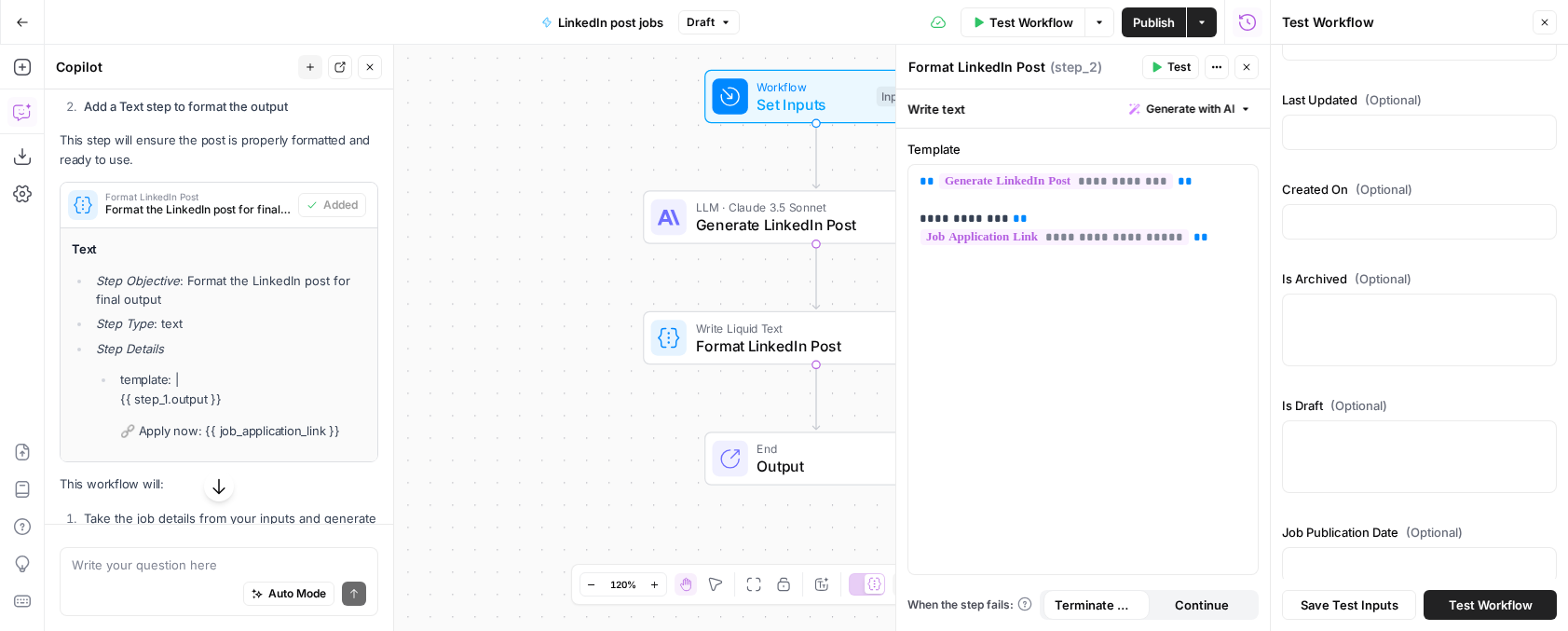 scroll, scrollTop: 0, scrollLeft: 0, axis: both 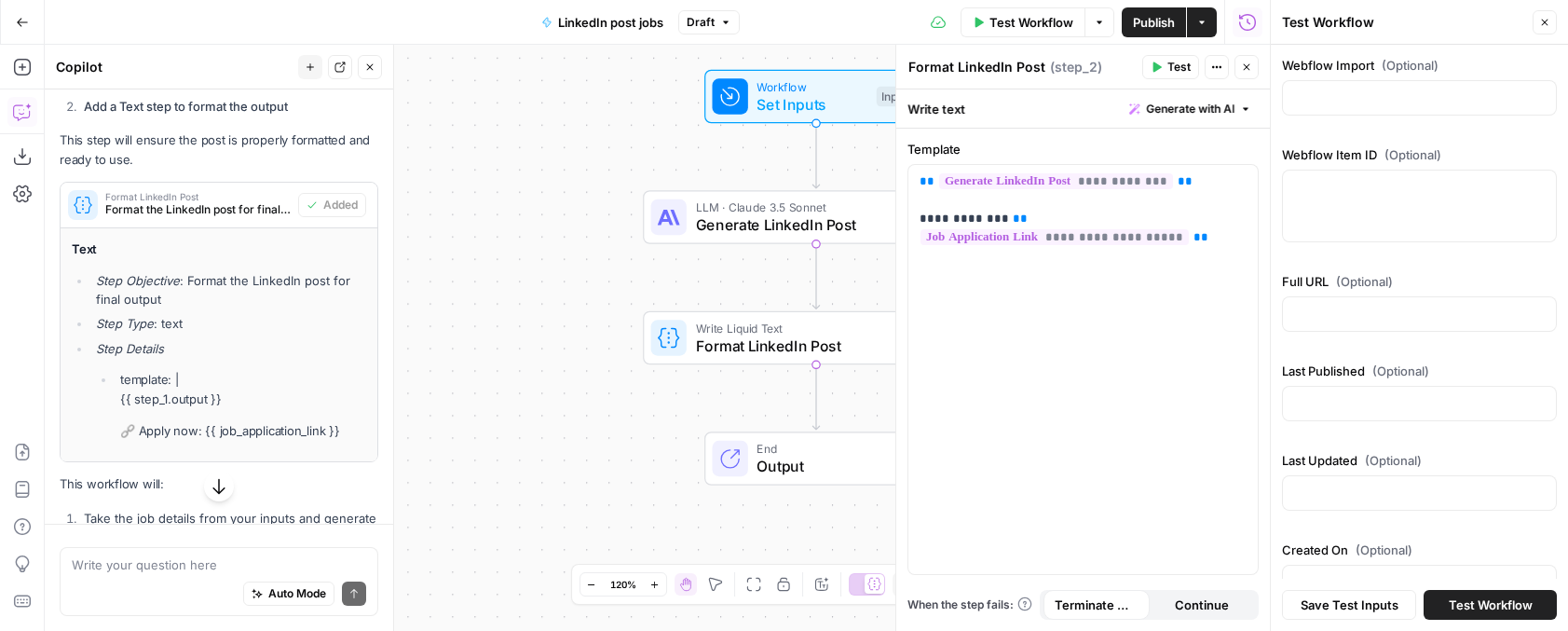 click on "Test Workflow Options Publish Actions Run History" at bounding box center [1004, 21] 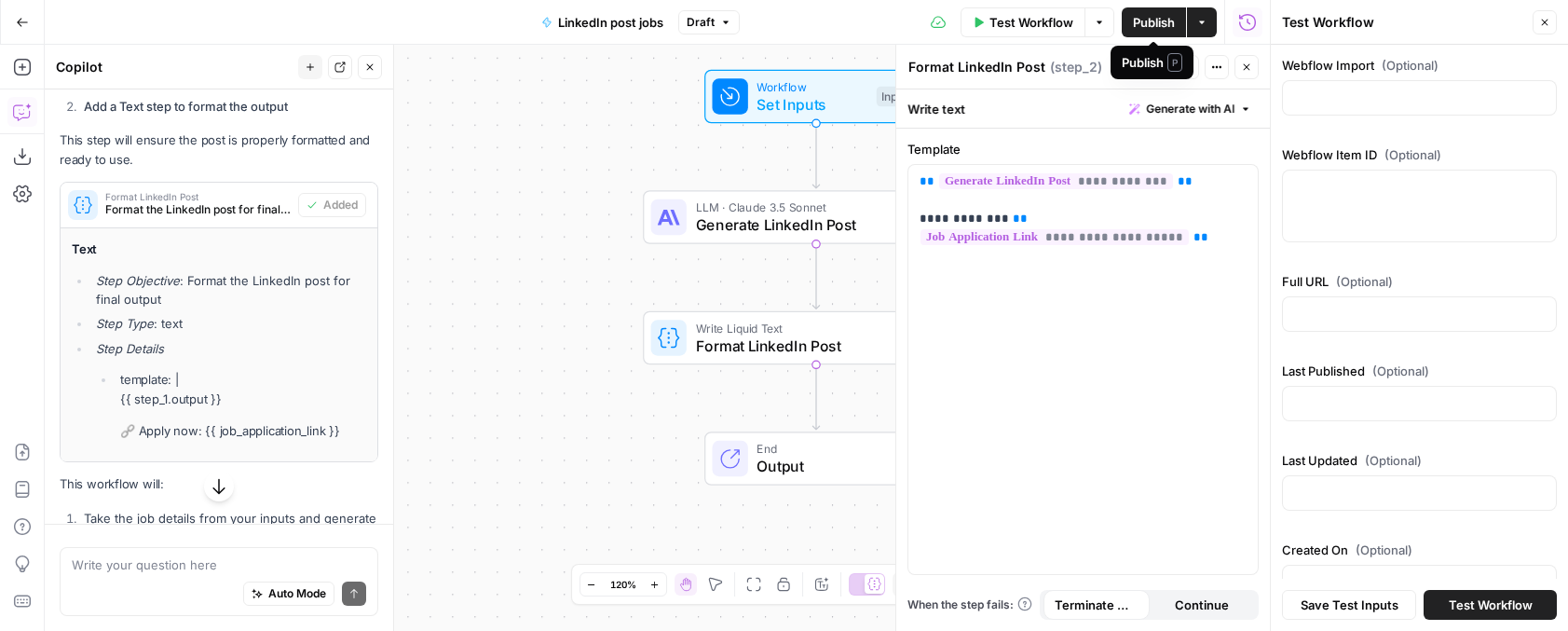 click on "Publish" at bounding box center [1153, 22] 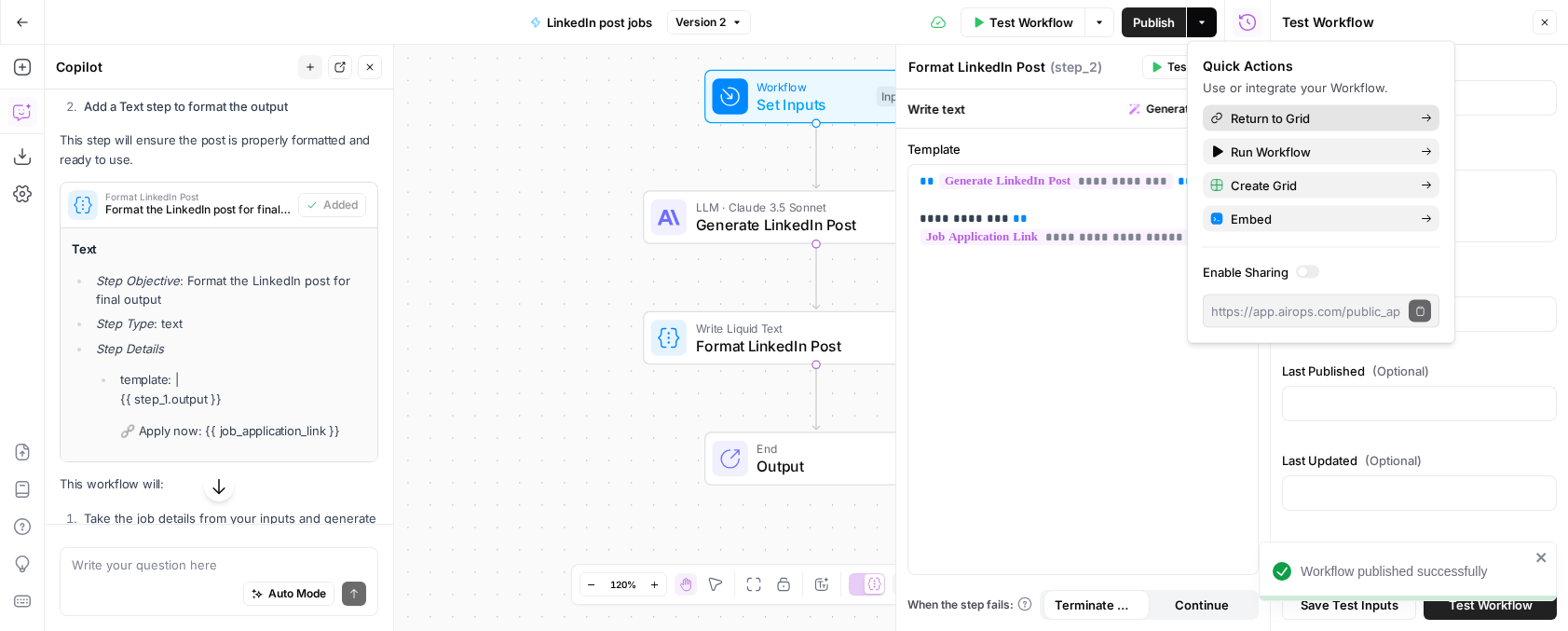 click on "Return to Grid" at bounding box center (1318, 118) 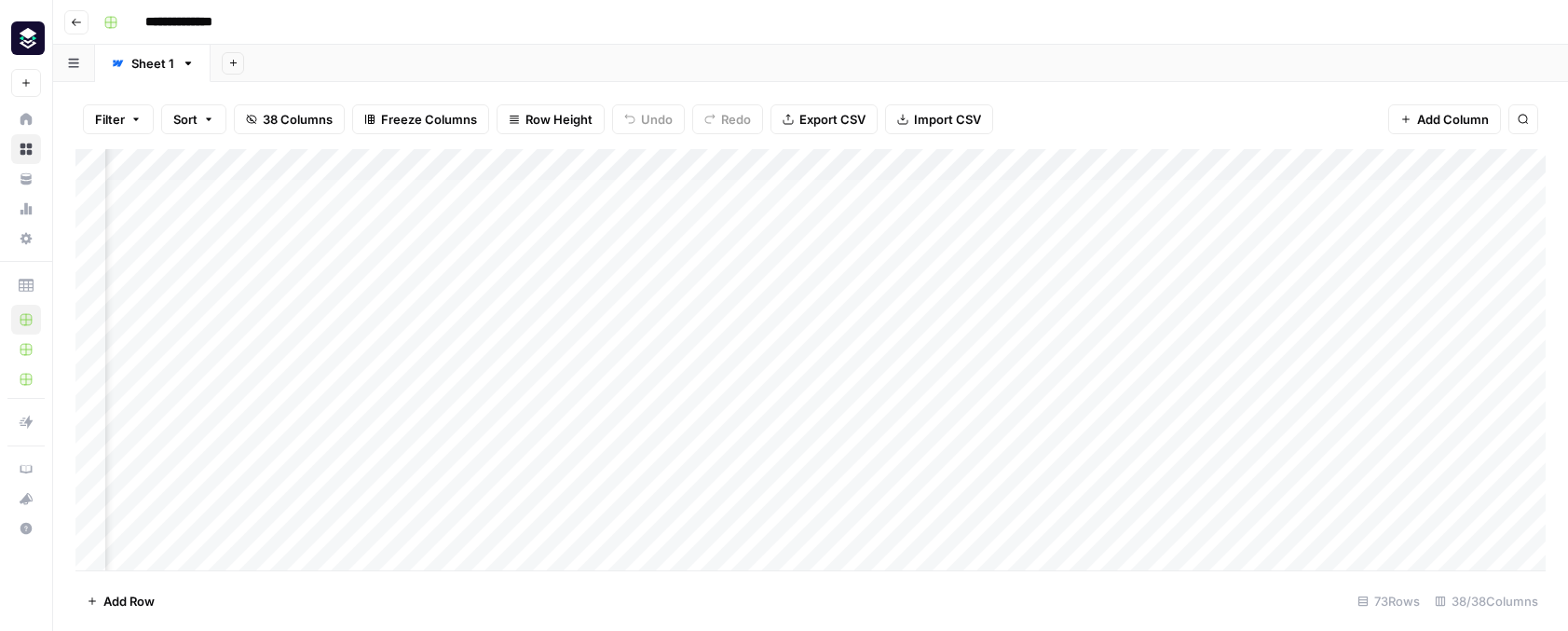 scroll, scrollTop: 0, scrollLeft: 5037, axis: horizontal 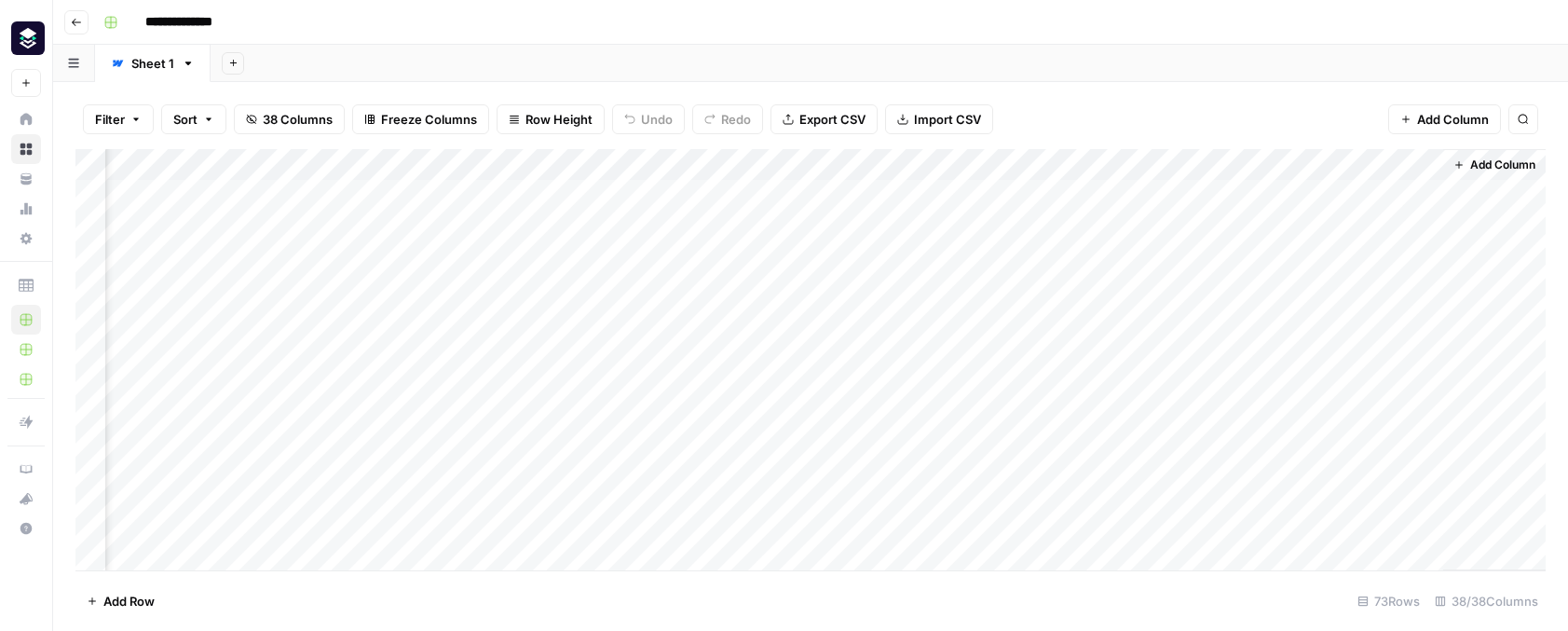 click on "Add Column" at bounding box center [811, 360] 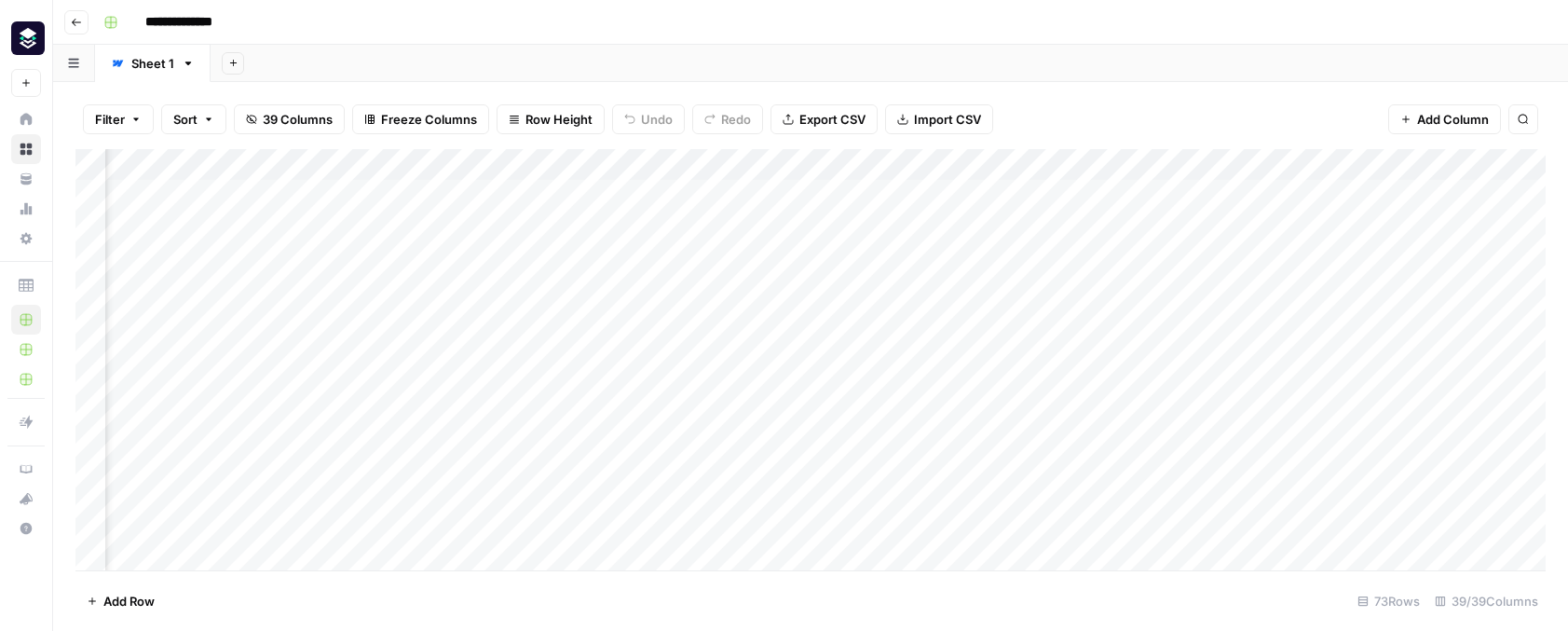 click on "Add Column" at bounding box center [811, 360] 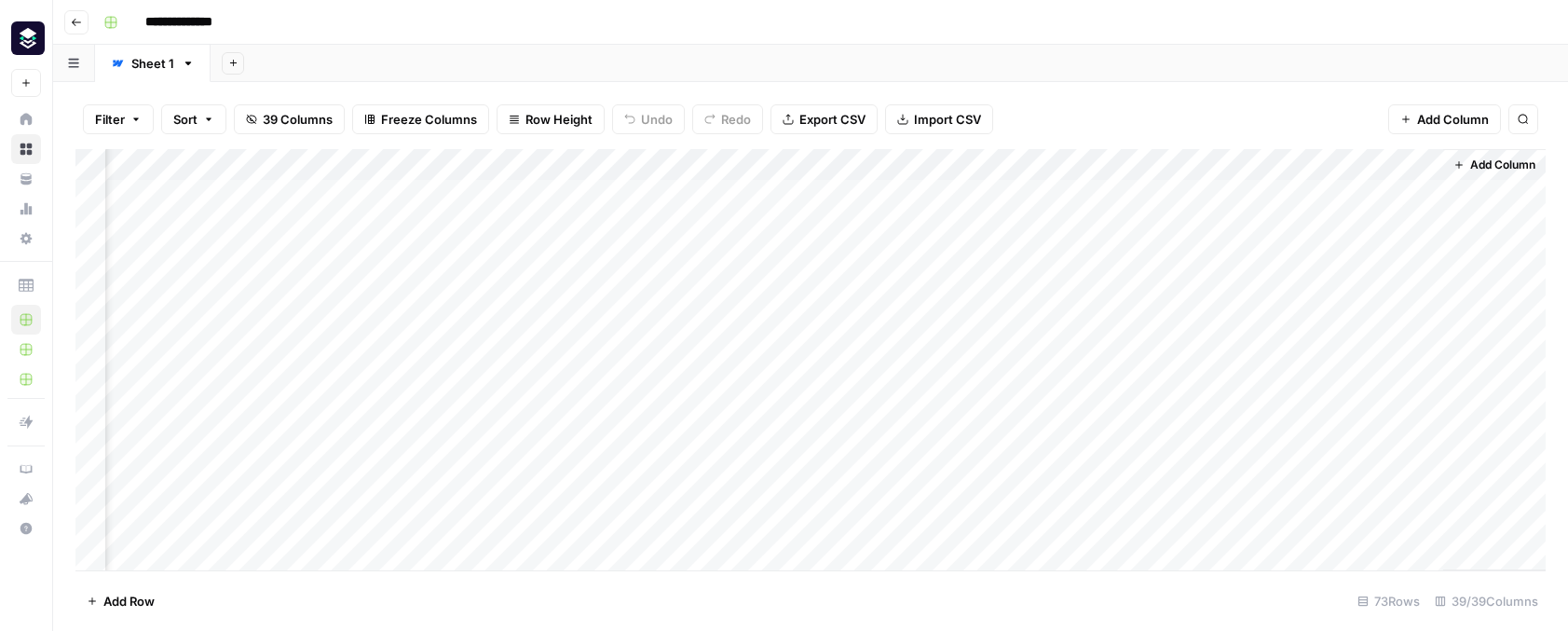 click on "Add Column" at bounding box center (811, 360) 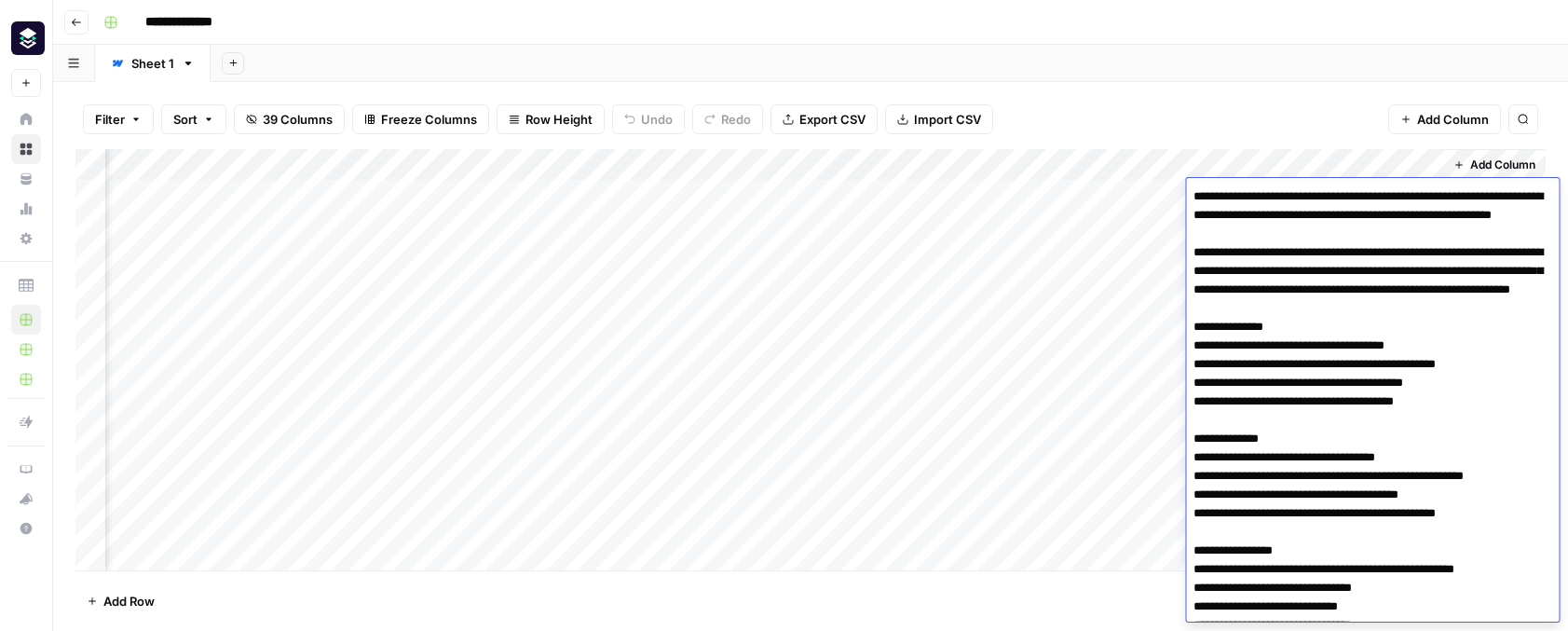 click at bounding box center [1372, 728] 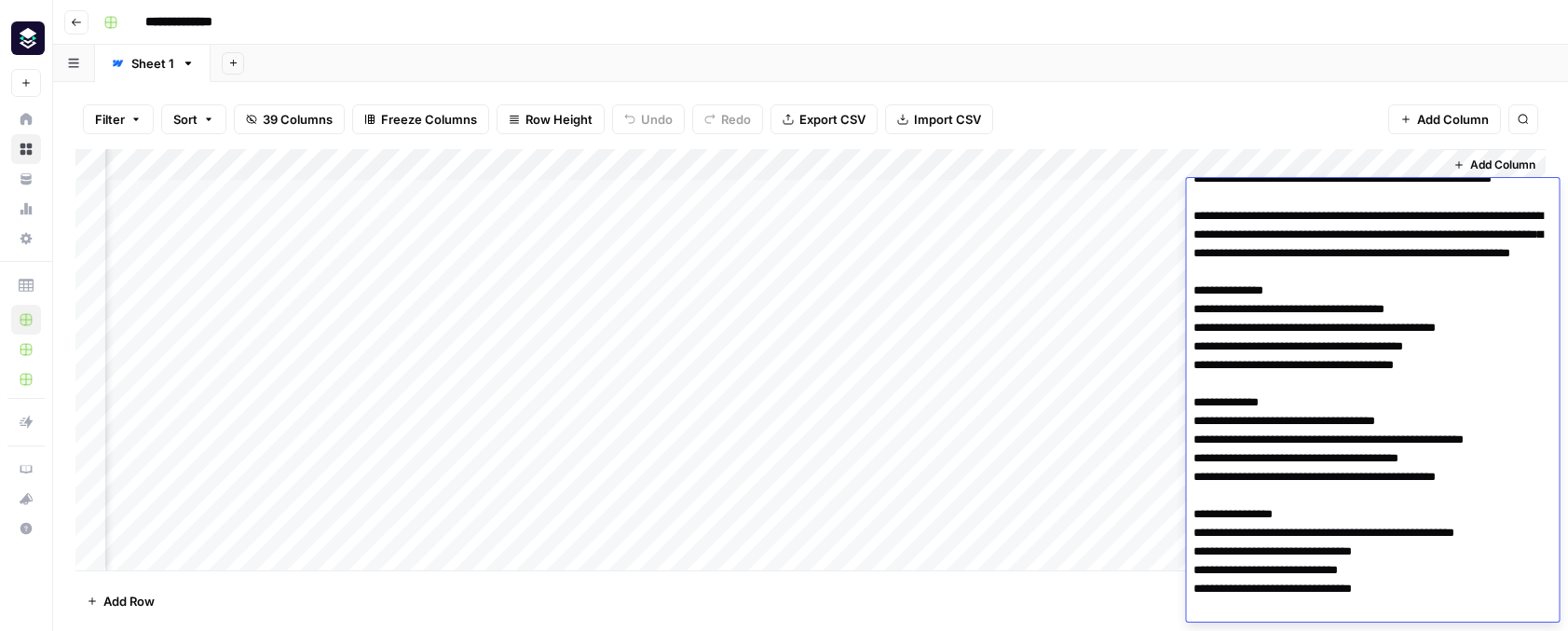 scroll, scrollTop: 0, scrollLeft: 0, axis: both 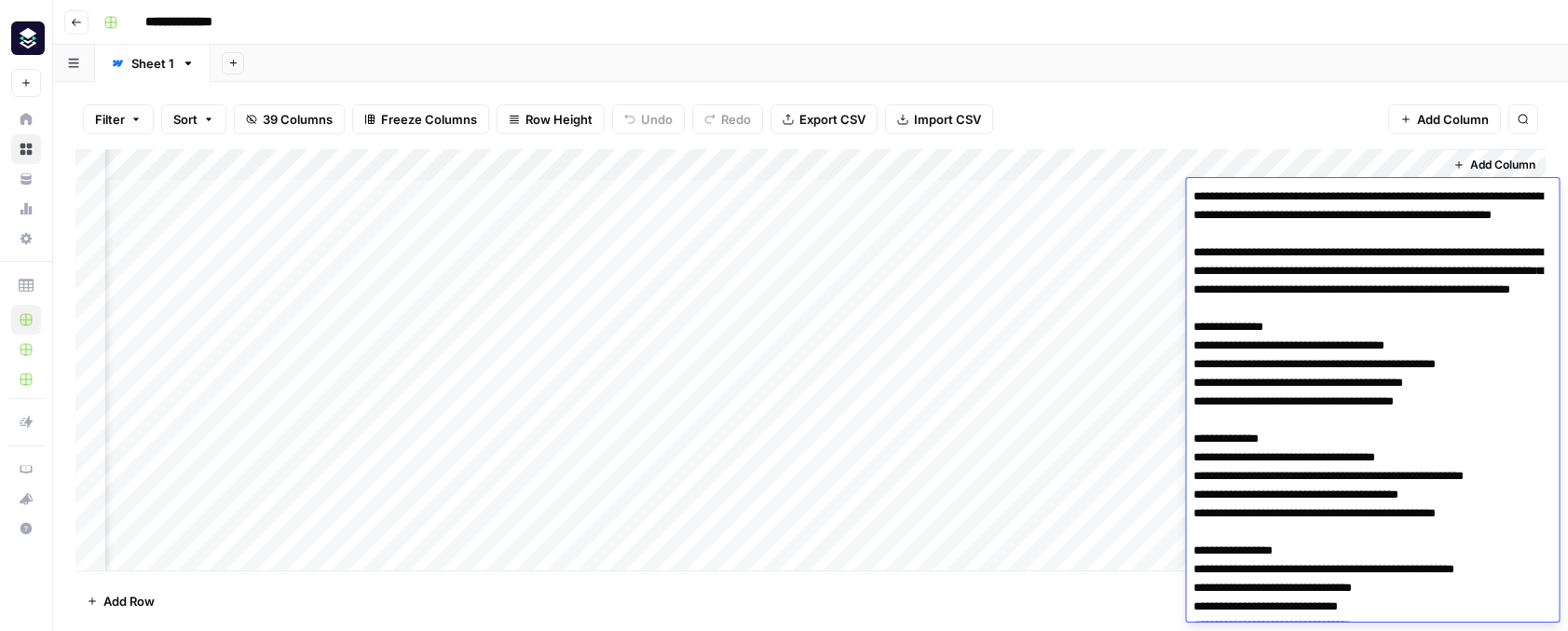 click at bounding box center [1372, 700] 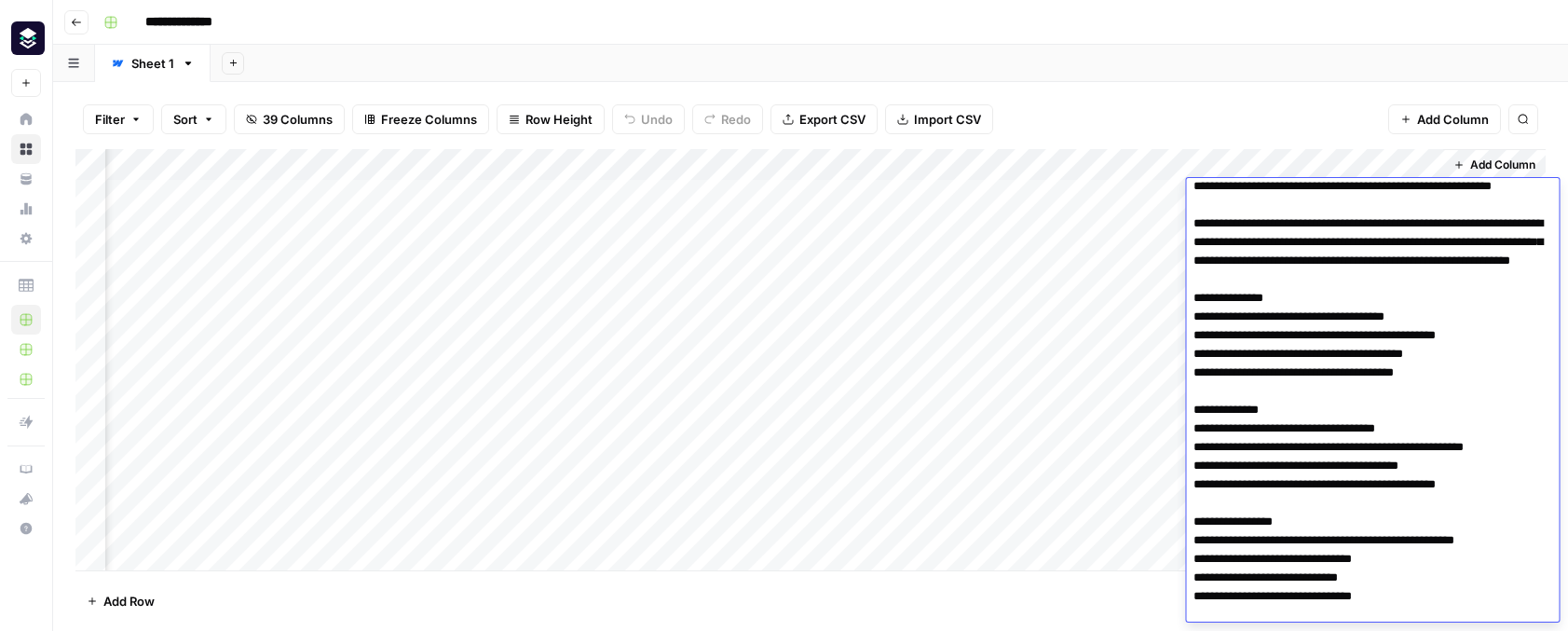 scroll, scrollTop: 0, scrollLeft: 0, axis: both 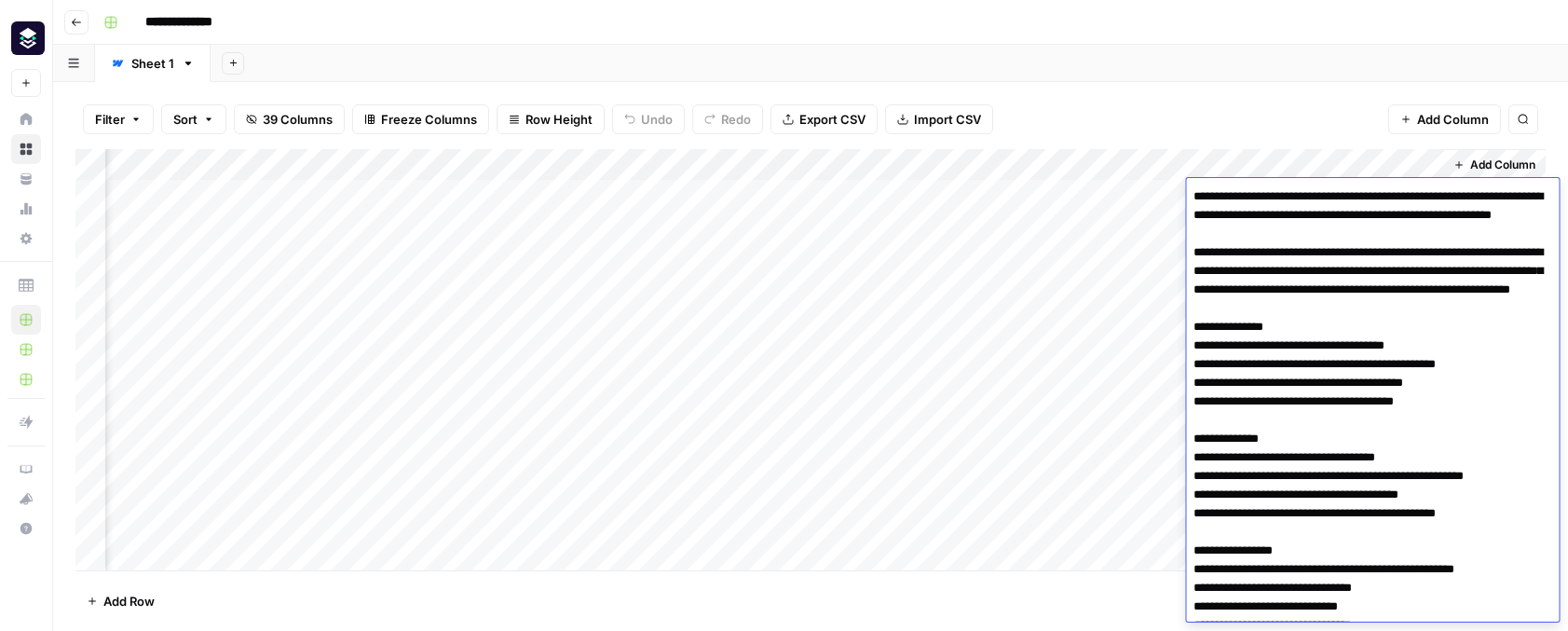 click on "Filter Sort 39 Columns Freeze Columns Row Height Undo Redo Export CSV Import CSV Add Column Search Add Column Add Row 73  Rows 39/39  Columns" at bounding box center [811, 356] 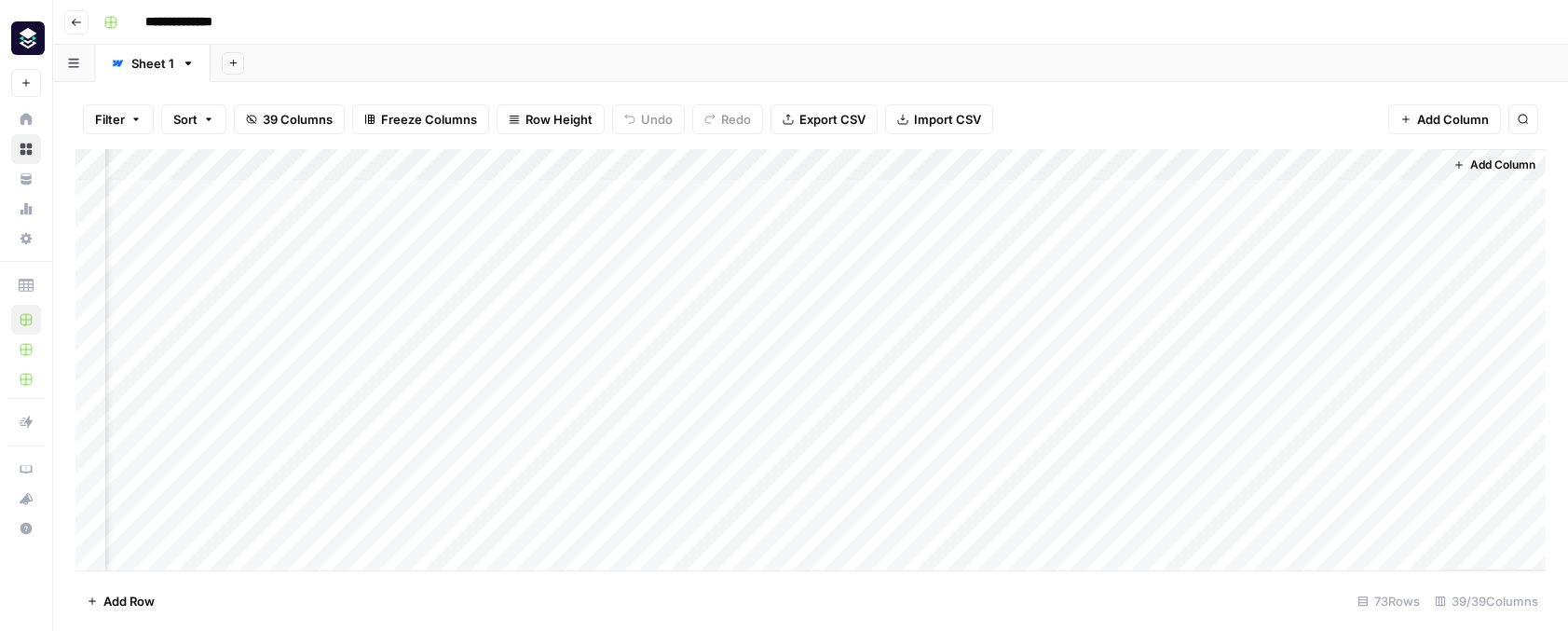 click on "**********" at bounding box center [195, 22] 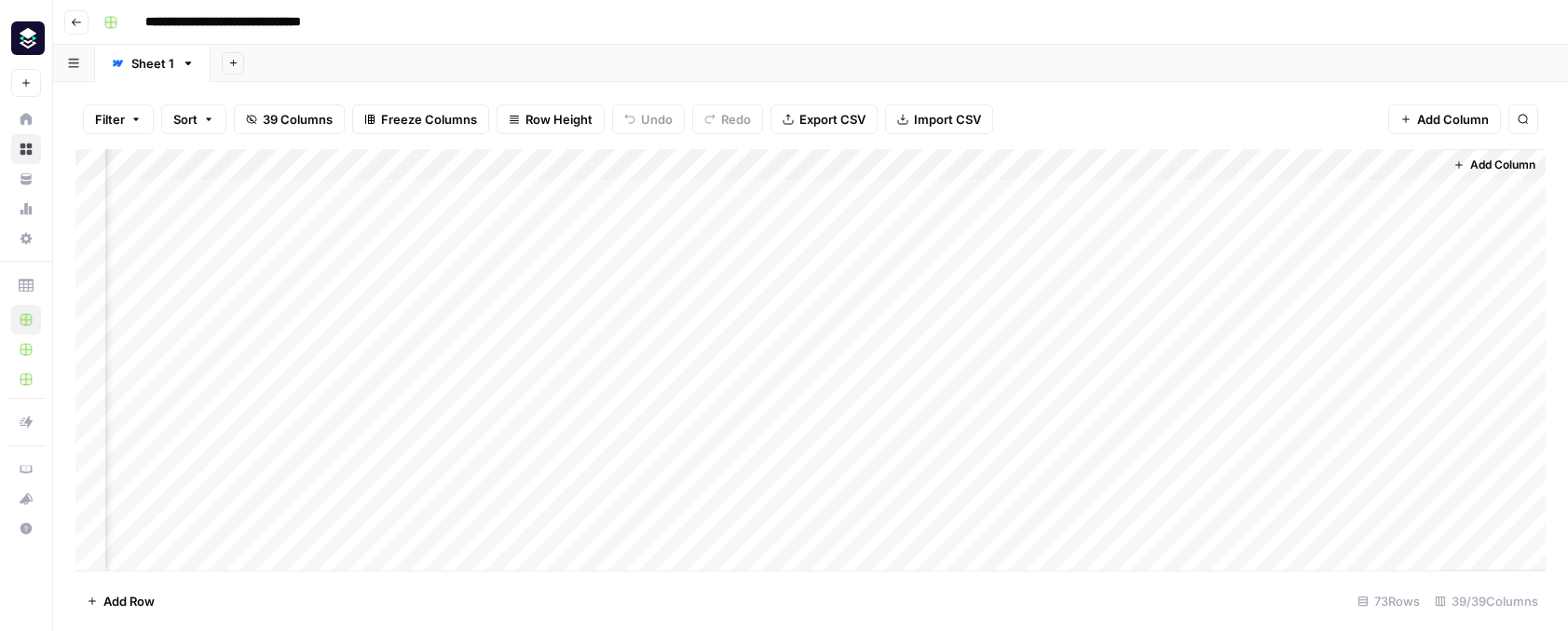 type on "**********" 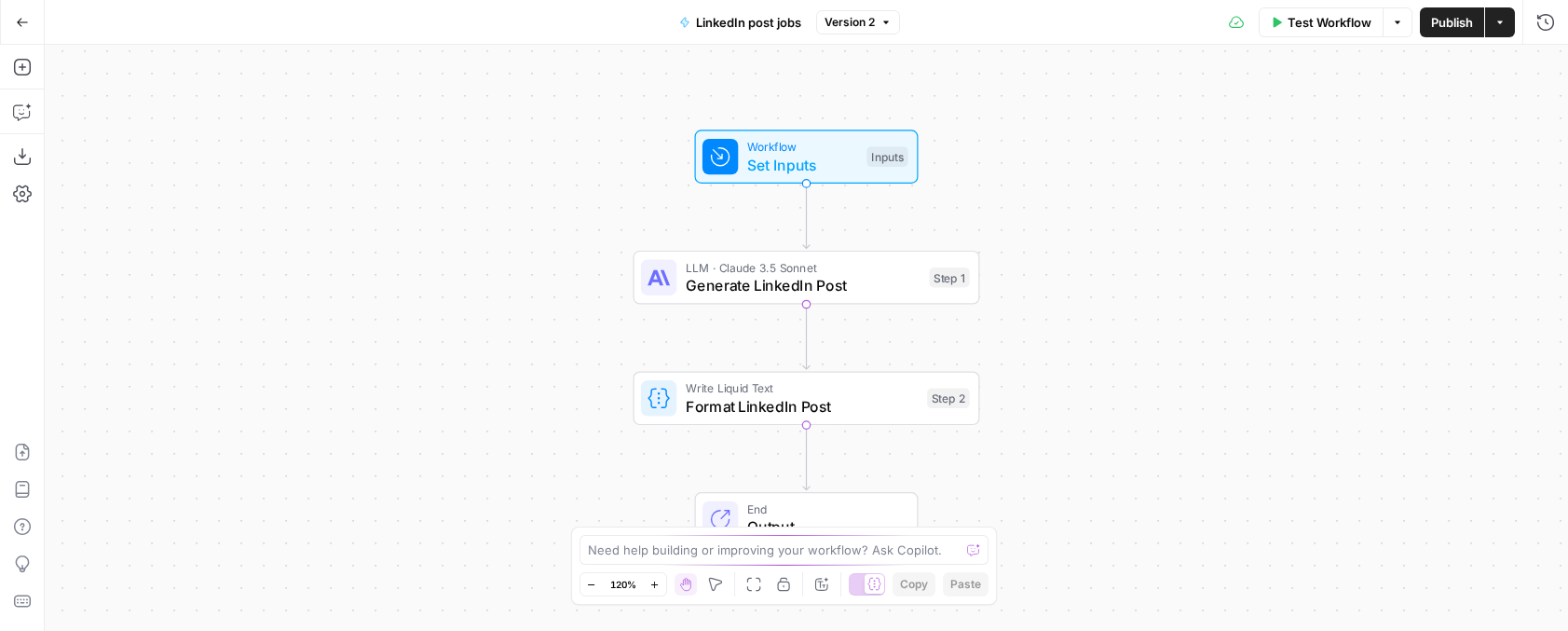 click 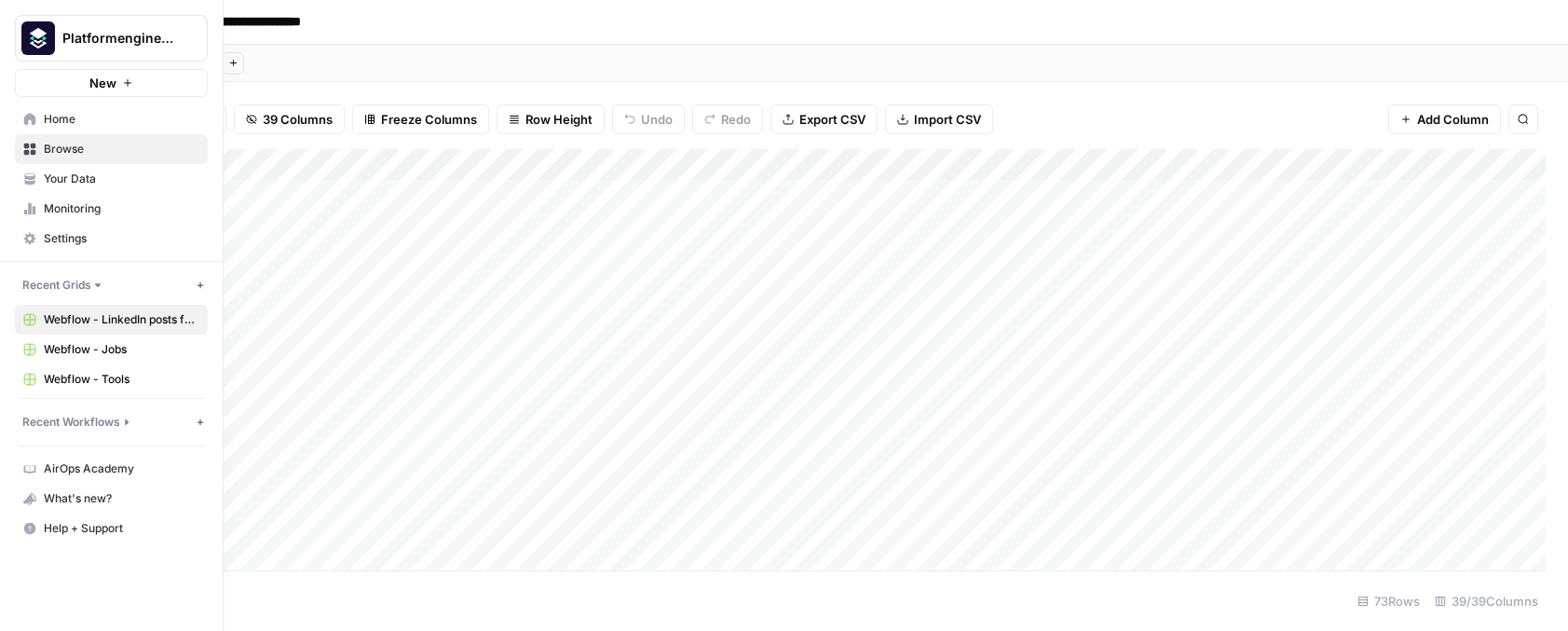 click on "Browse" at bounding box center (121, 149) 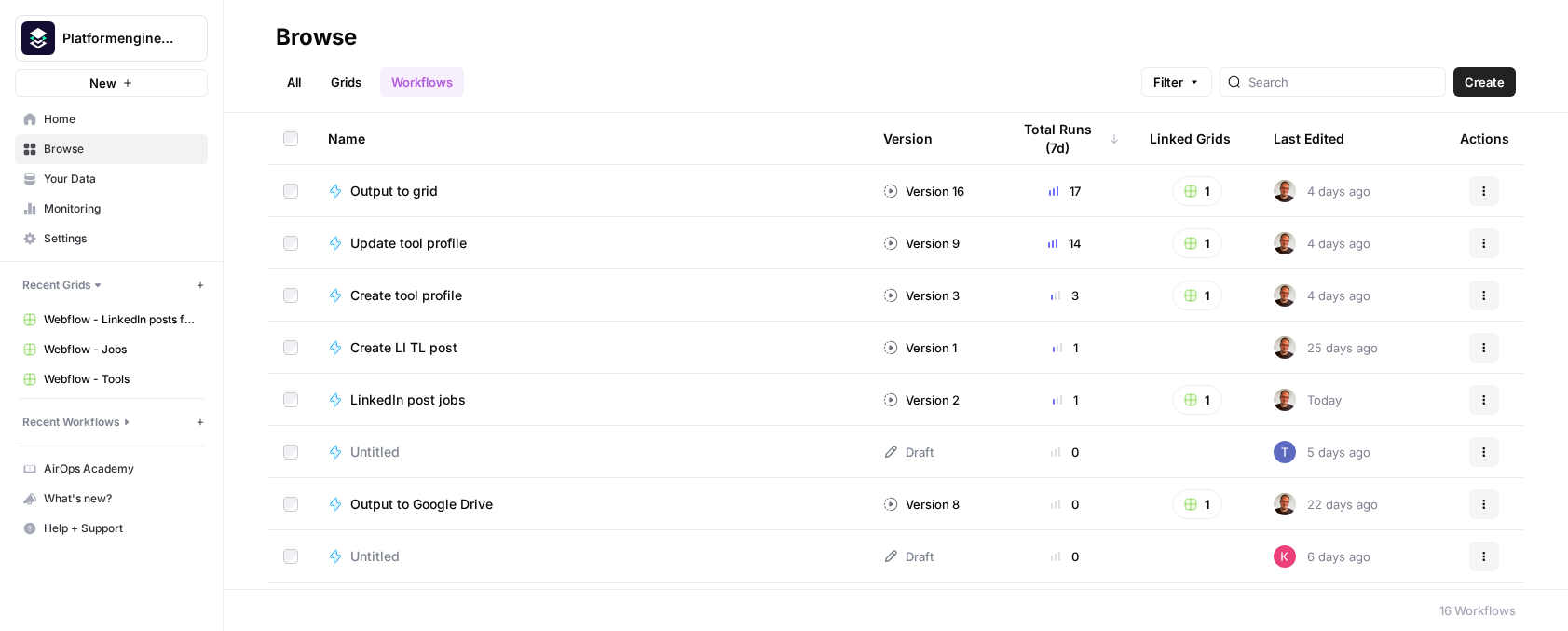 click on "Grids" at bounding box center [346, 82] 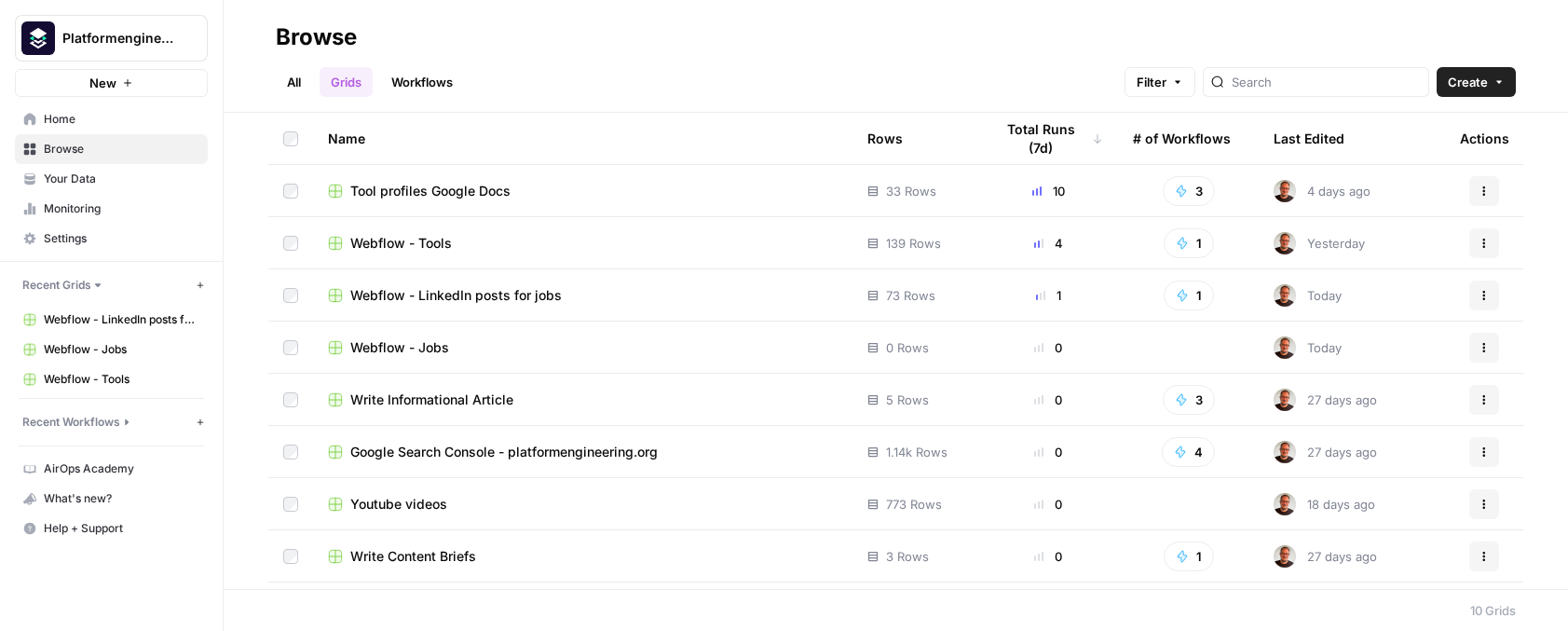 click on "Create" at bounding box center [1467, 82] 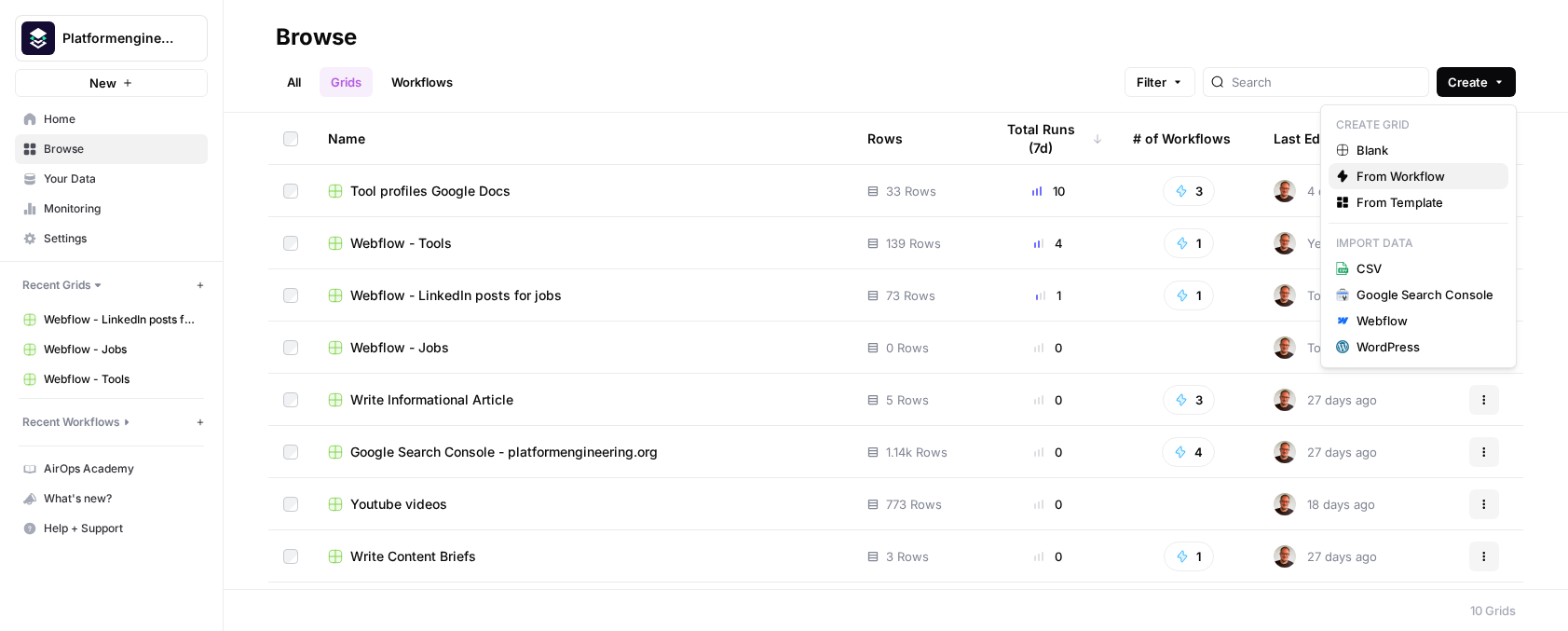 click on "From Workflow" at bounding box center [1425, 176] 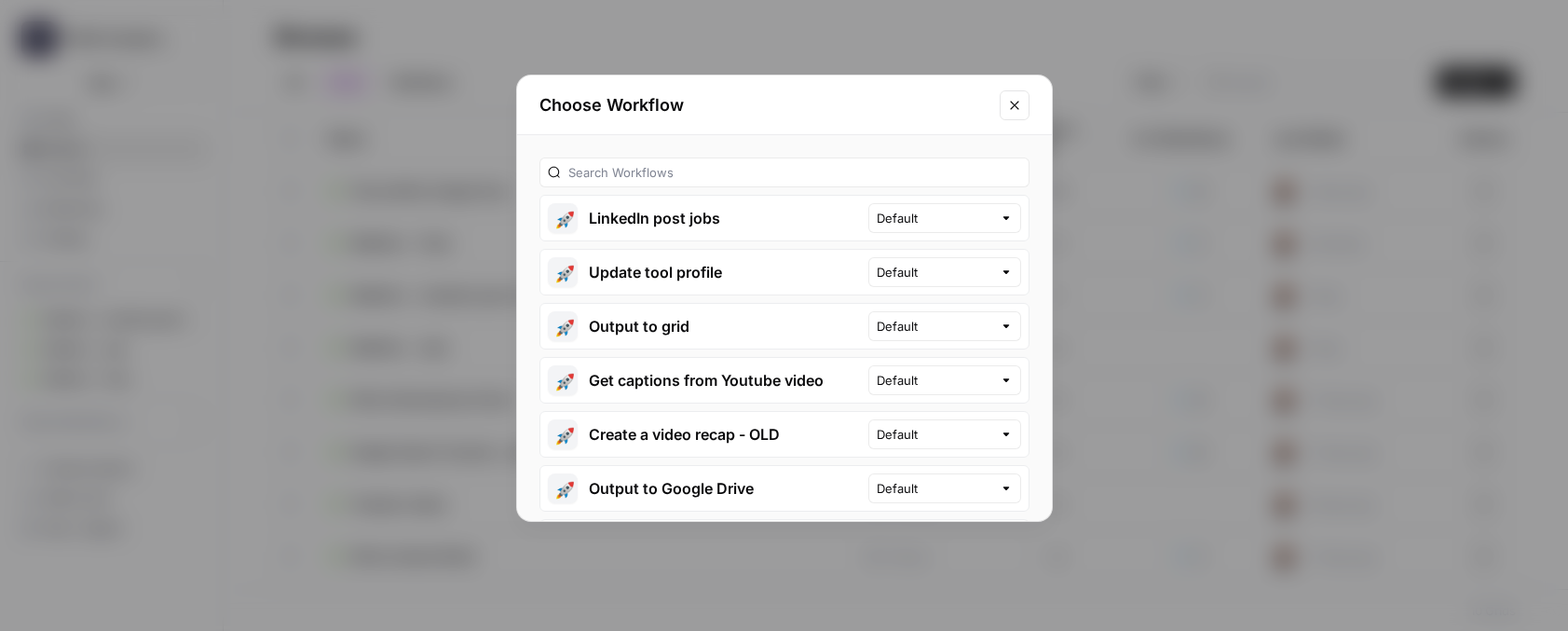 click 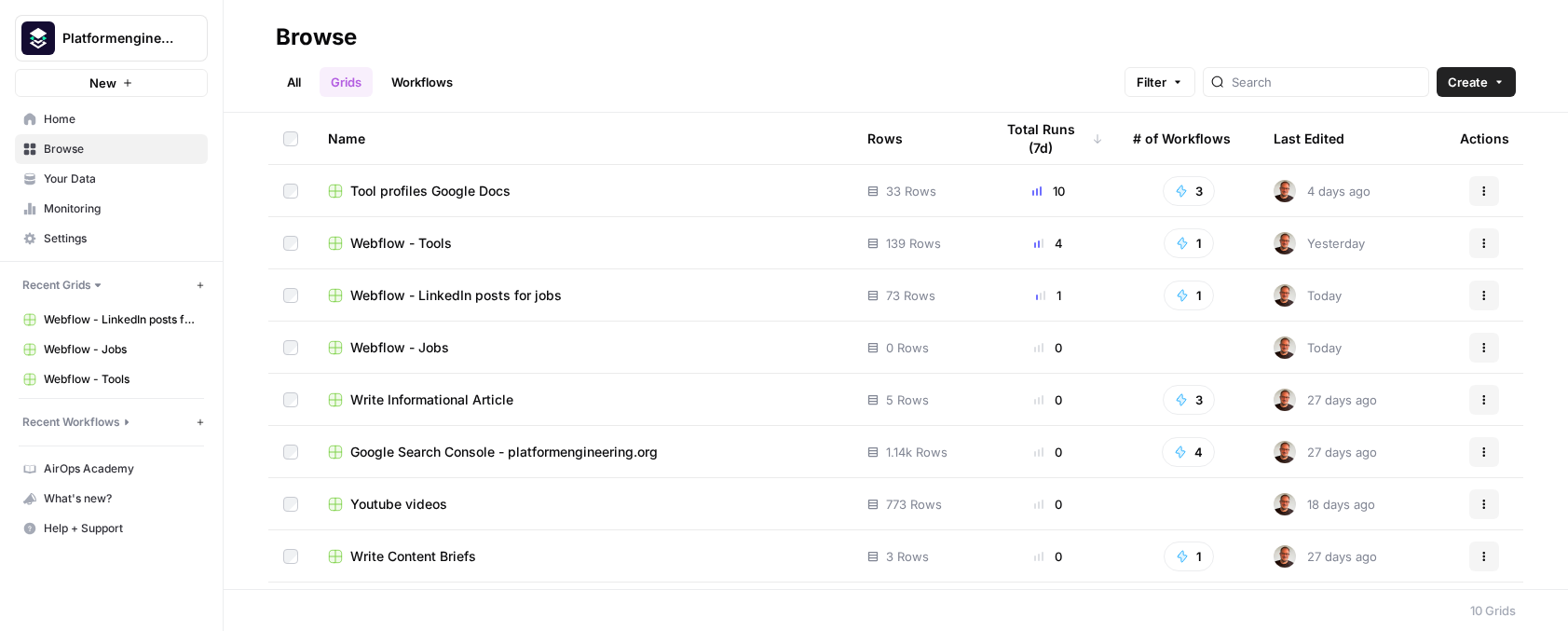 click on "Create" at bounding box center (1467, 82) 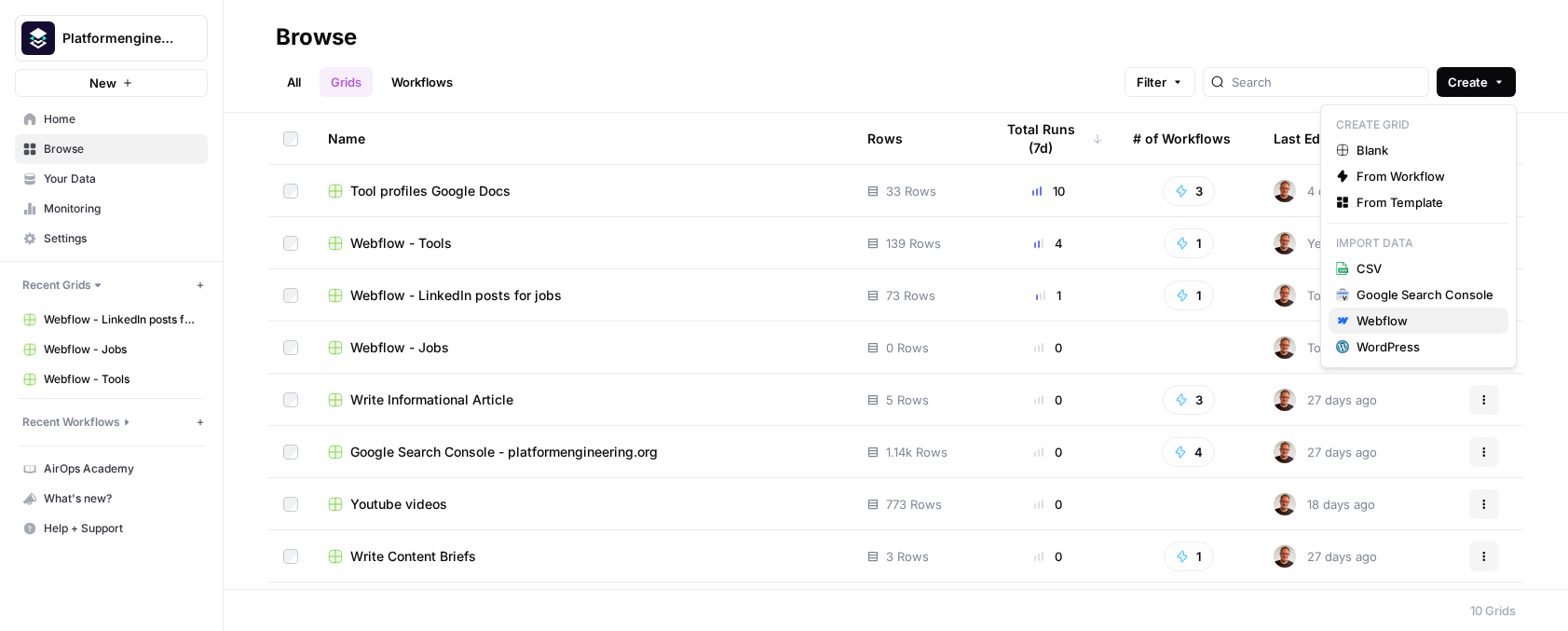 click on "Webflow" at bounding box center [1425, 321] 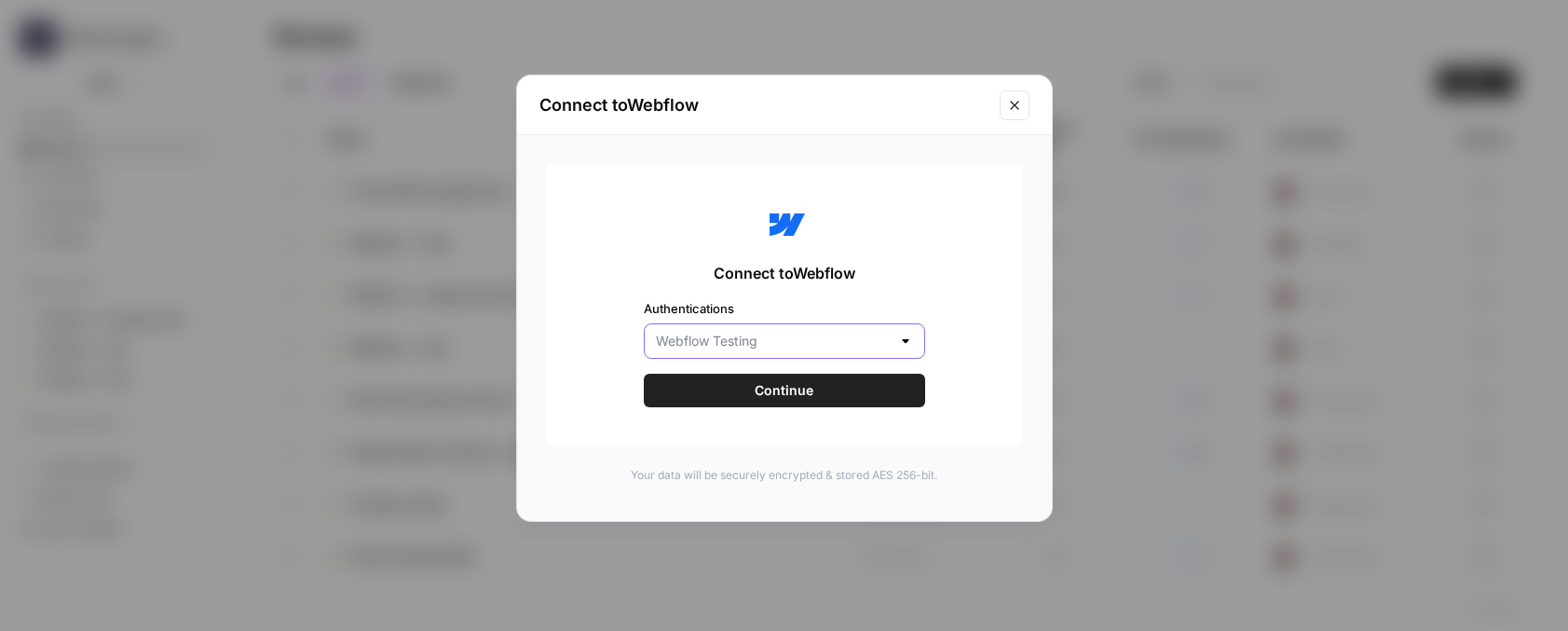 click on "Authentications" at bounding box center (773, 341) 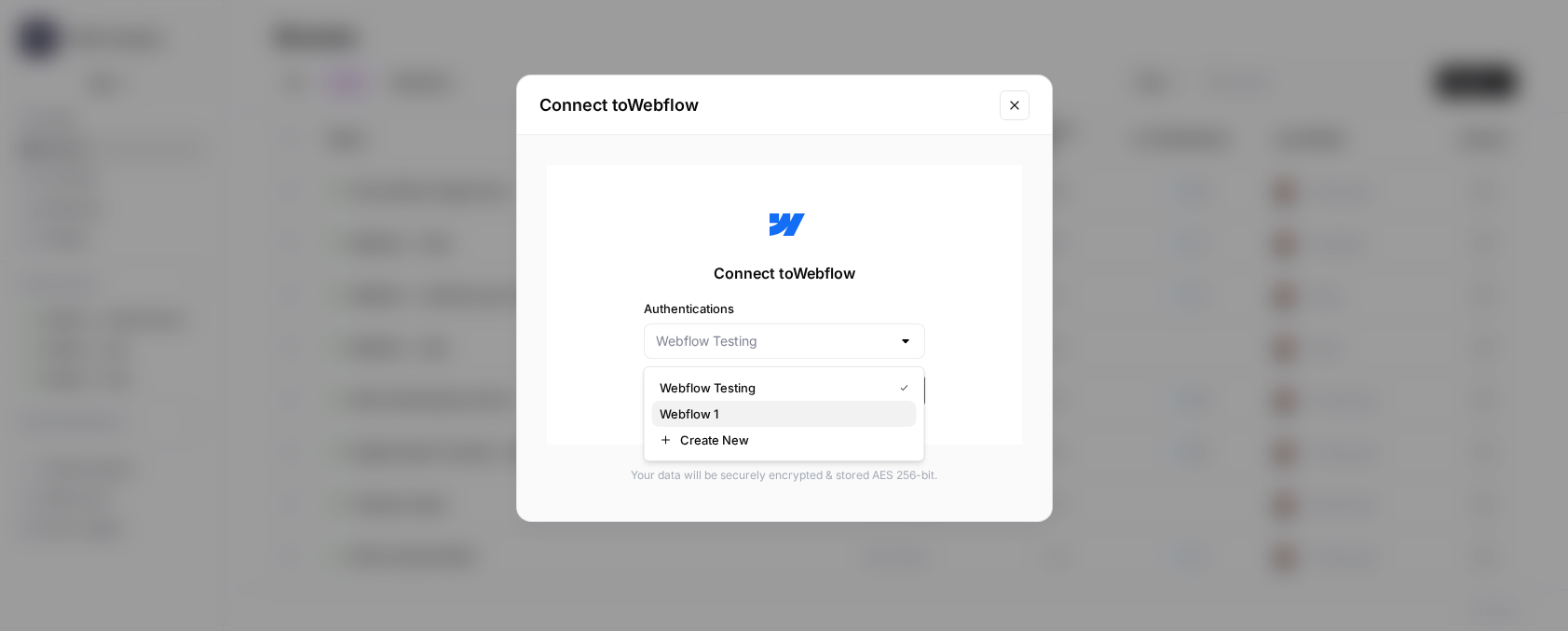 click on "Webflow 1" at bounding box center [781, 414] 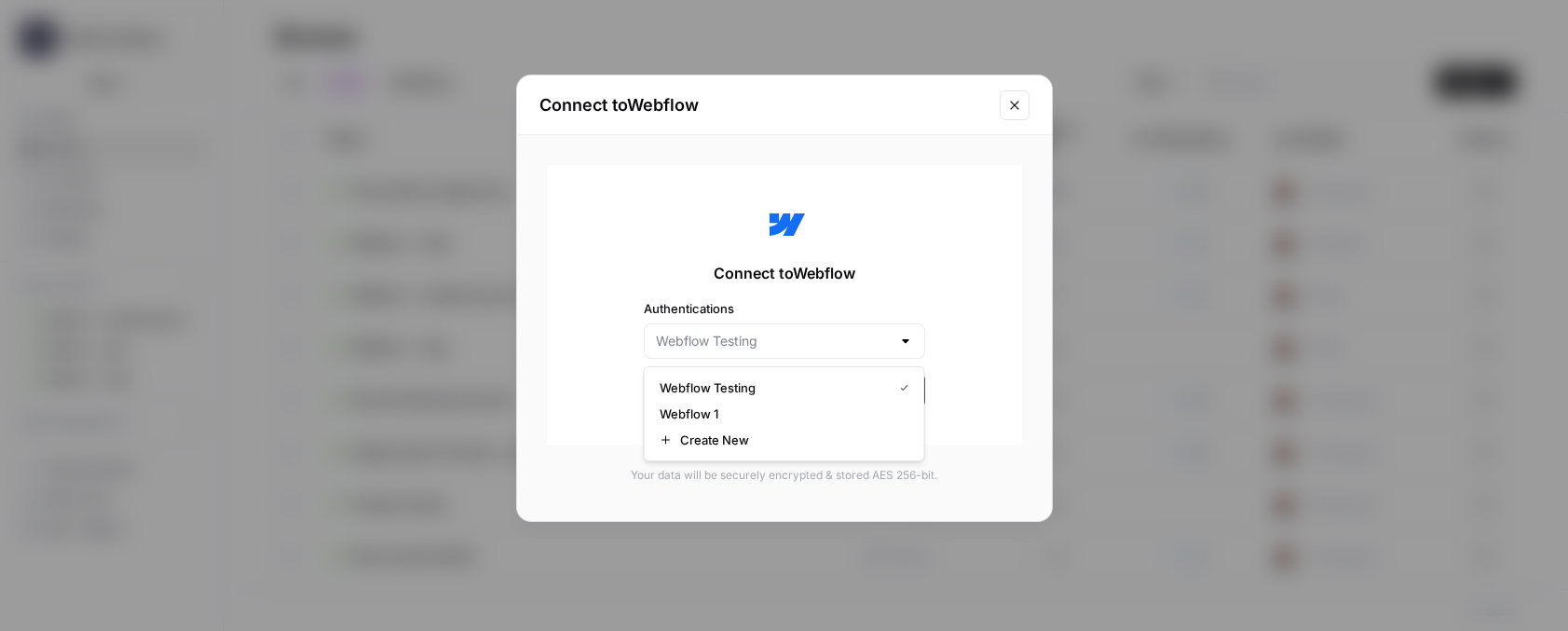 type on "Webflow 1" 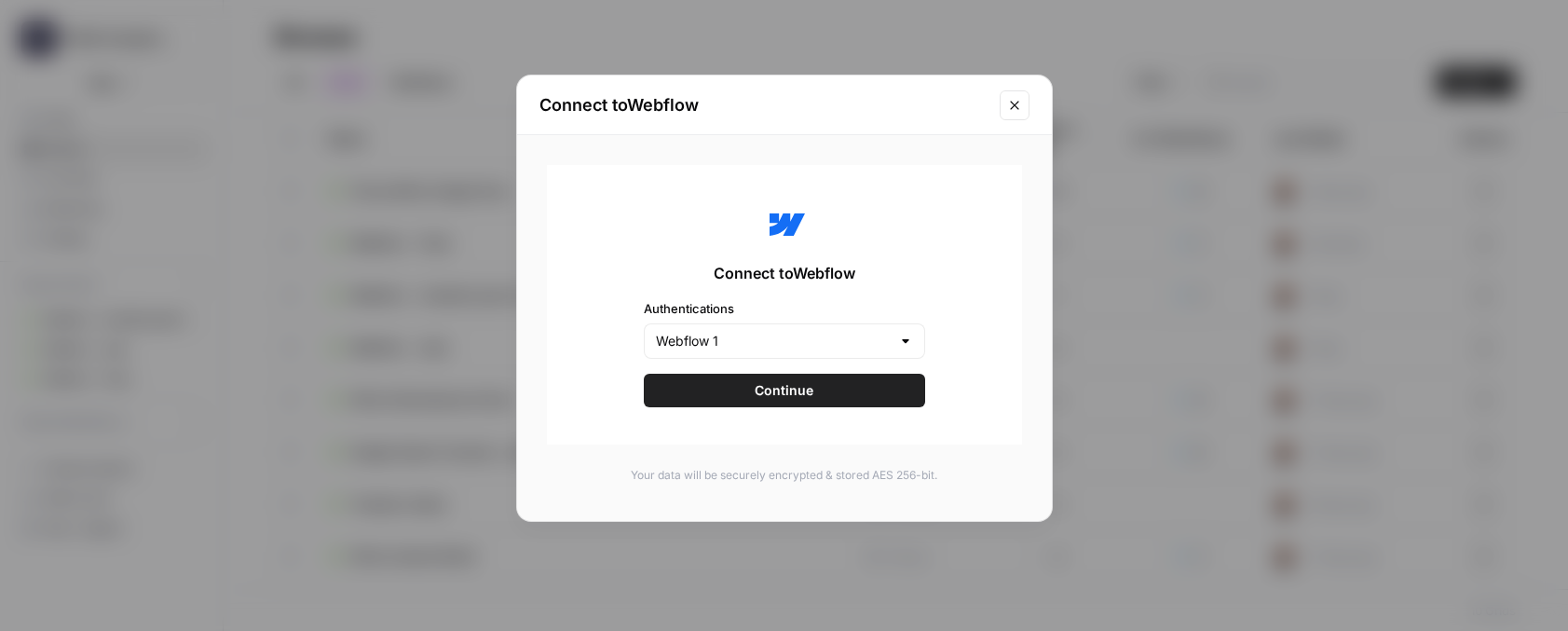 click on "Continue" at bounding box center (784, 391) 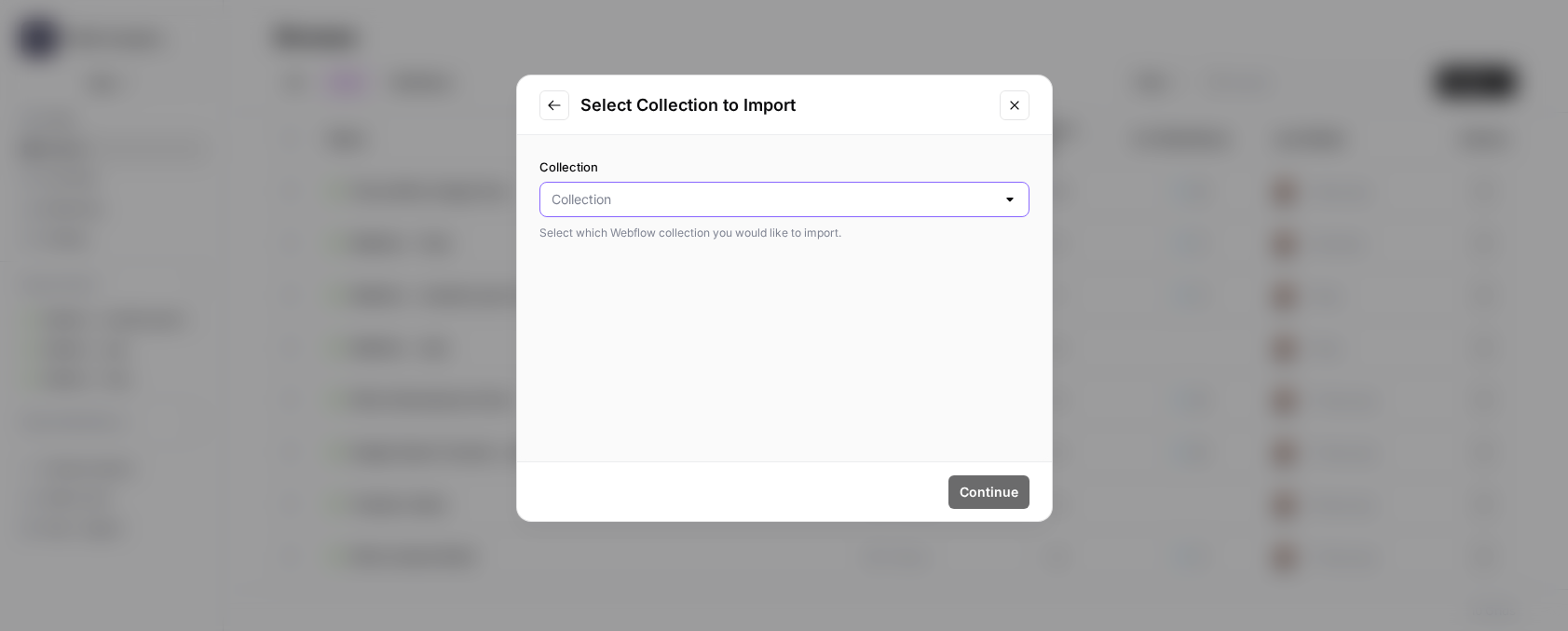 click on "Collection" at bounding box center (773, 199) 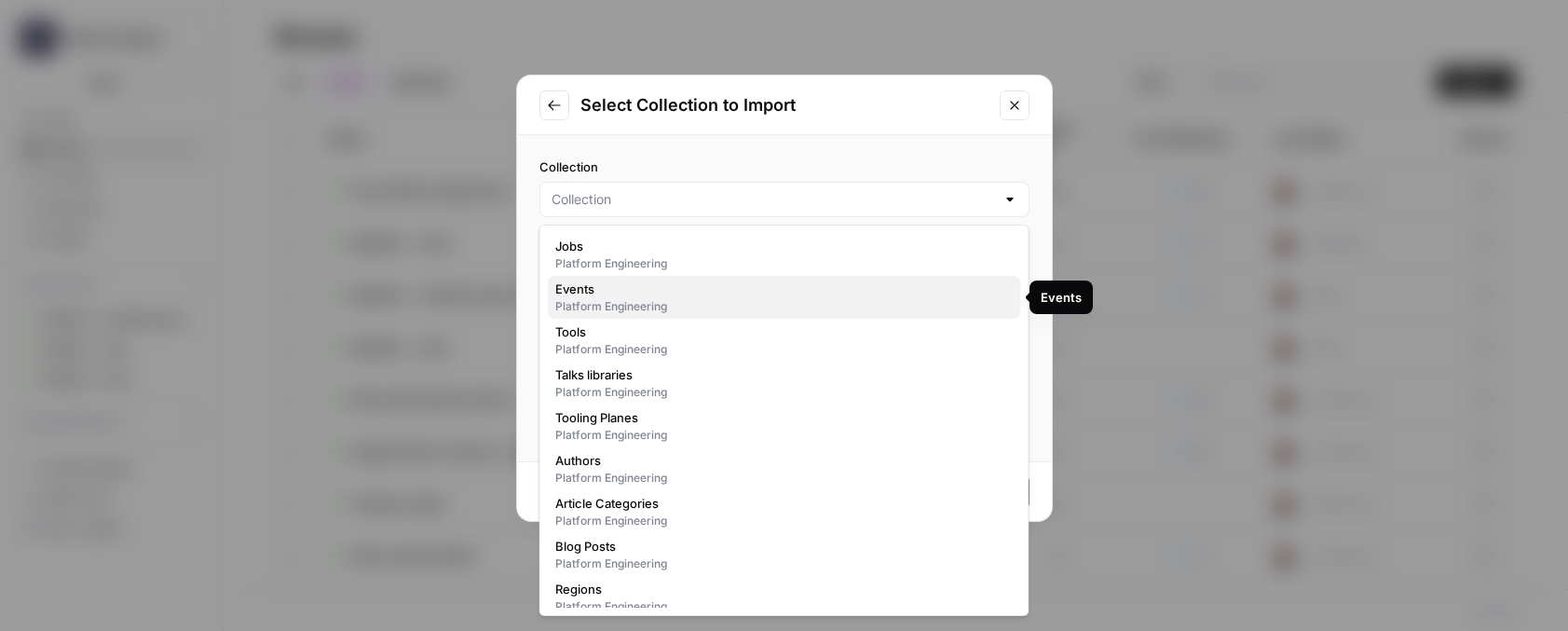 click on "Events" at bounding box center (781, 289) 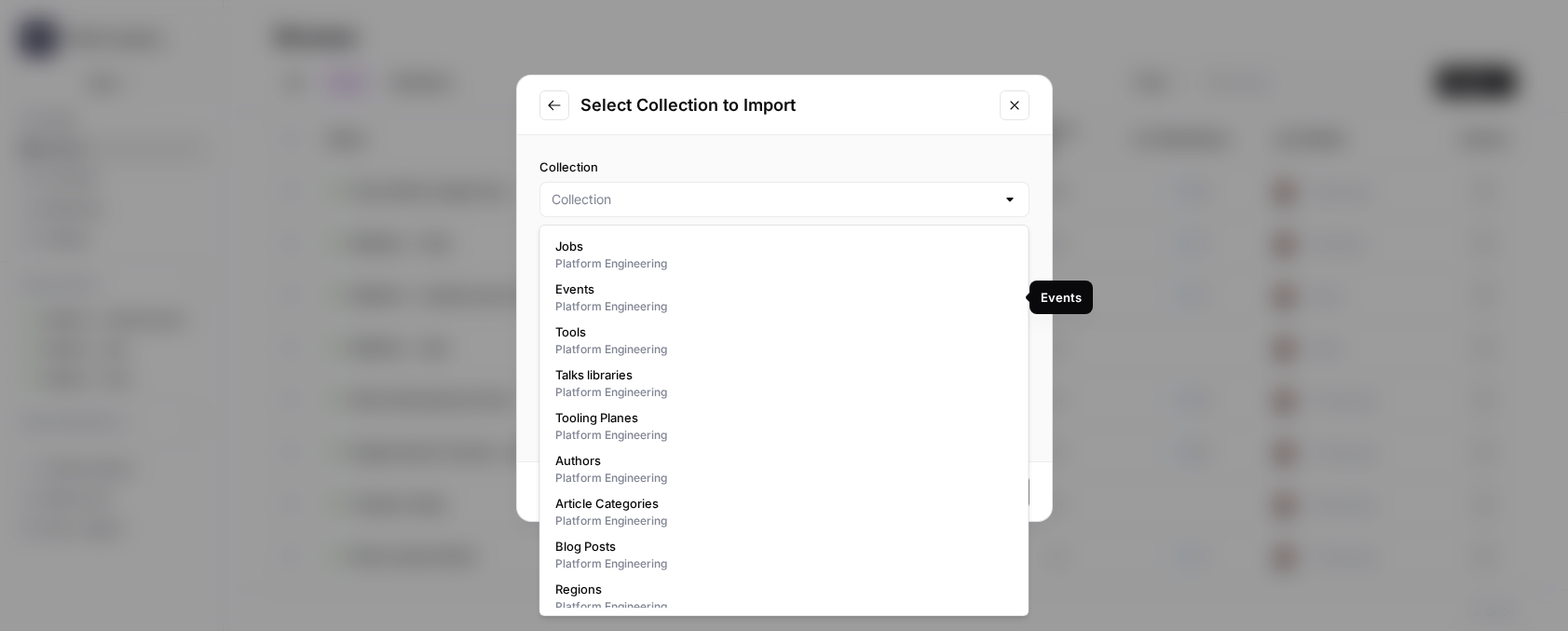 type on "Events" 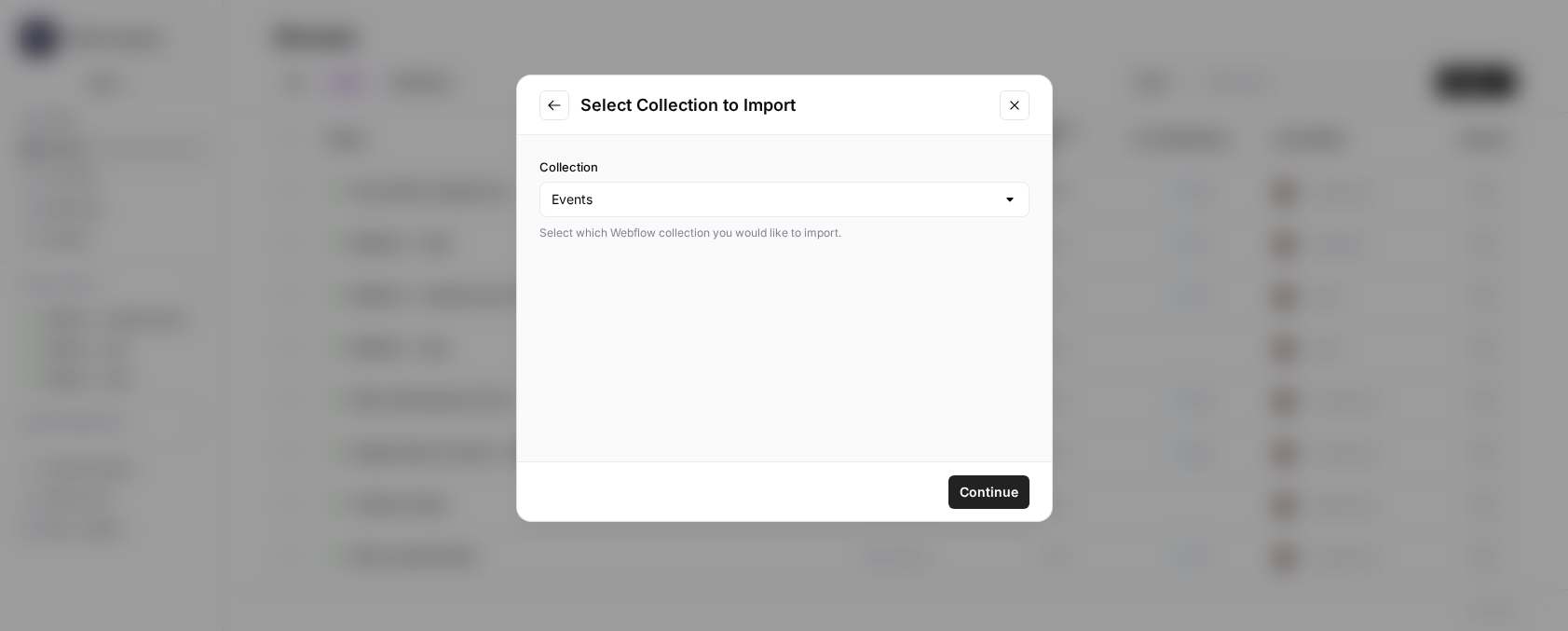 click on "Continue" at bounding box center [989, 492] 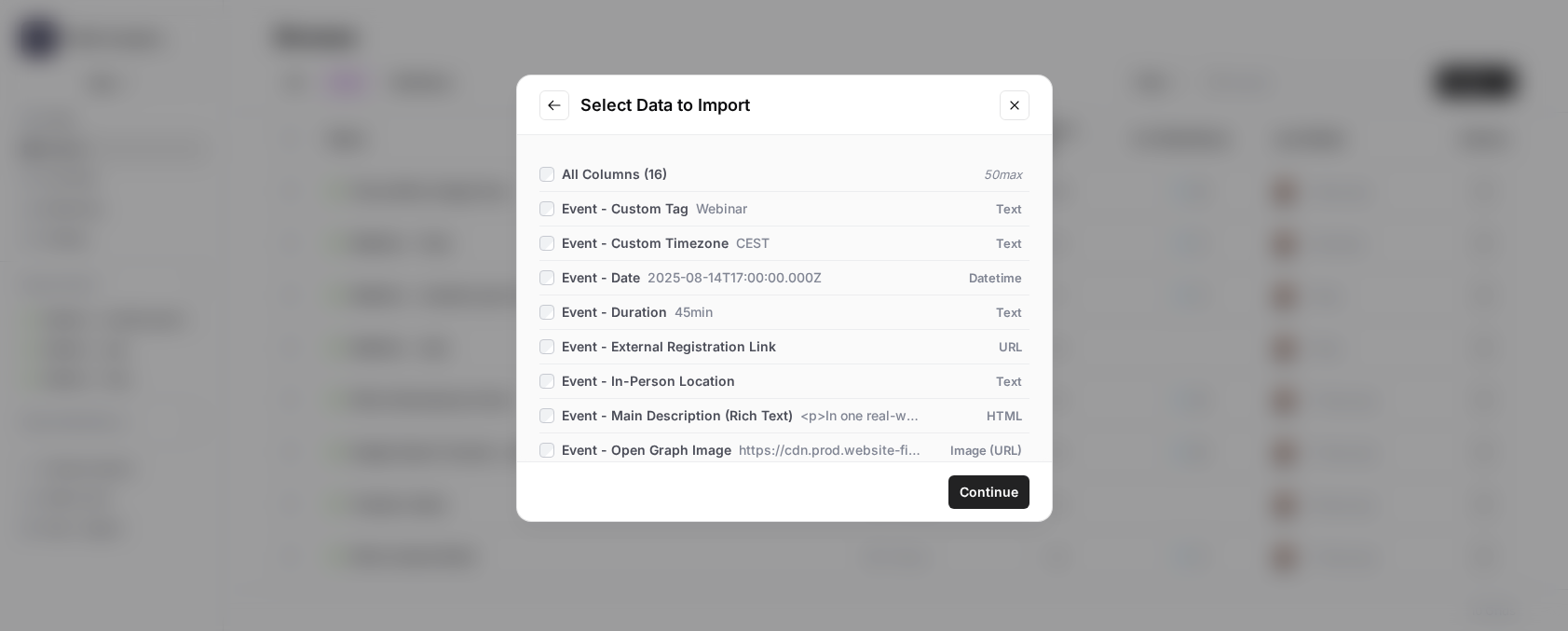 click on "Continue" at bounding box center (989, 492) 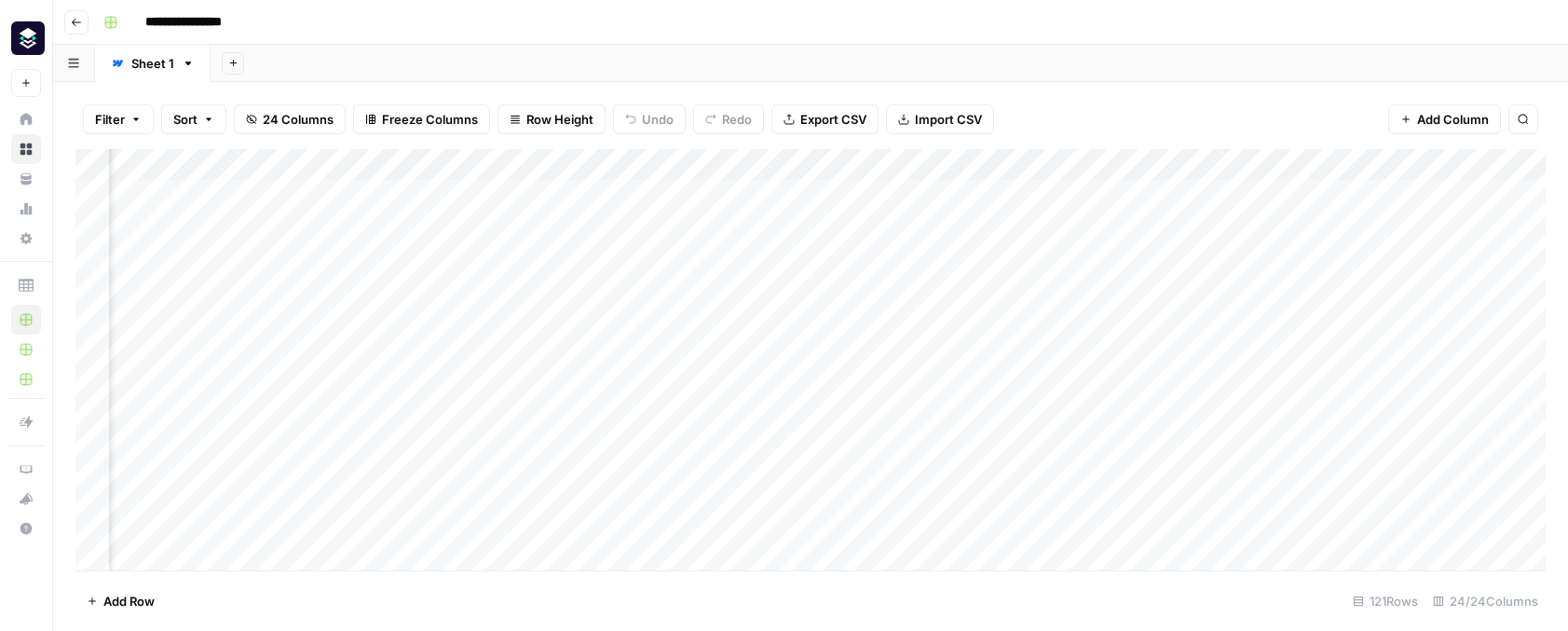 scroll, scrollTop: 0, scrollLeft: 2693, axis: horizontal 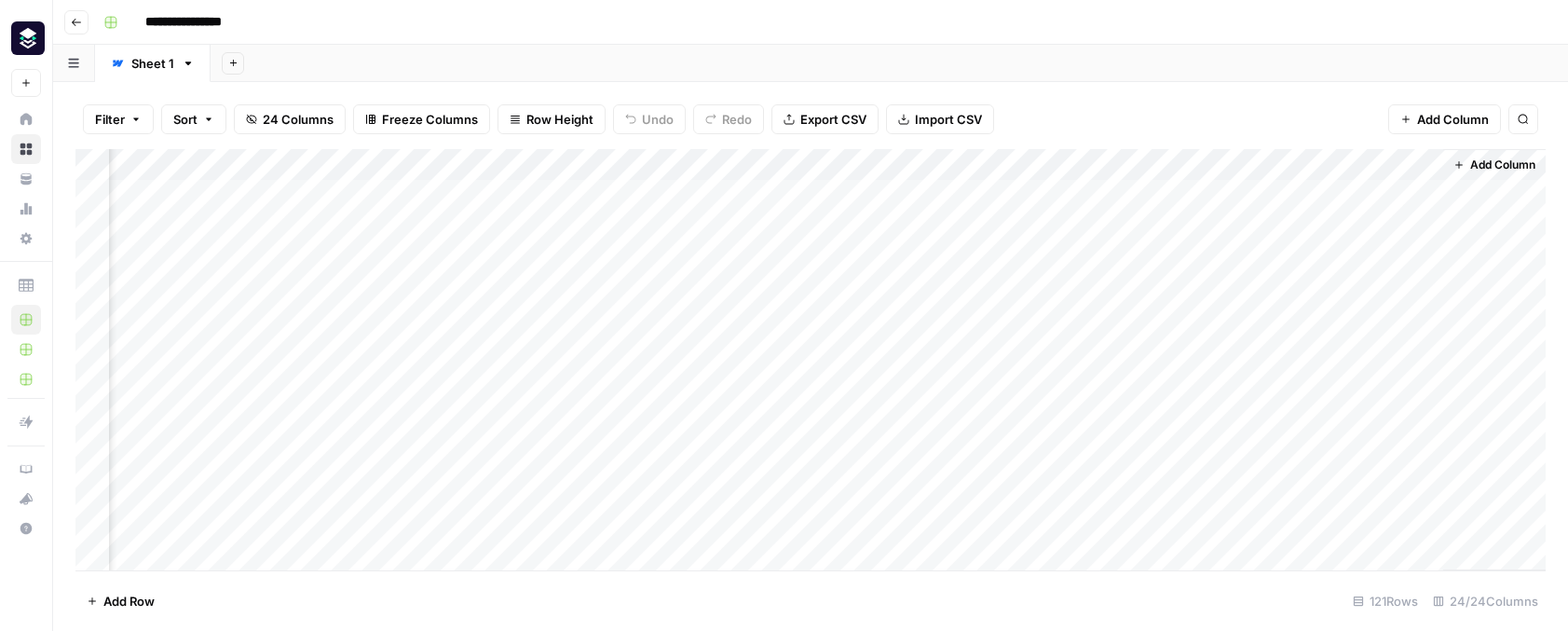 click on "Add Column" at bounding box center [1503, 165] 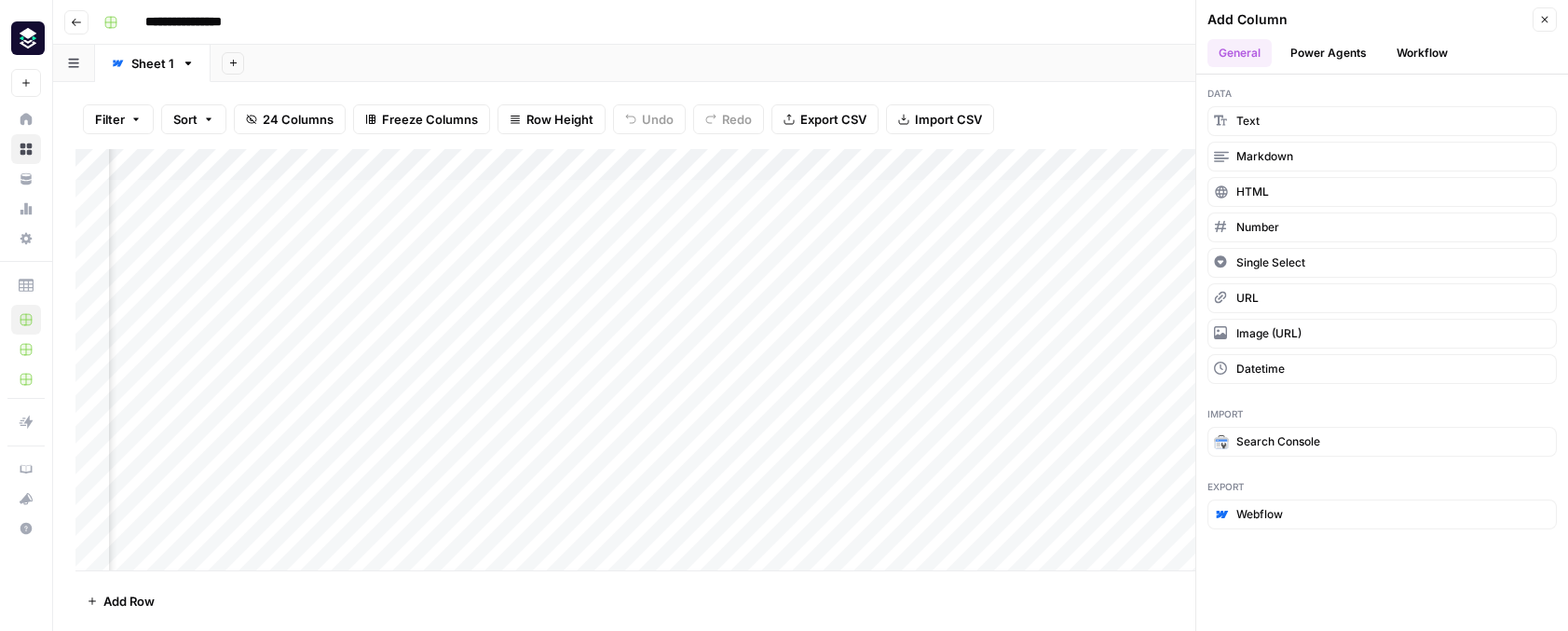 click on "Workflow" at bounding box center [1422, 53] 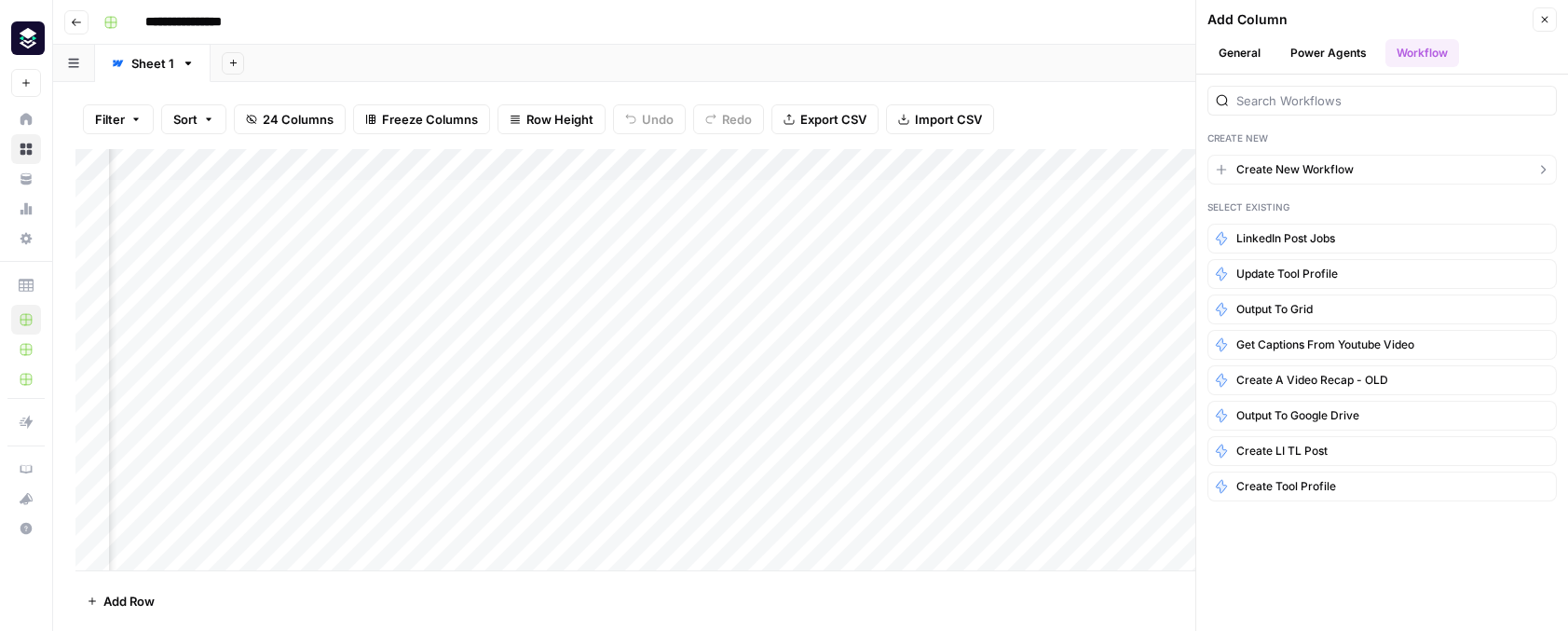 click on "Create New Workflow" at bounding box center (1295, 170) 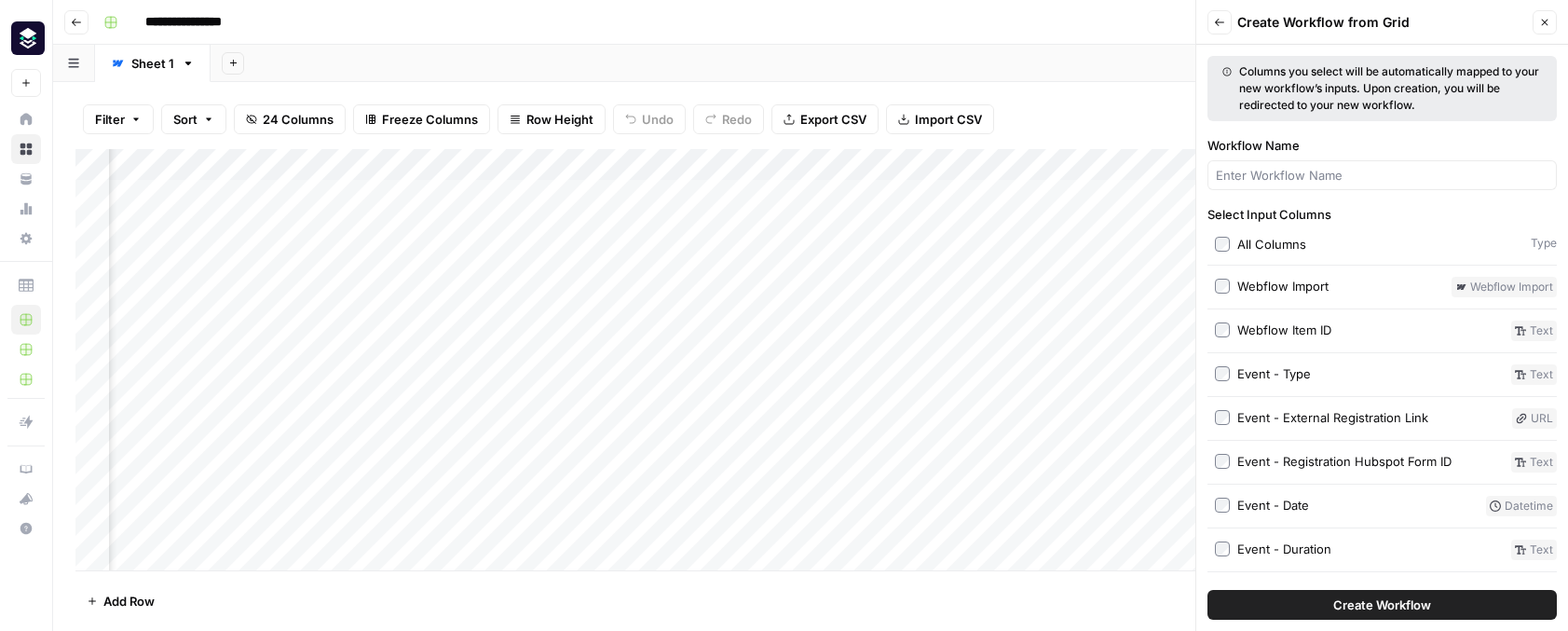 click on "Create Workflow" at bounding box center (1382, 605) 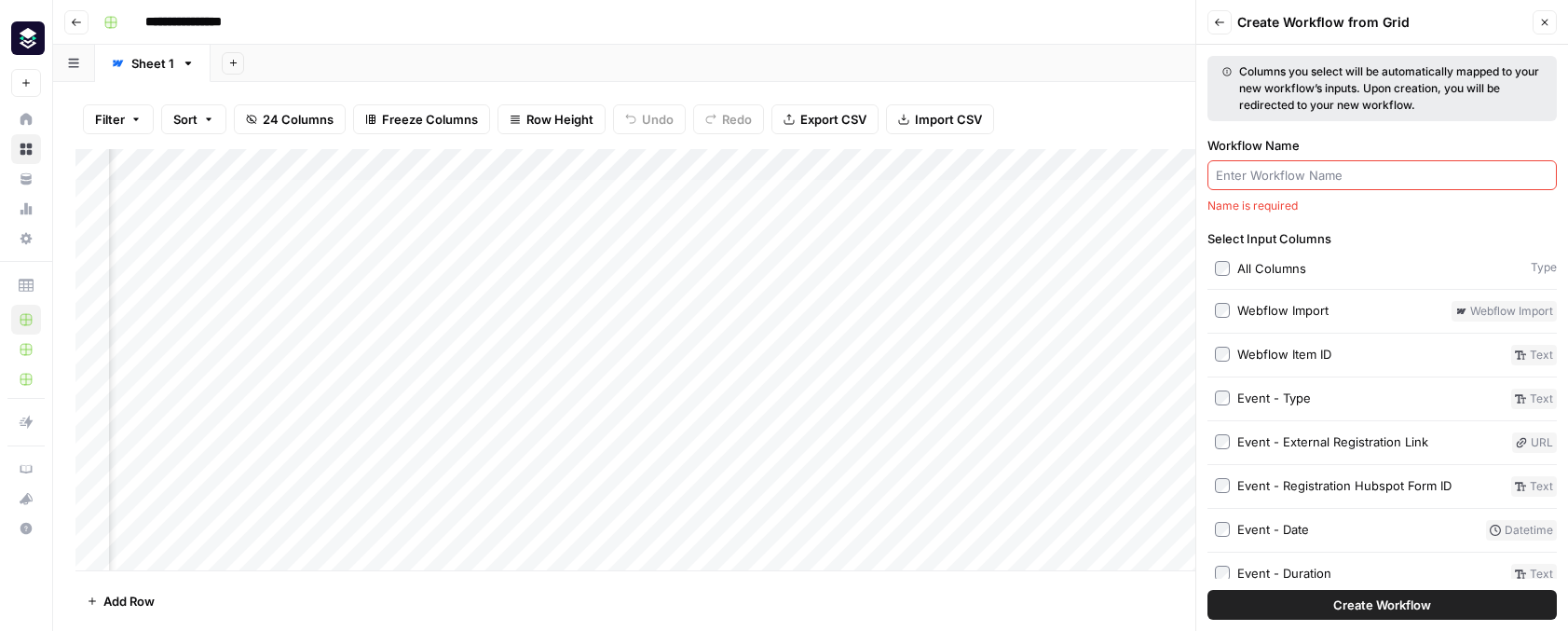 click on "Workflow Name" at bounding box center [1382, 175] 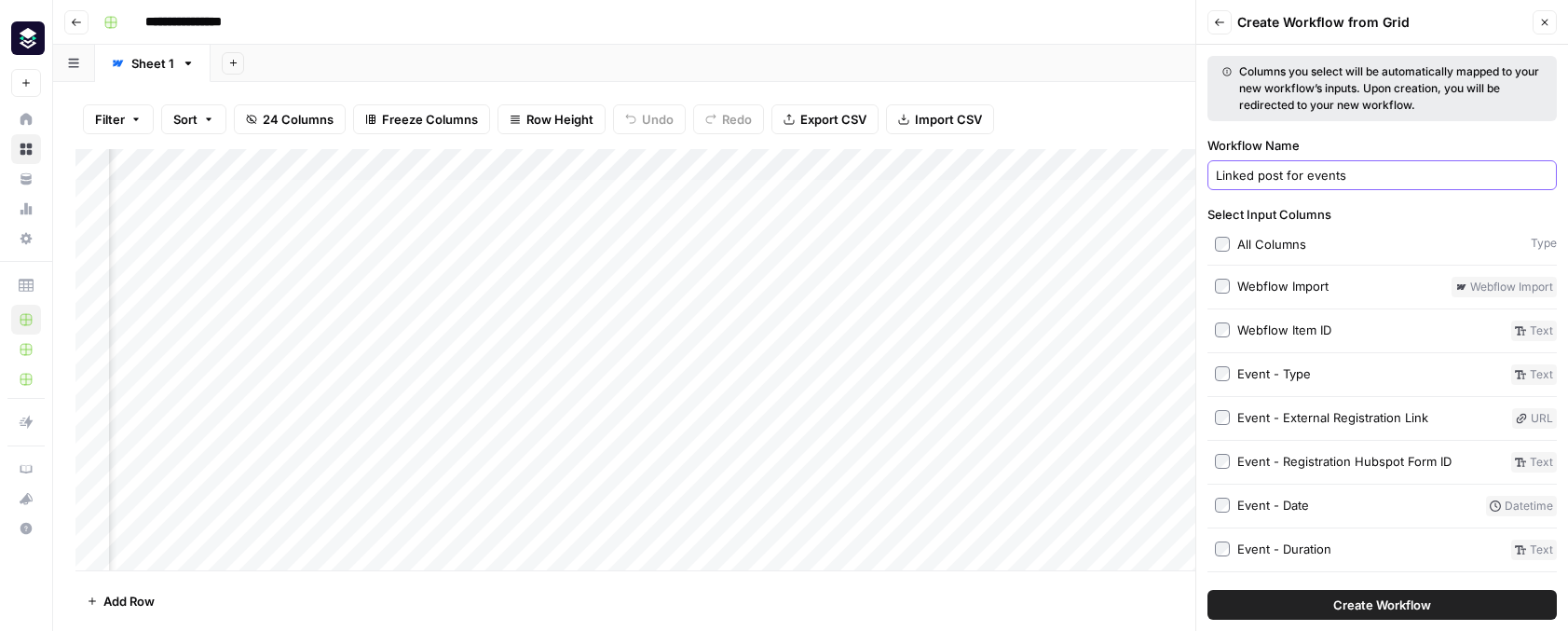 type on "Linked post for events" 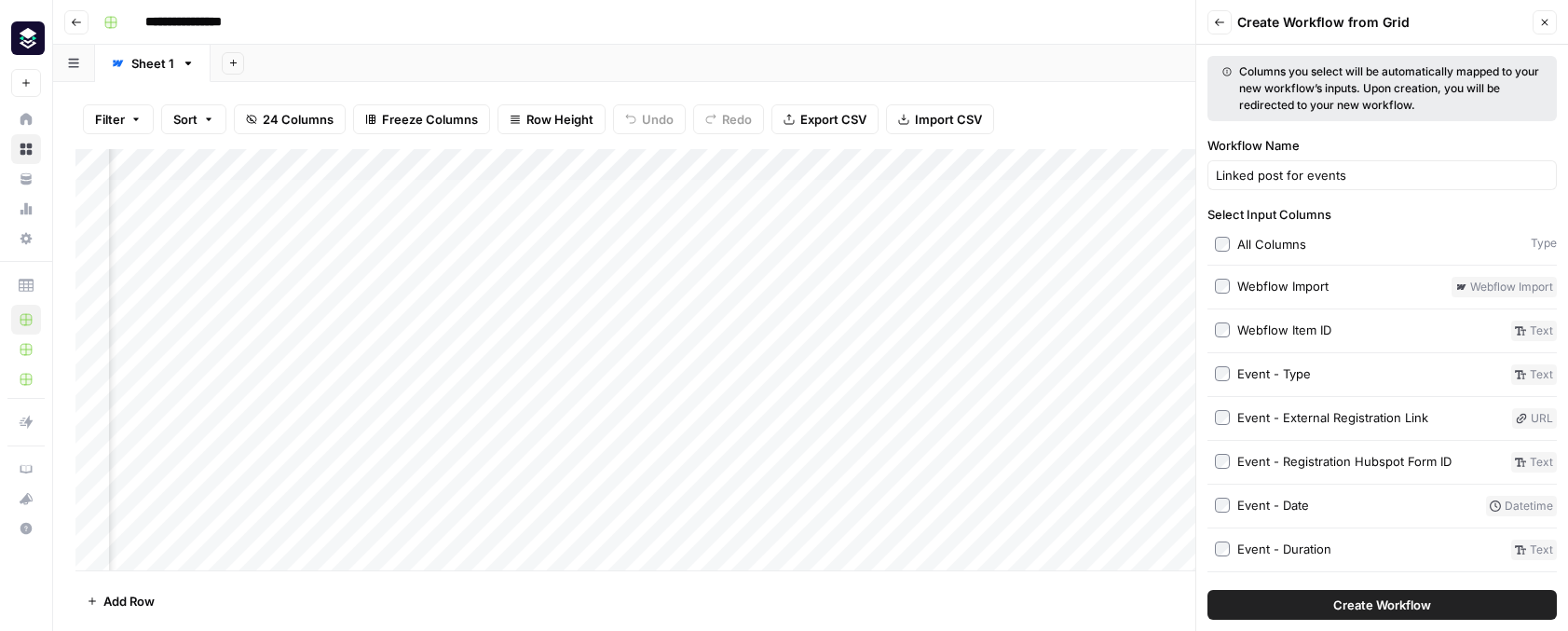 click on "Create Workflow" at bounding box center [1382, 605] 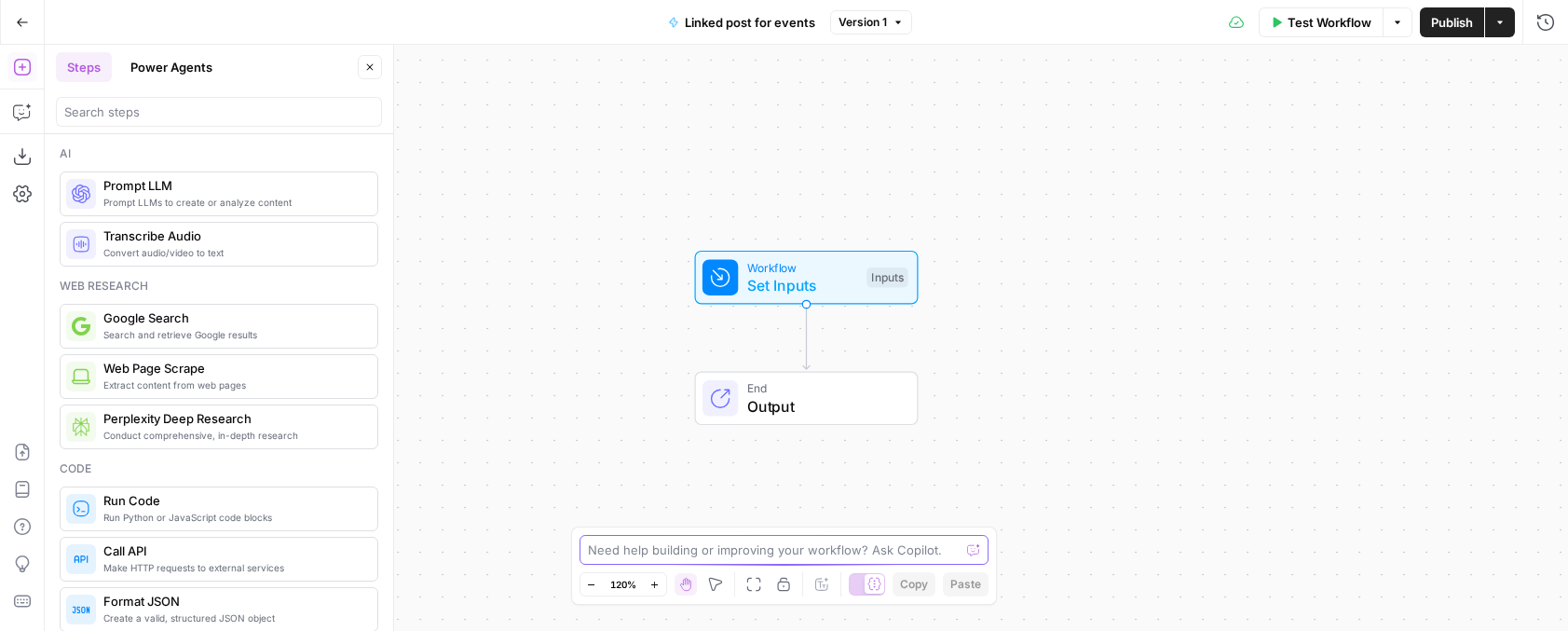 click at bounding box center [774, 550] 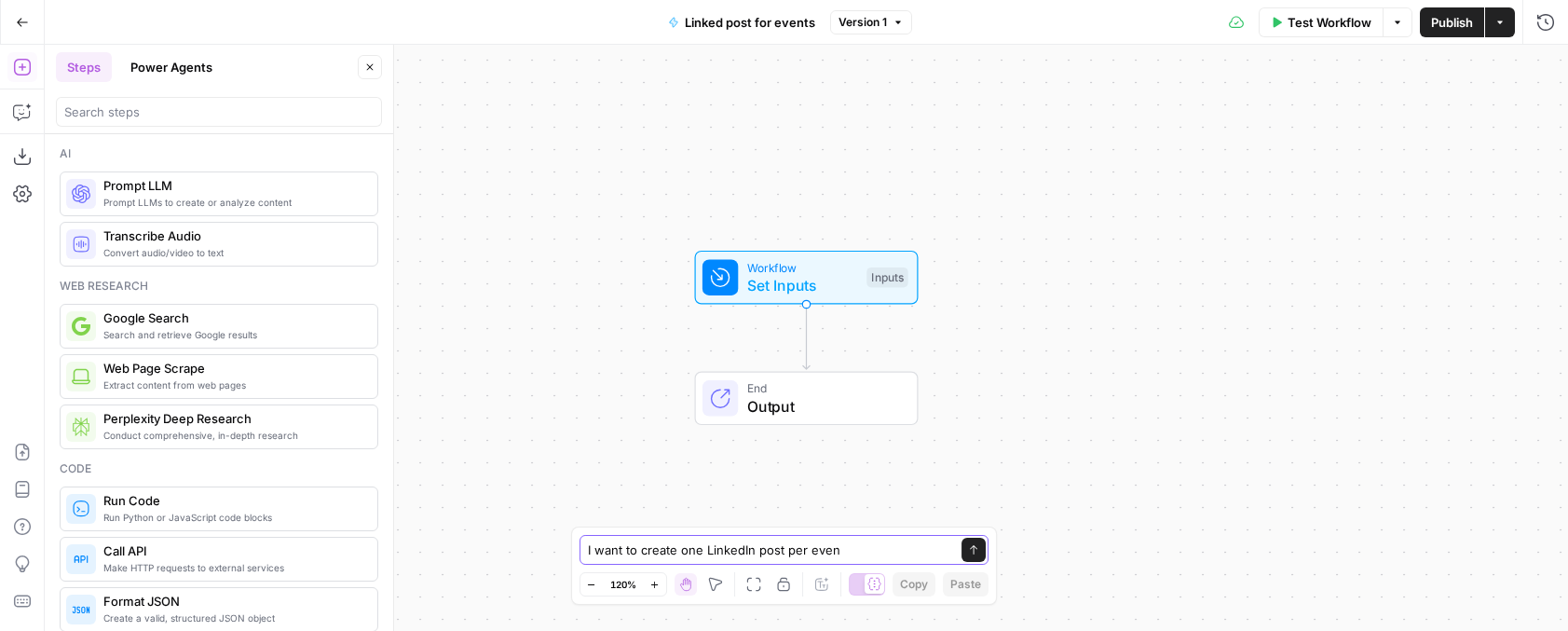 type on "I want to create one LinkedIn post per event" 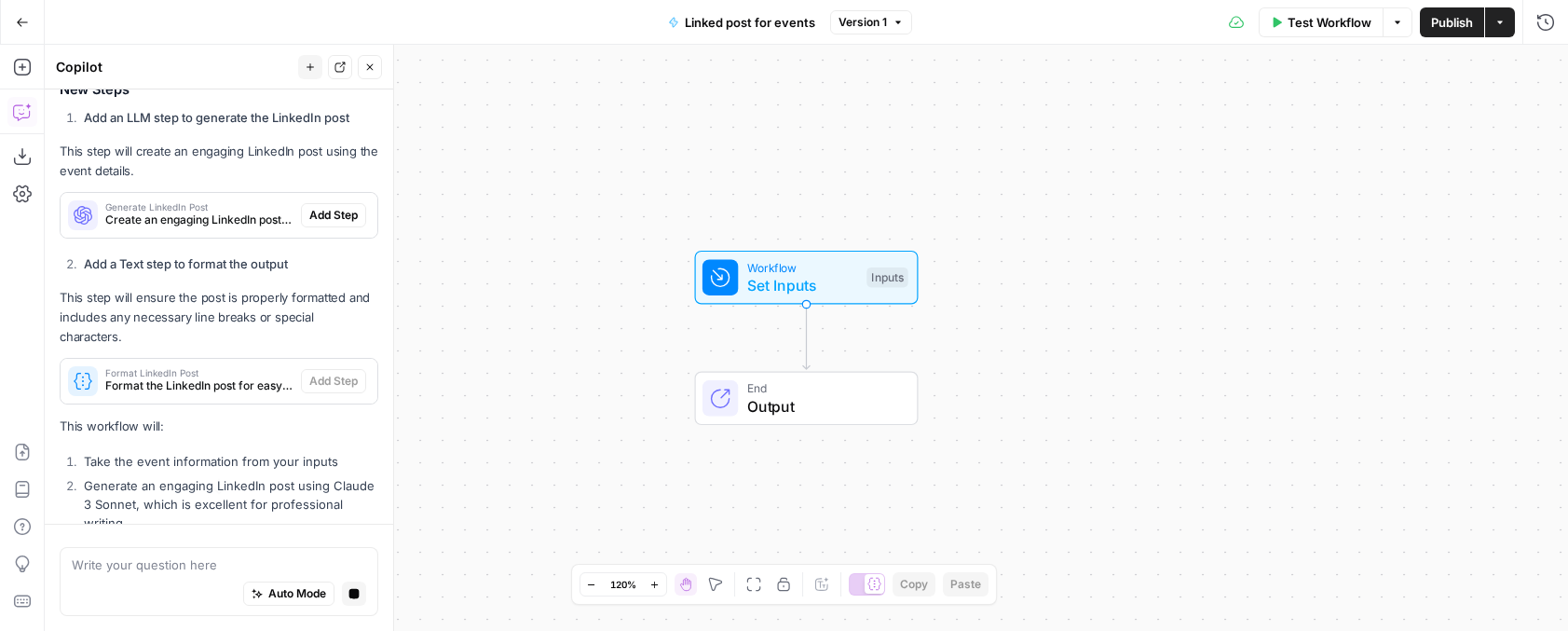 scroll, scrollTop: 364, scrollLeft: 0, axis: vertical 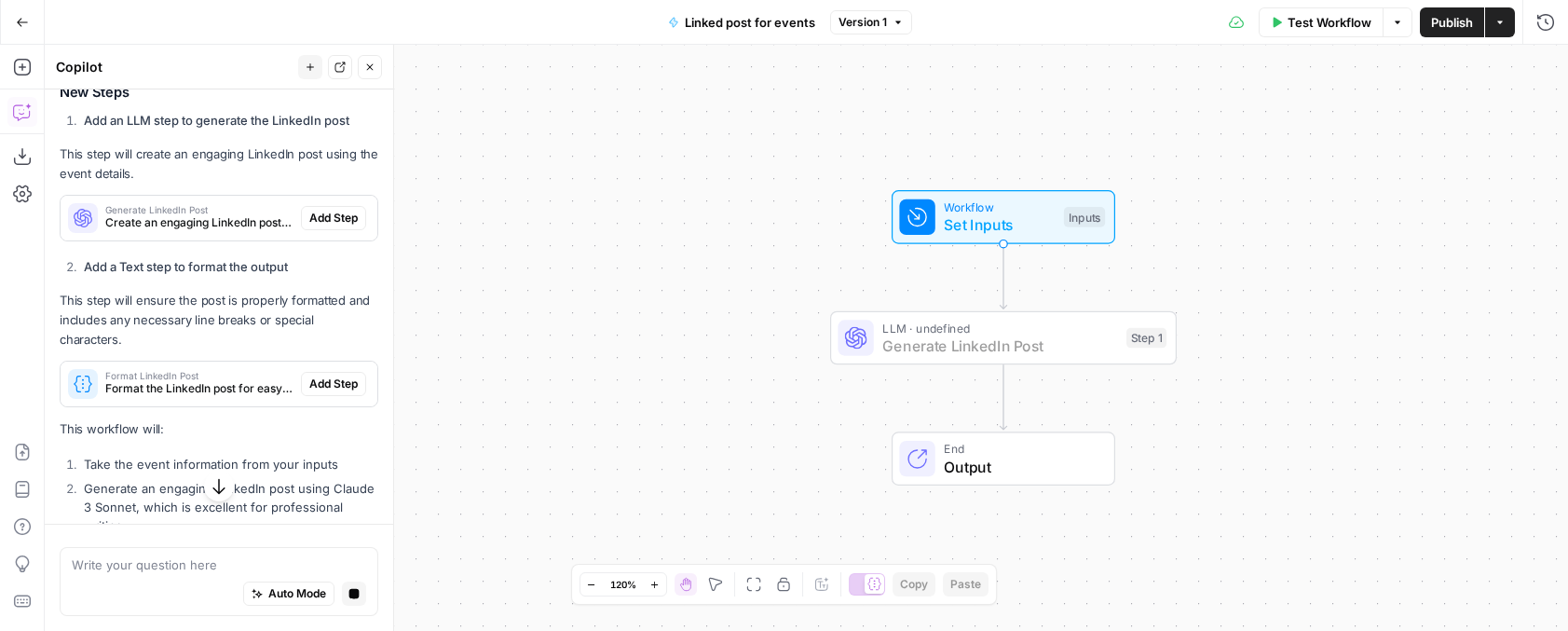 click on "Add Step" at bounding box center (334, 218) 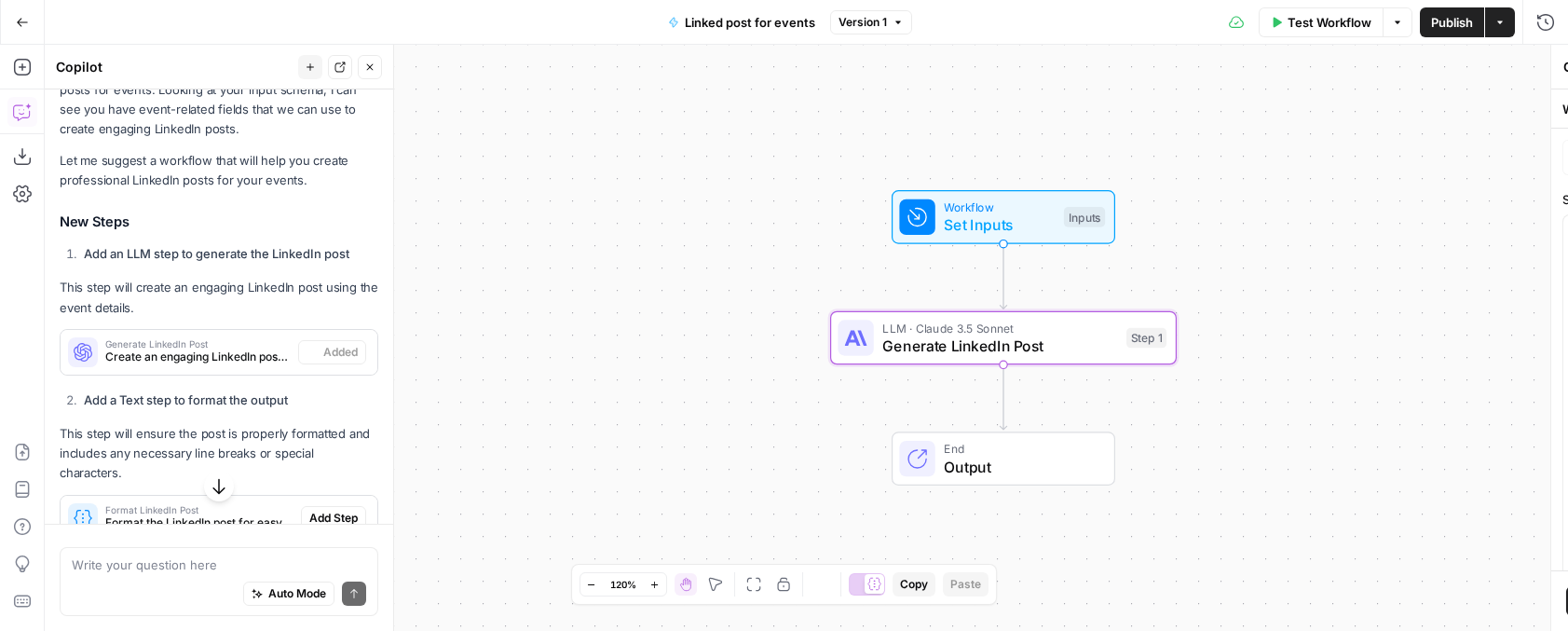 scroll, scrollTop: 297, scrollLeft: 0, axis: vertical 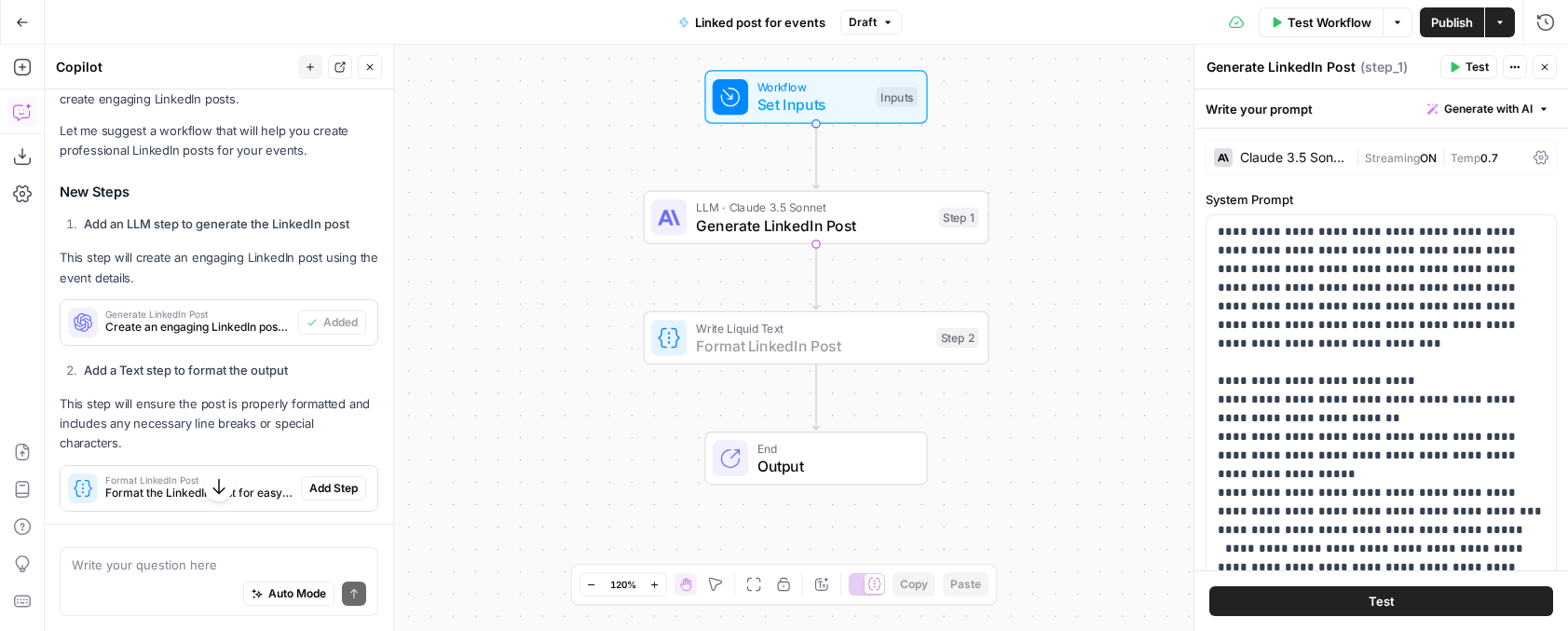 click on "Add Step" at bounding box center (334, 488) 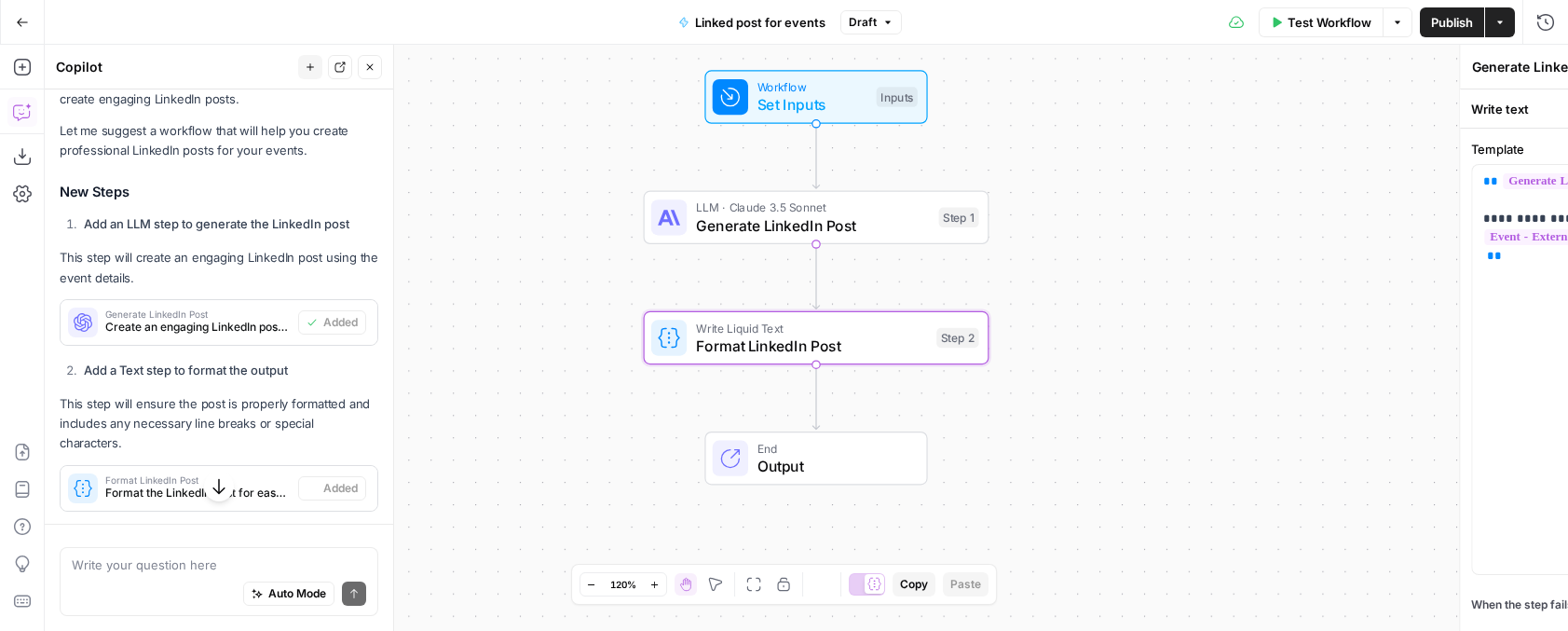 type on "Format LinkedIn Post" 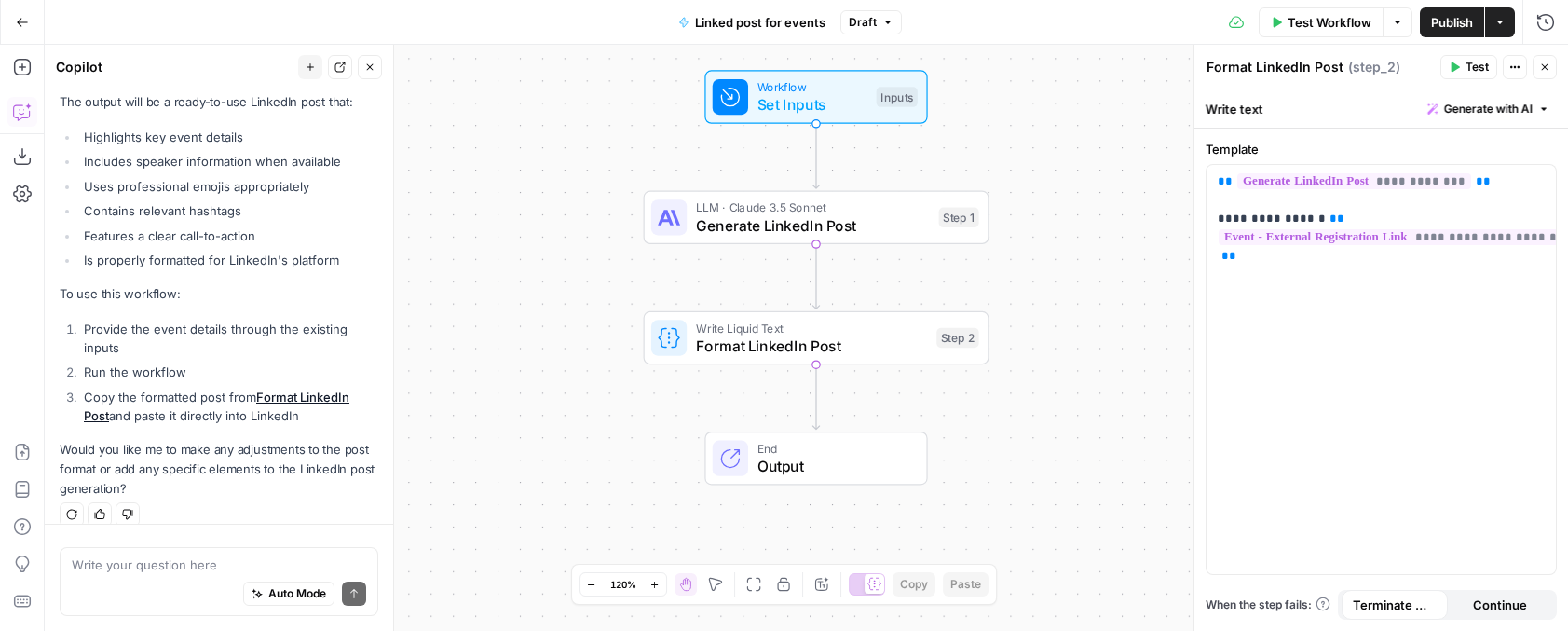 scroll, scrollTop: 0, scrollLeft: 0, axis: both 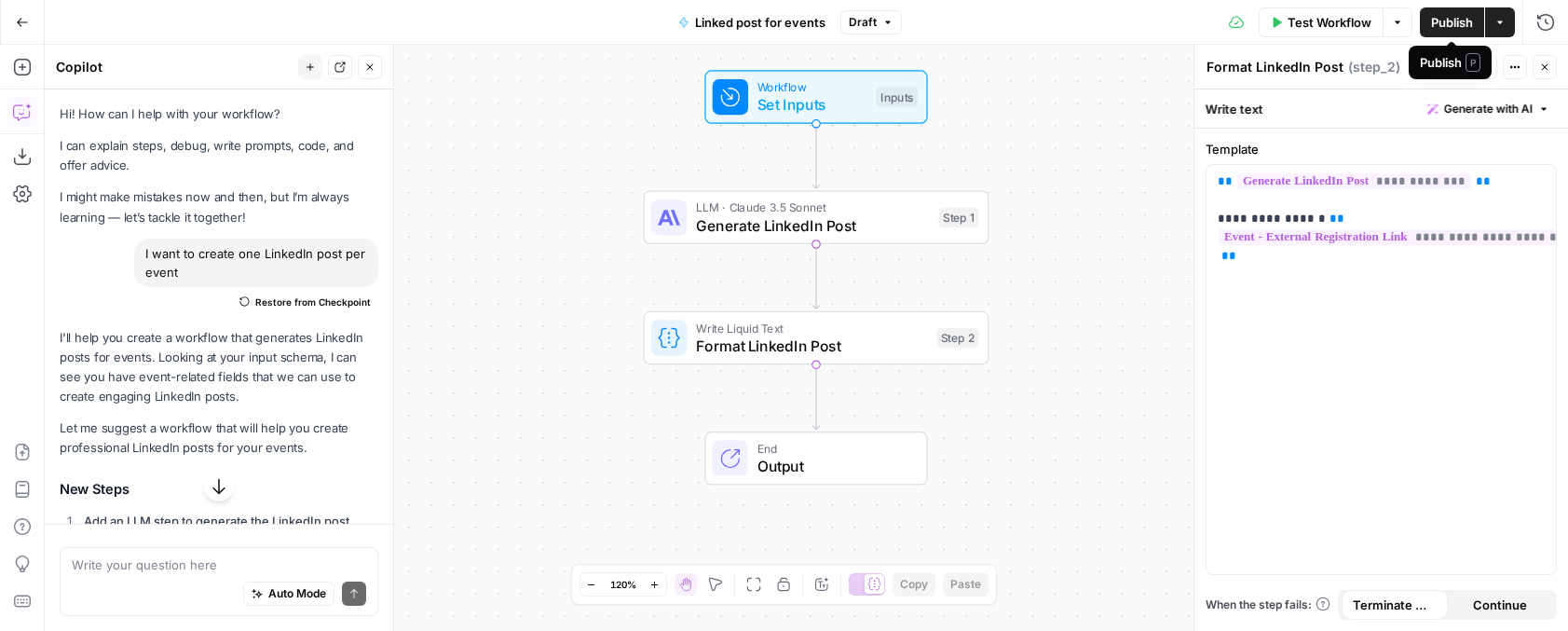 click on "Publish" at bounding box center [1452, 22] 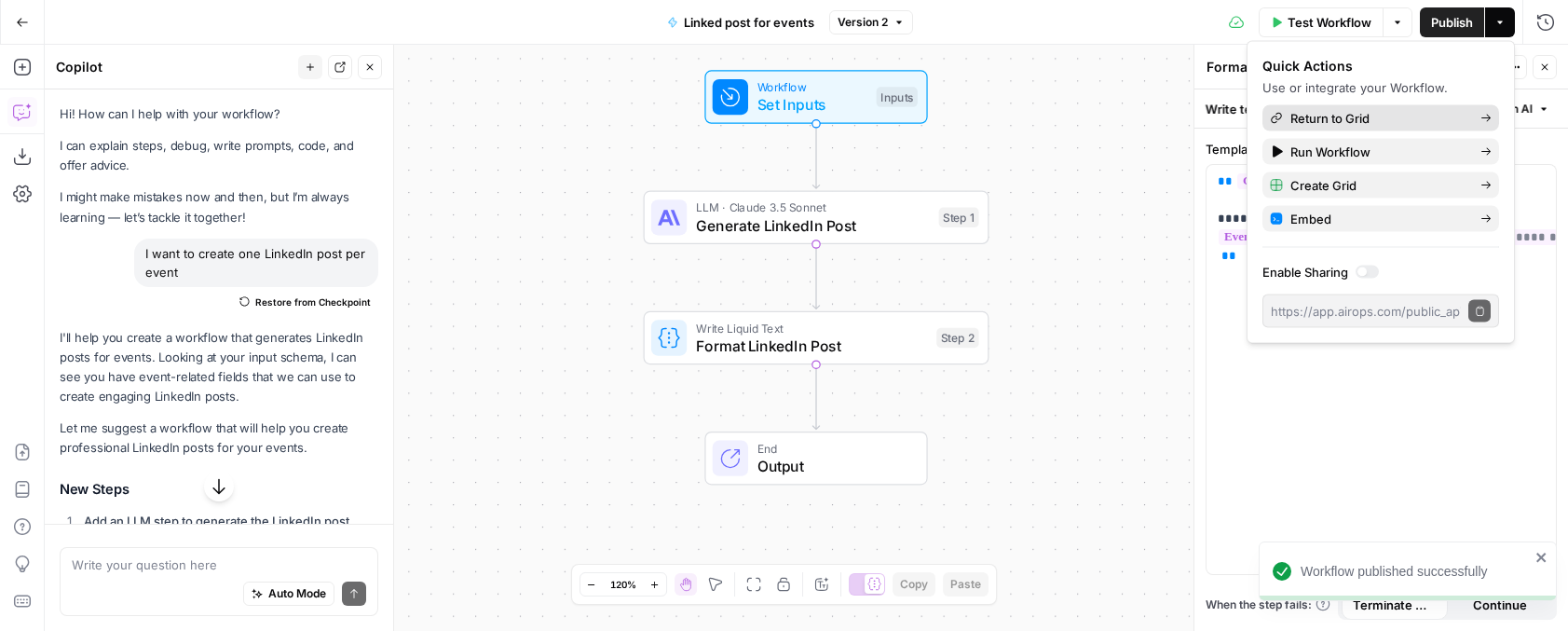 click on "Return to Grid" at bounding box center (1378, 118) 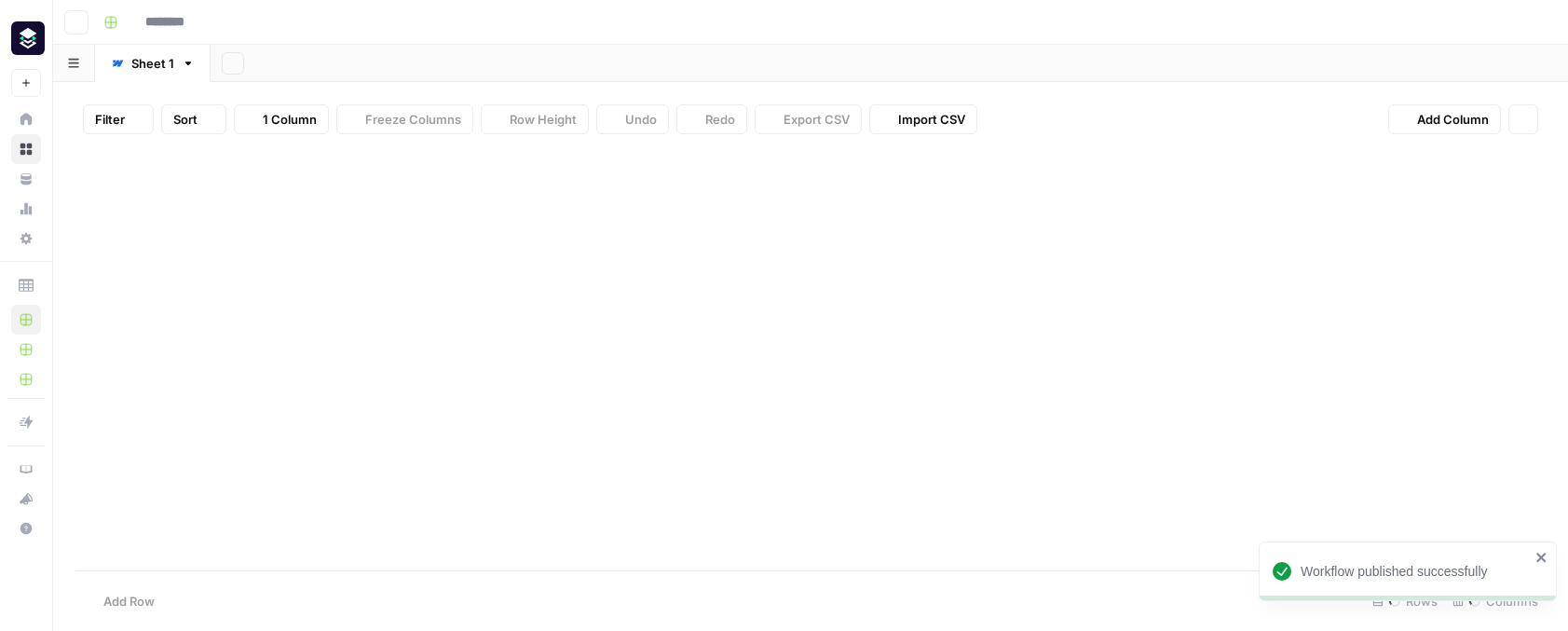 type on "**********" 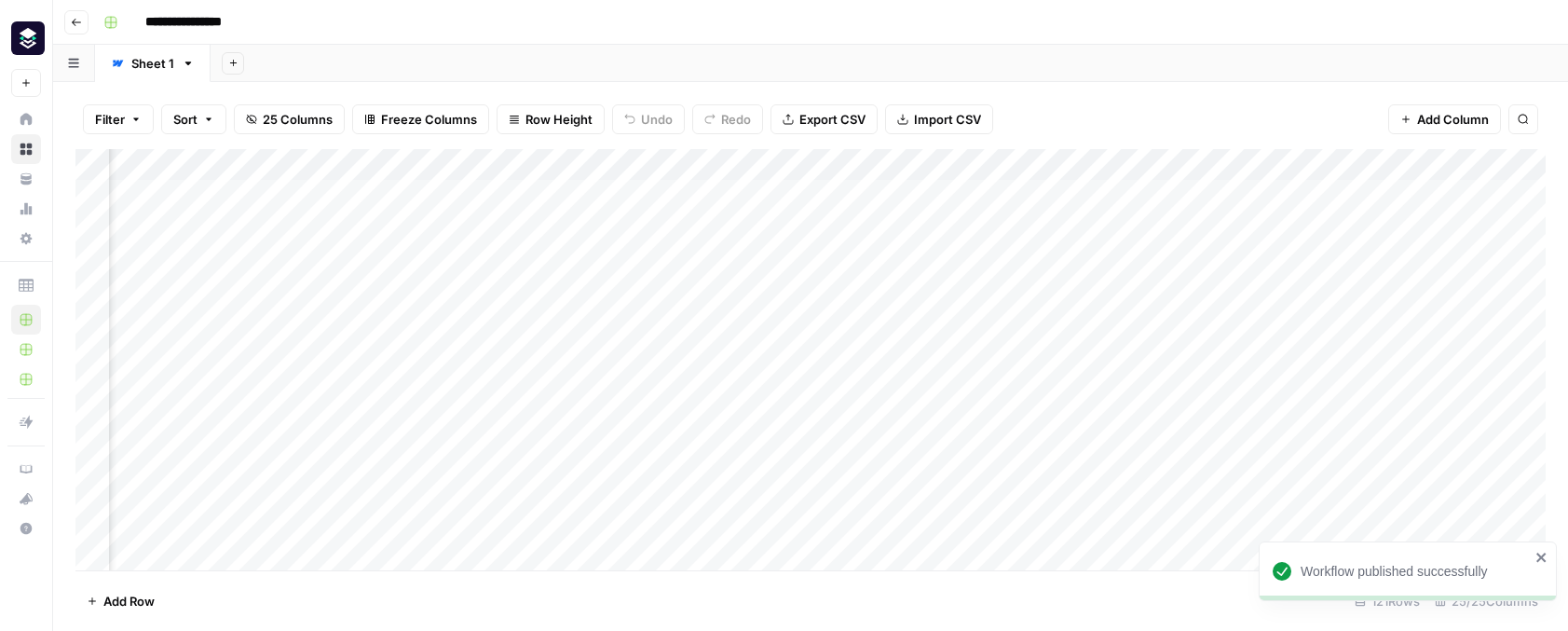 scroll, scrollTop: 0, scrollLeft: 2860, axis: horizontal 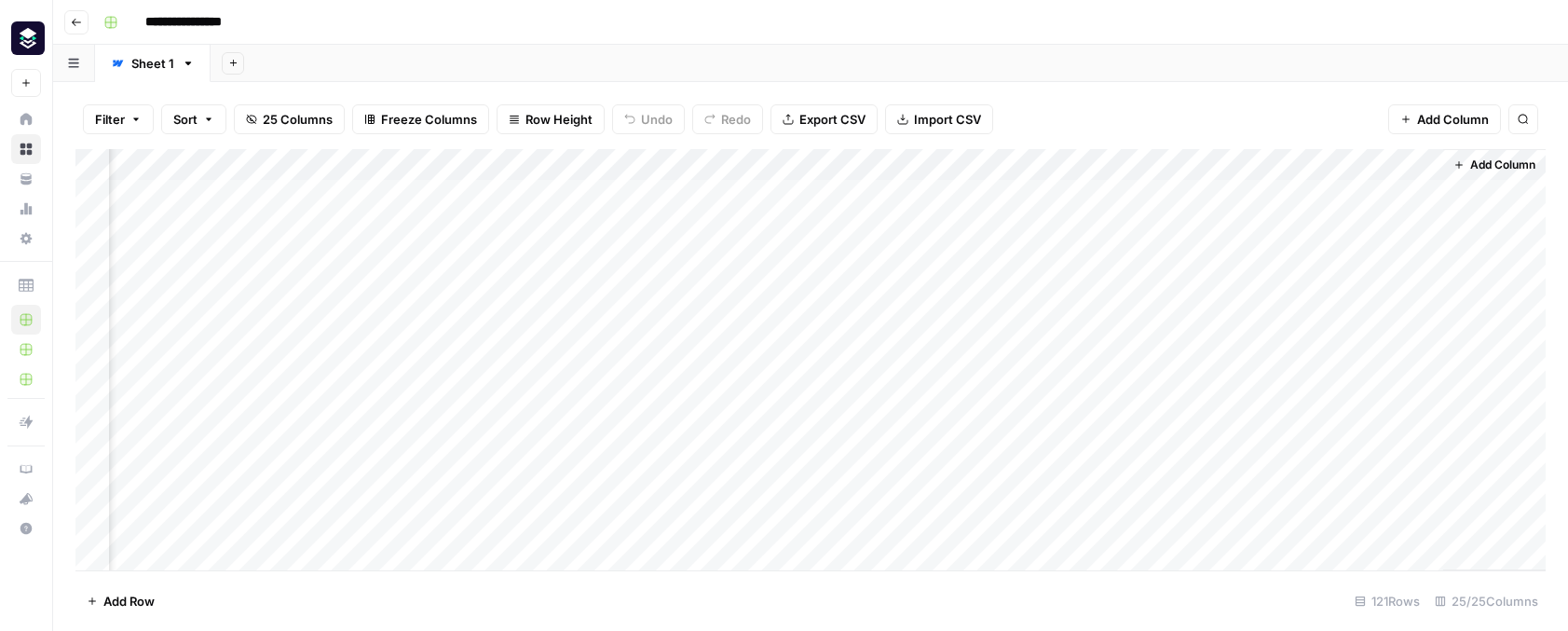 click on "Add Column" at bounding box center (811, 360) 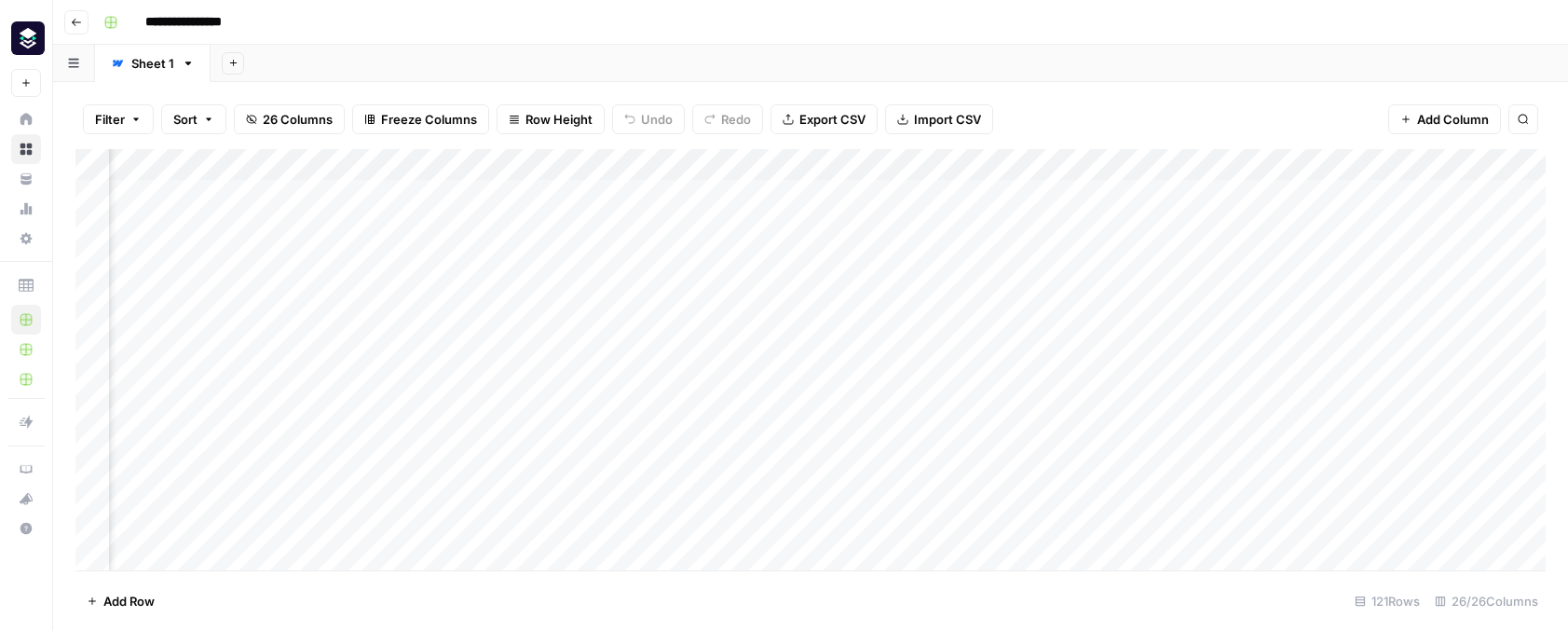 scroll, scrollTop: 0, scrollLeft: 3028, axis: horizontal 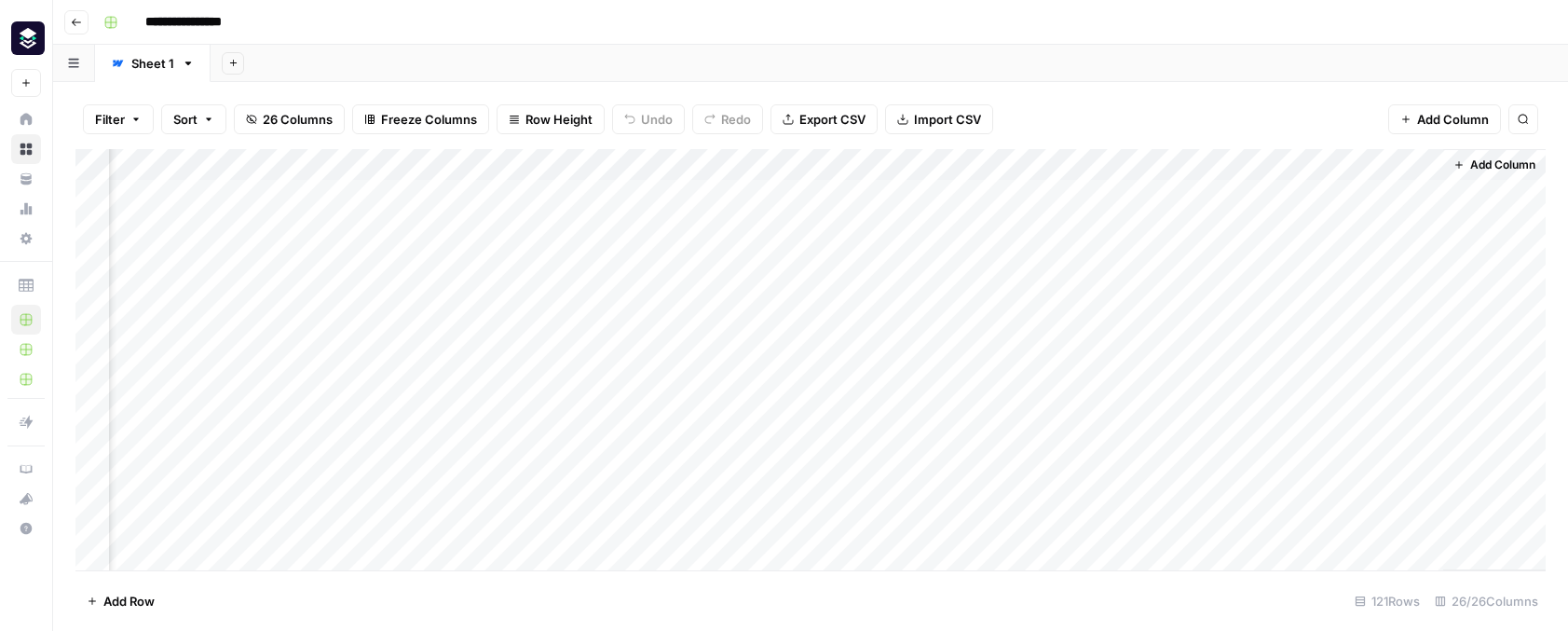 click on "Add Column" at bounding box center (811, 360) 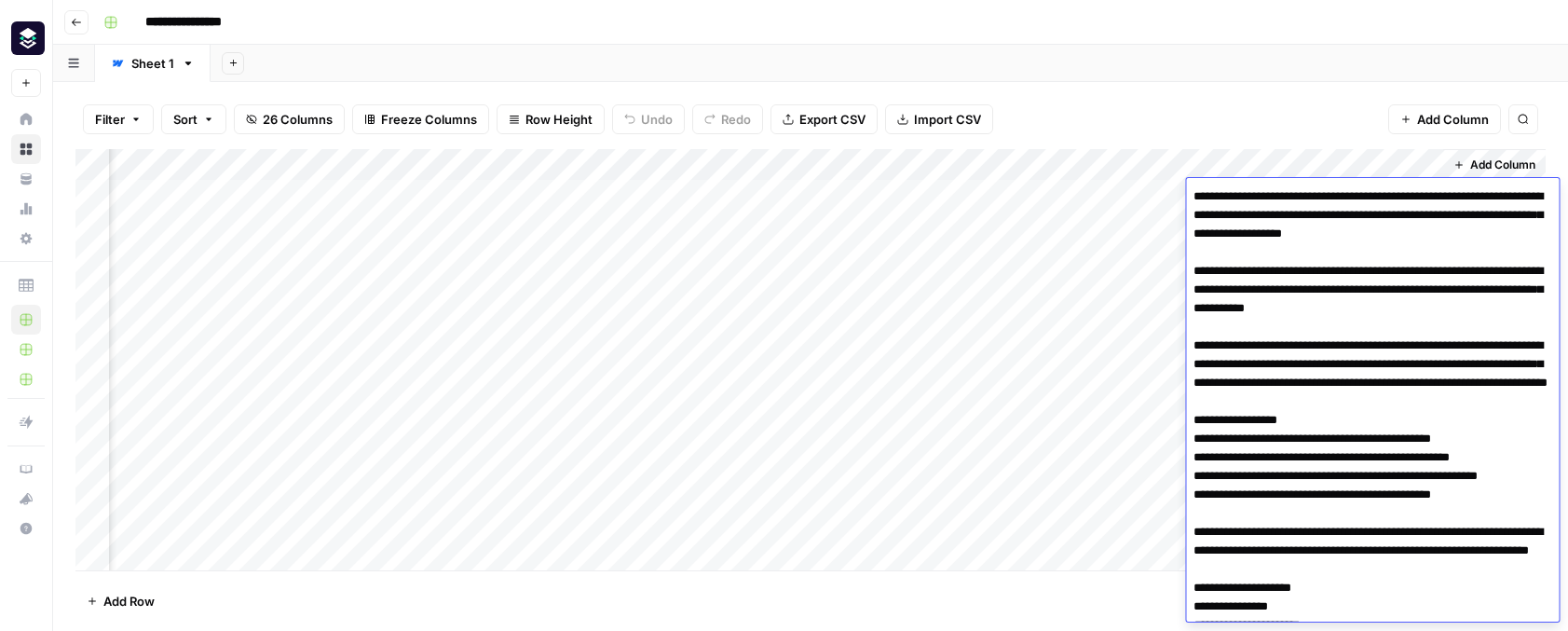 scroll, scrollTop: 334, scrollLeft: 0, axis: vertical 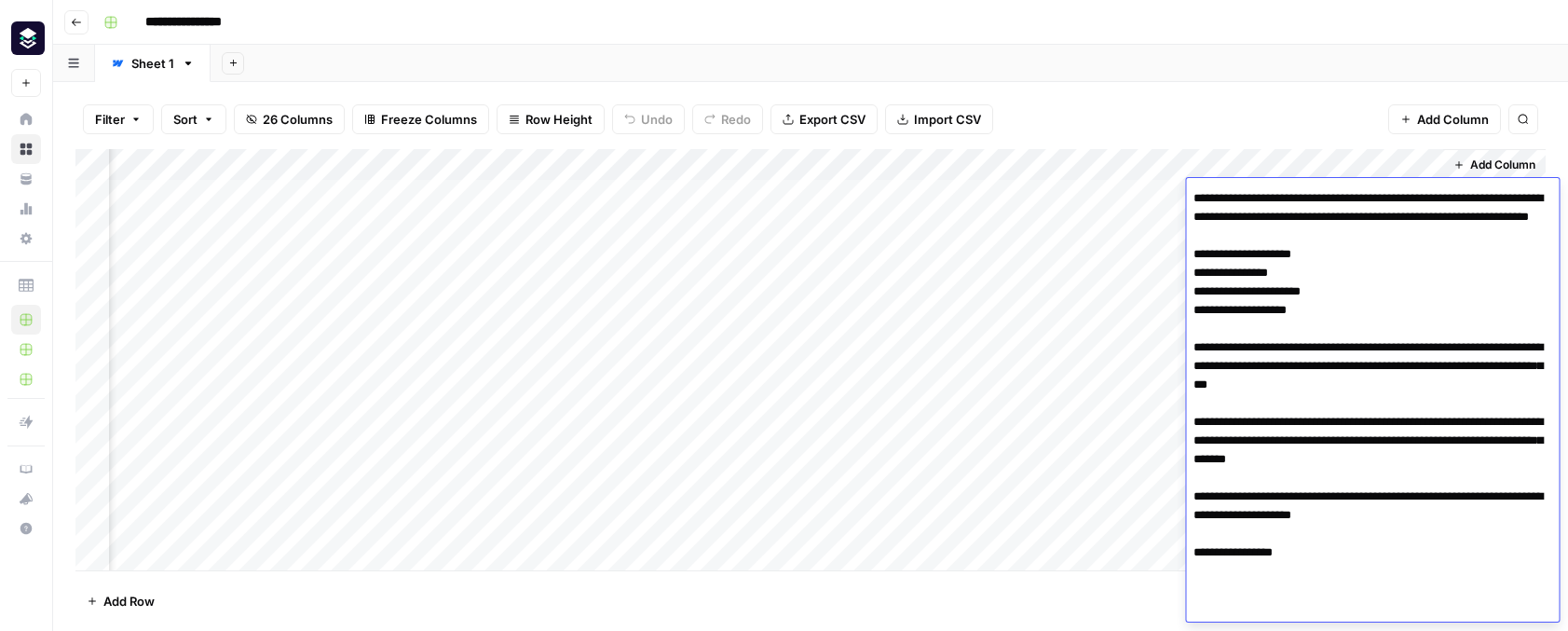 click at bounding box center (1372, 236) 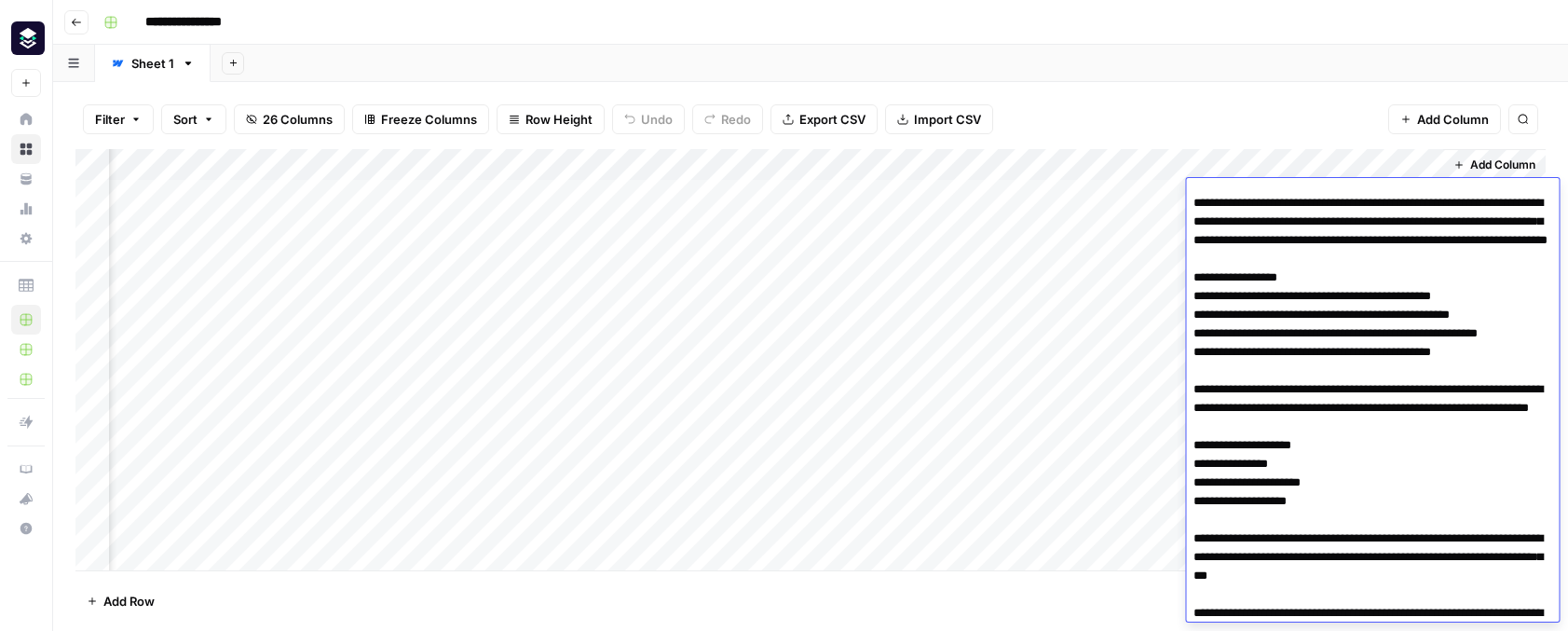 scroll, scrollTop: 144, scrollLeft: 0, axis: vertical 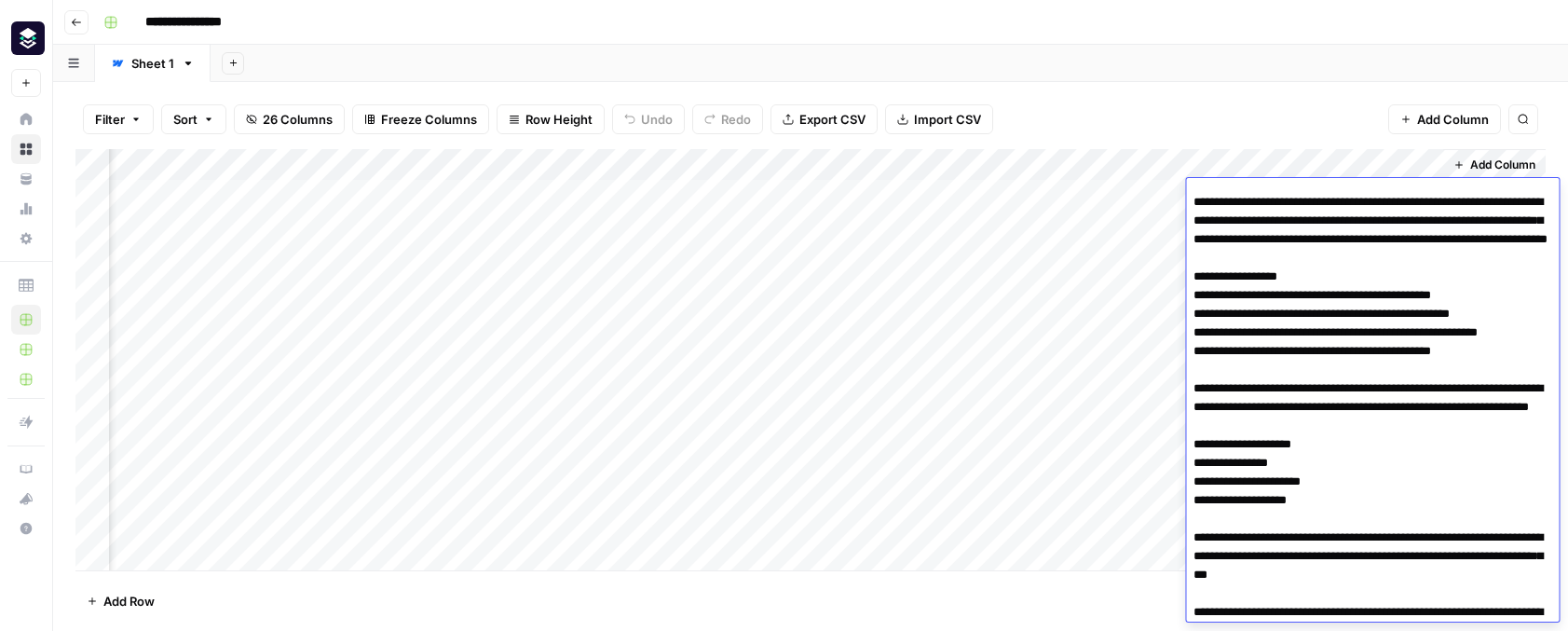 click at bounding box center (1372, 426) 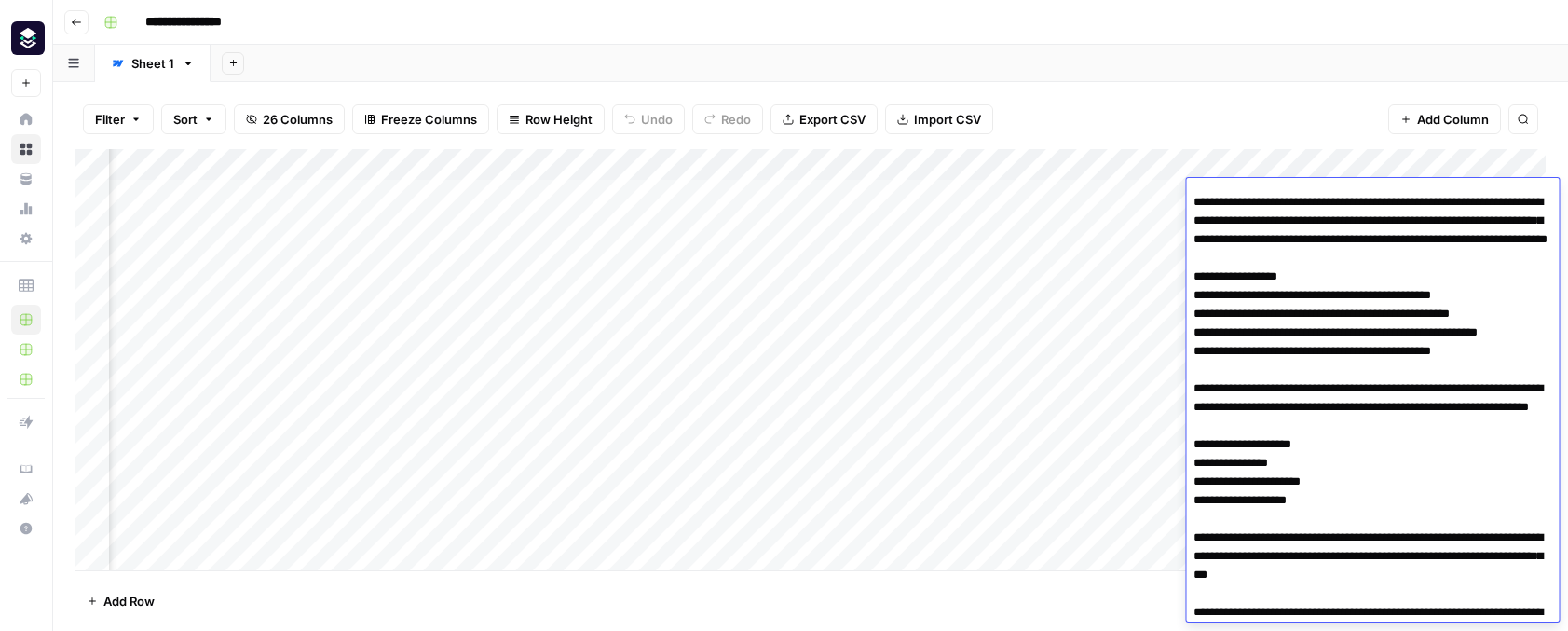 scroll, scrollTop: 2, scrollLeft: 482, axis: both 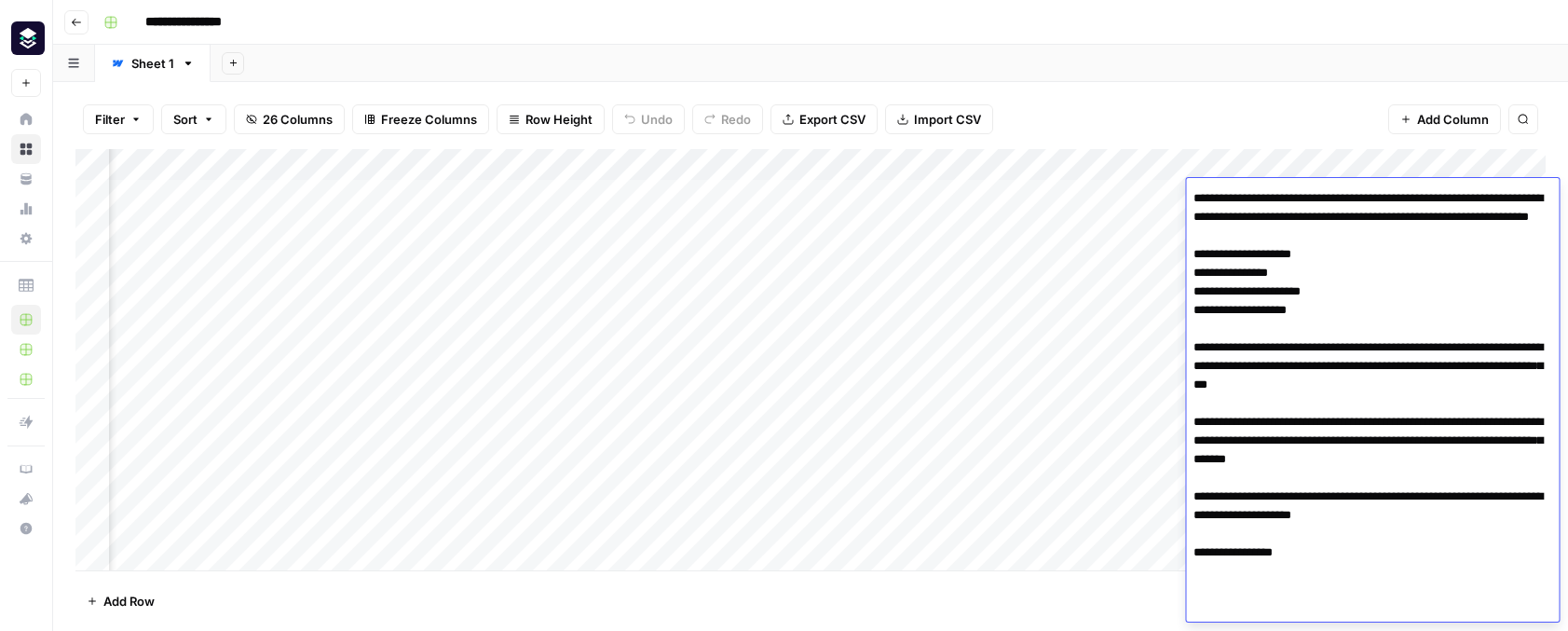 click on "**********" at bounding box center [811, 22] 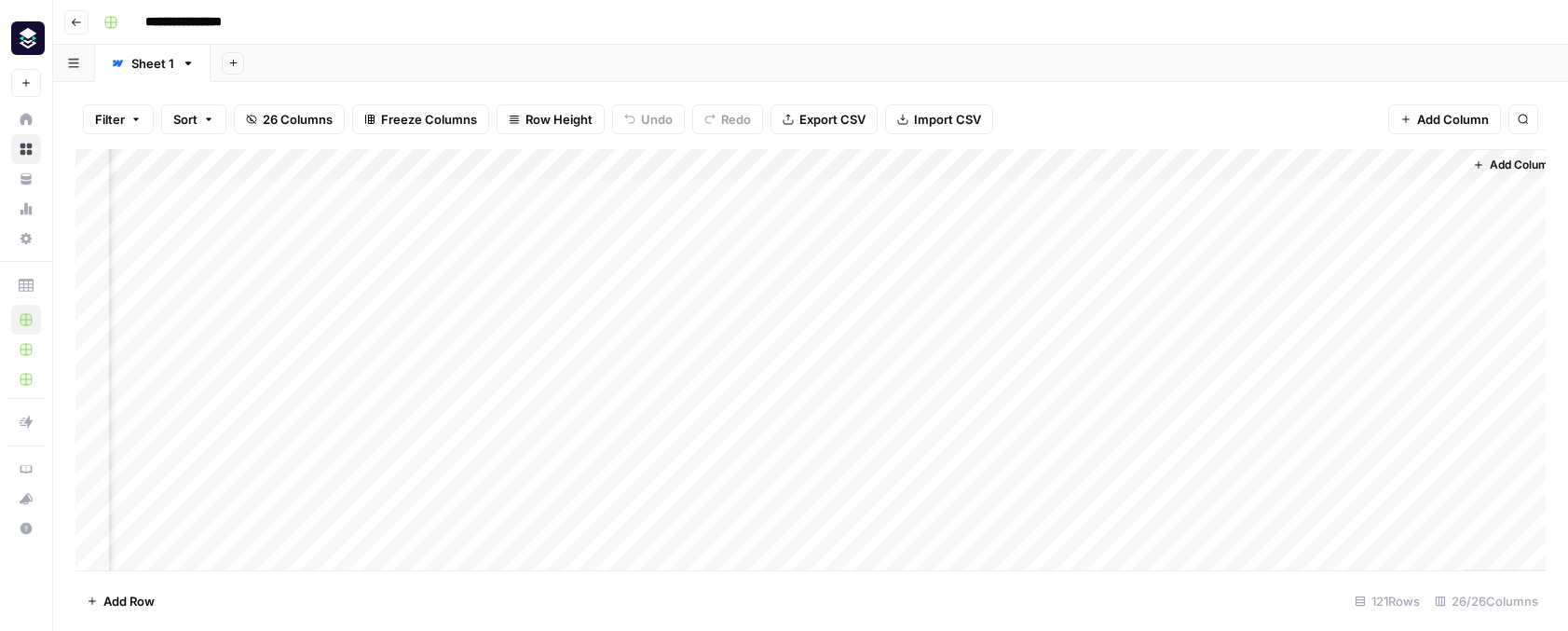 scroll, scrollTop: 0, scrollLeft: 3028, axis: horizontal 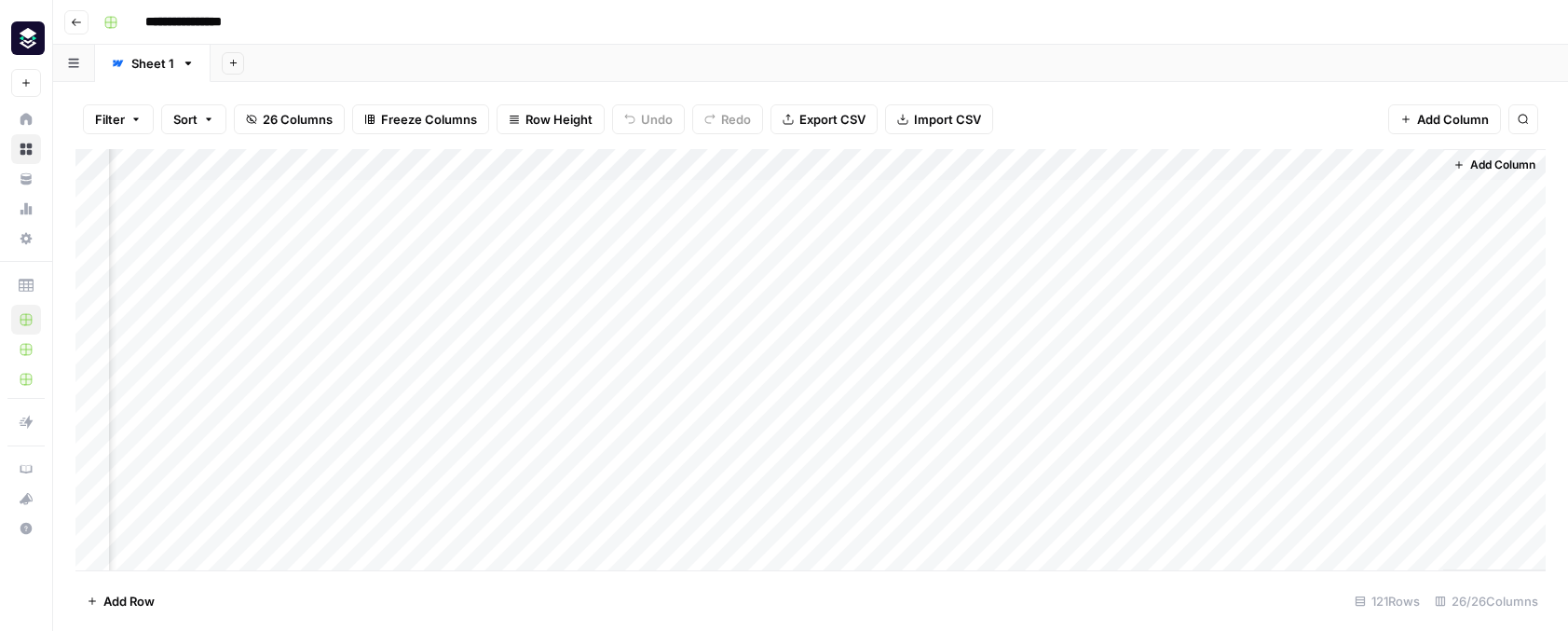 click on "Add Column" at bounding box center (811, 360) 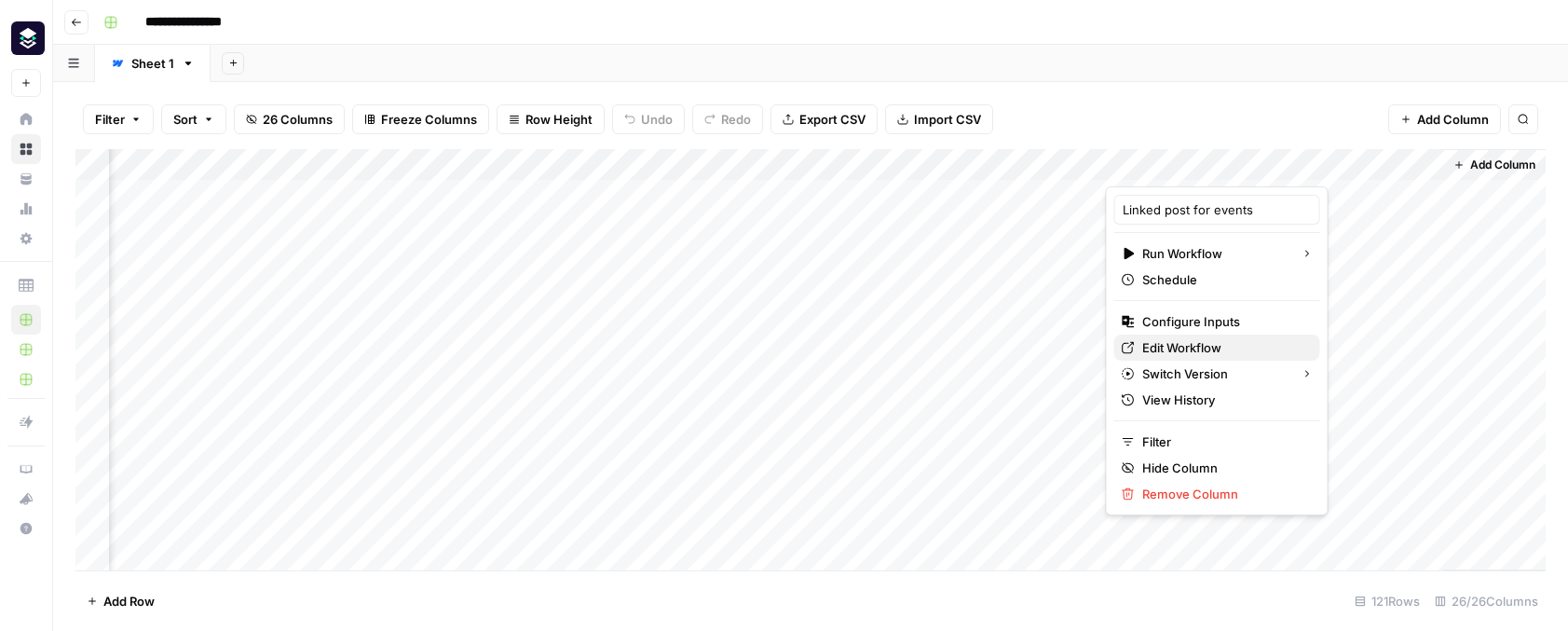 click on "Edit Workflow" at bounding box center (1223, 348) 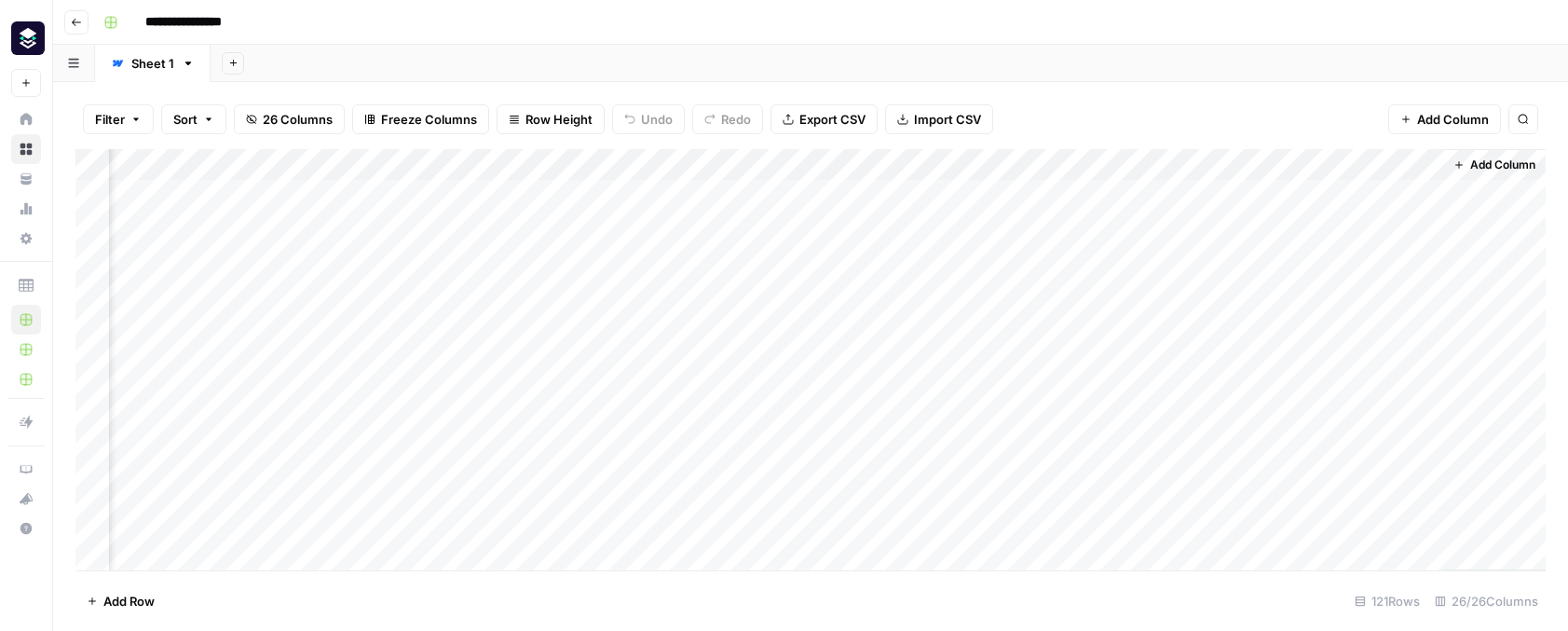click on "Add Column" at bounding box center (811, 360) 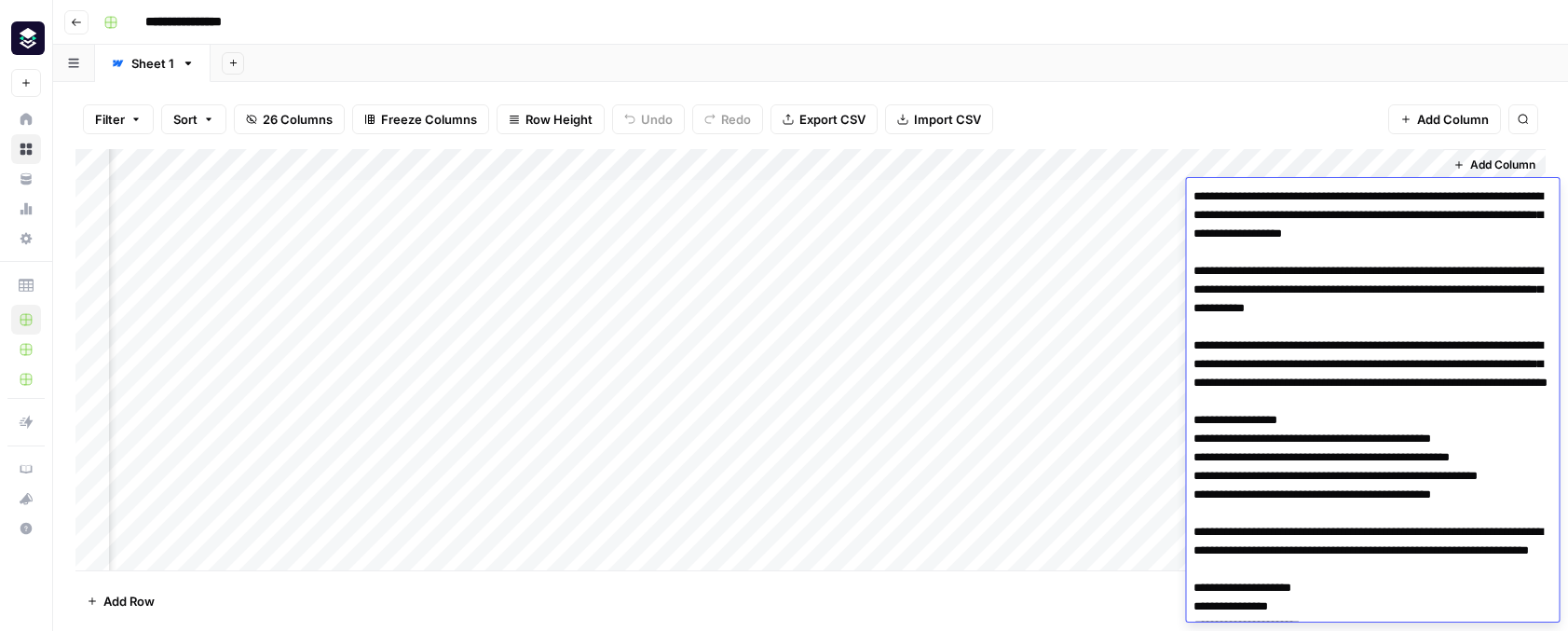 scroll, scrollTop: 334, scrollLeft: 0, axis: vertical 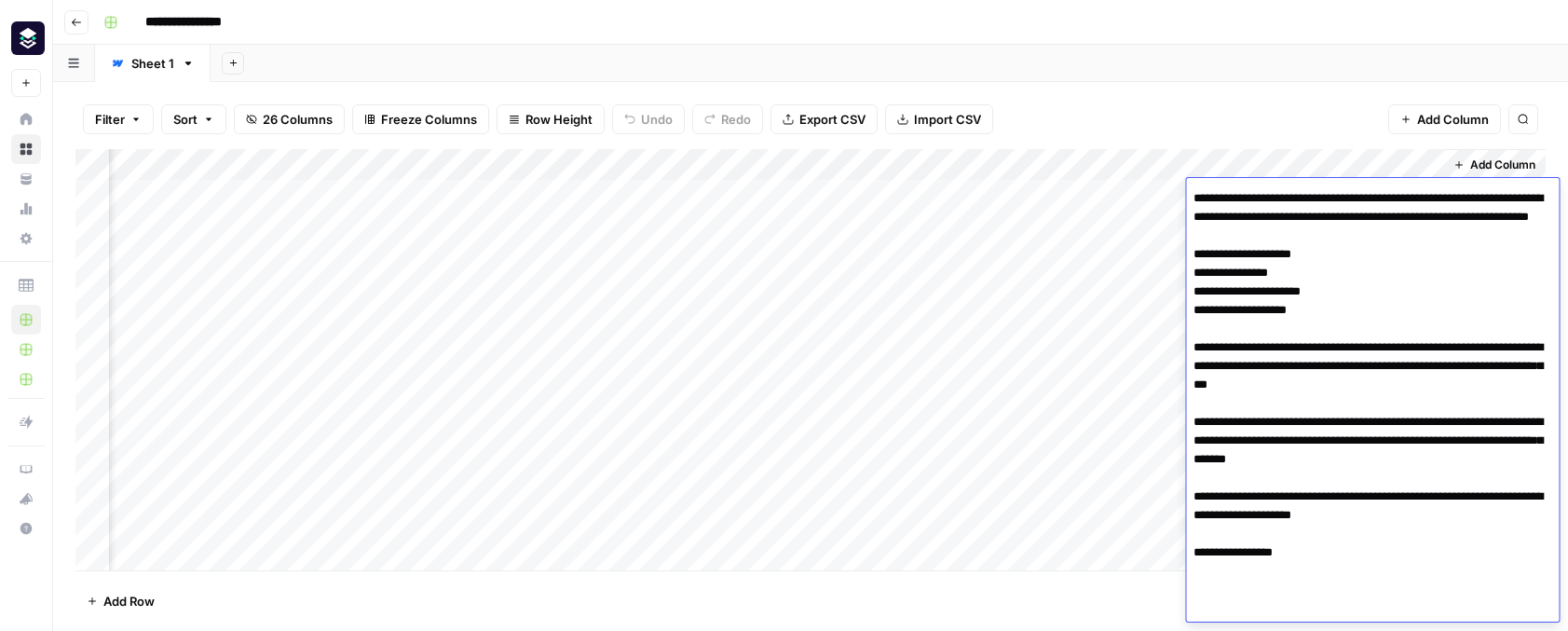 click on "Add Sheet" at bounding box center [889, 63] 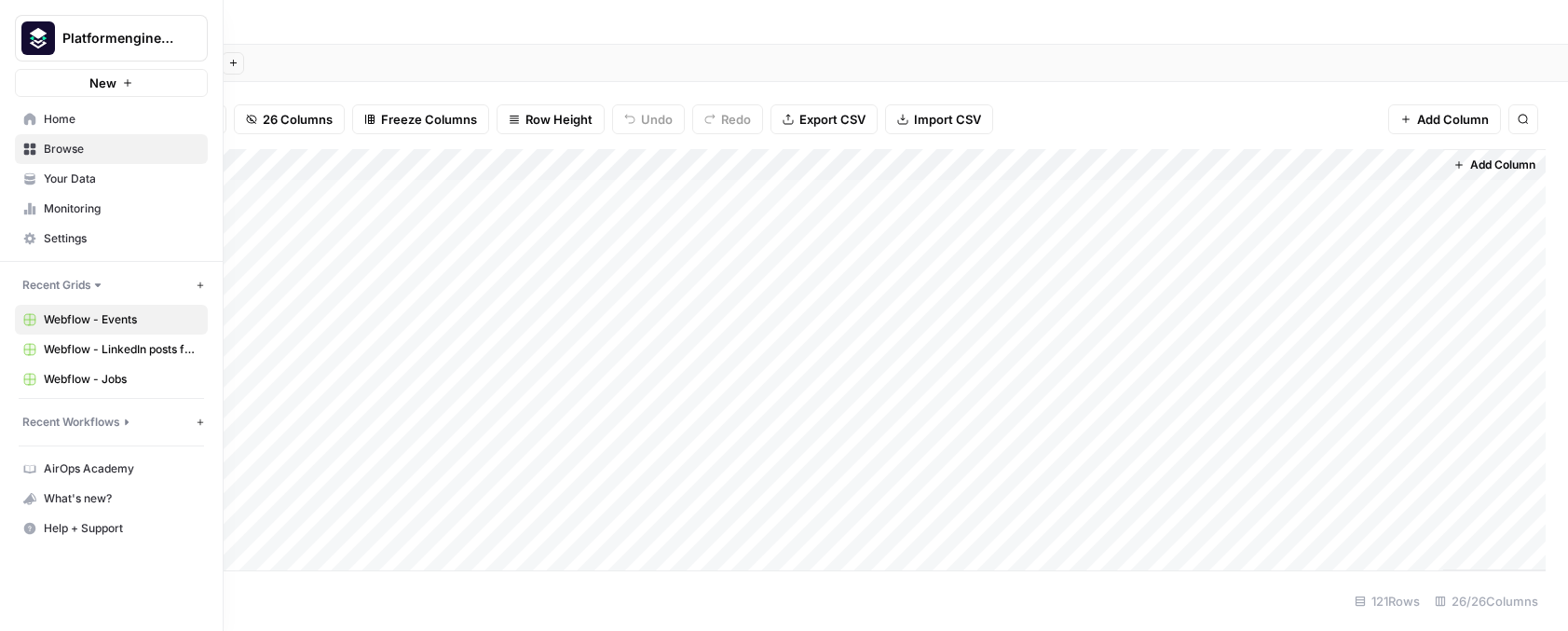 click 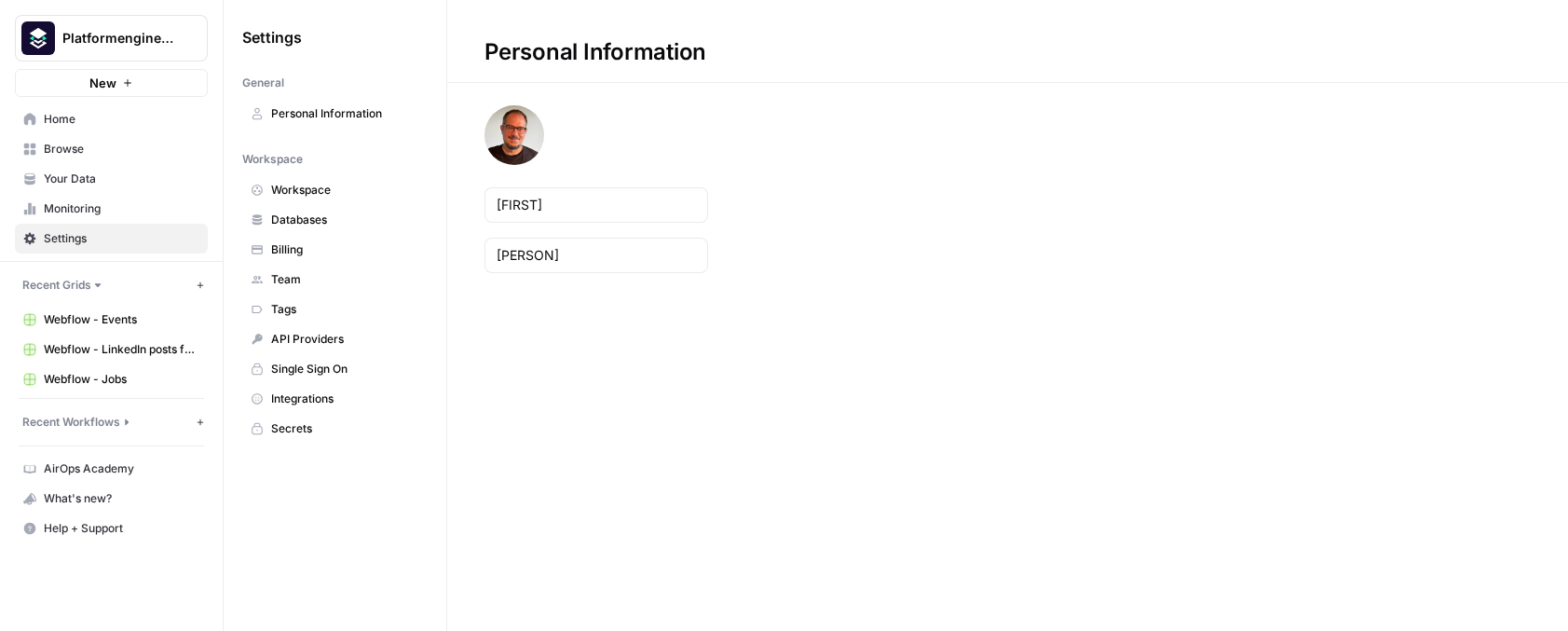 click on "Integrations" at bounding box center (345, 399) 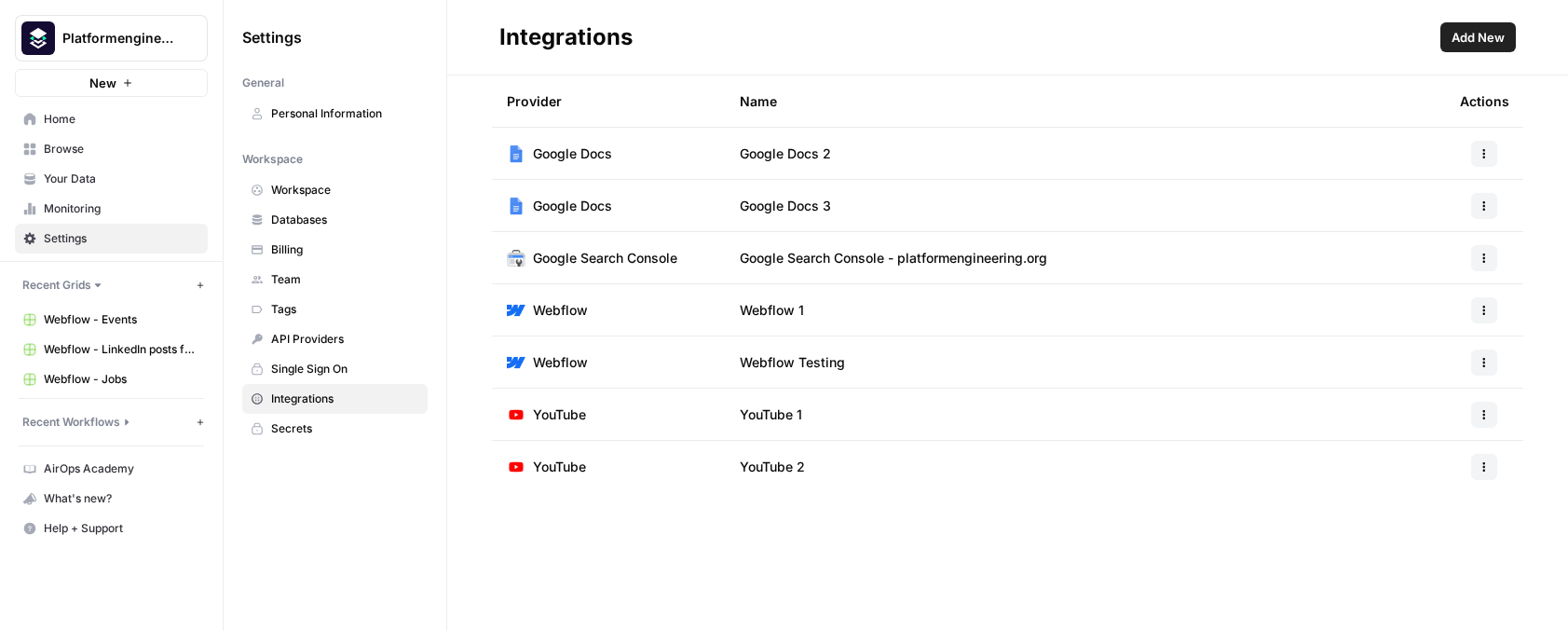 click on "Add New" at bounding box center [1478, 37] 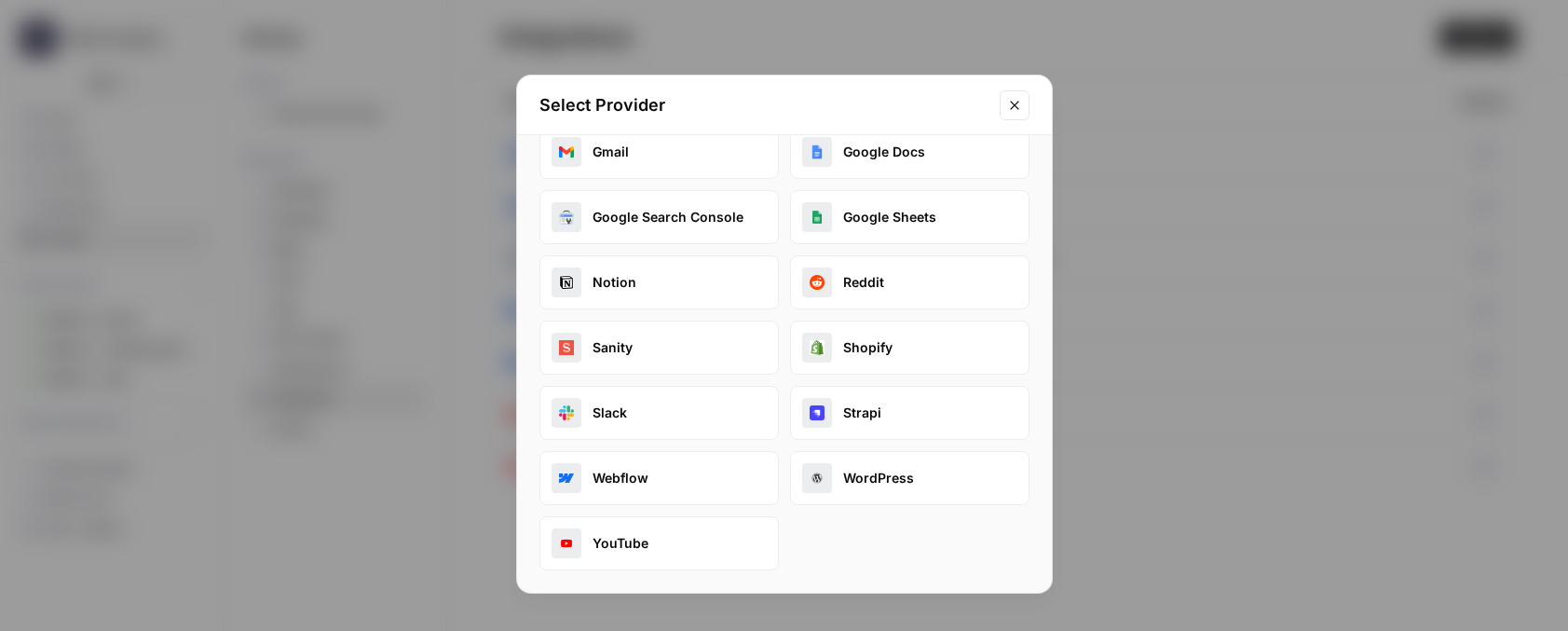 scroll, scrollTop: 0, scrollLeft: 0, axis: both 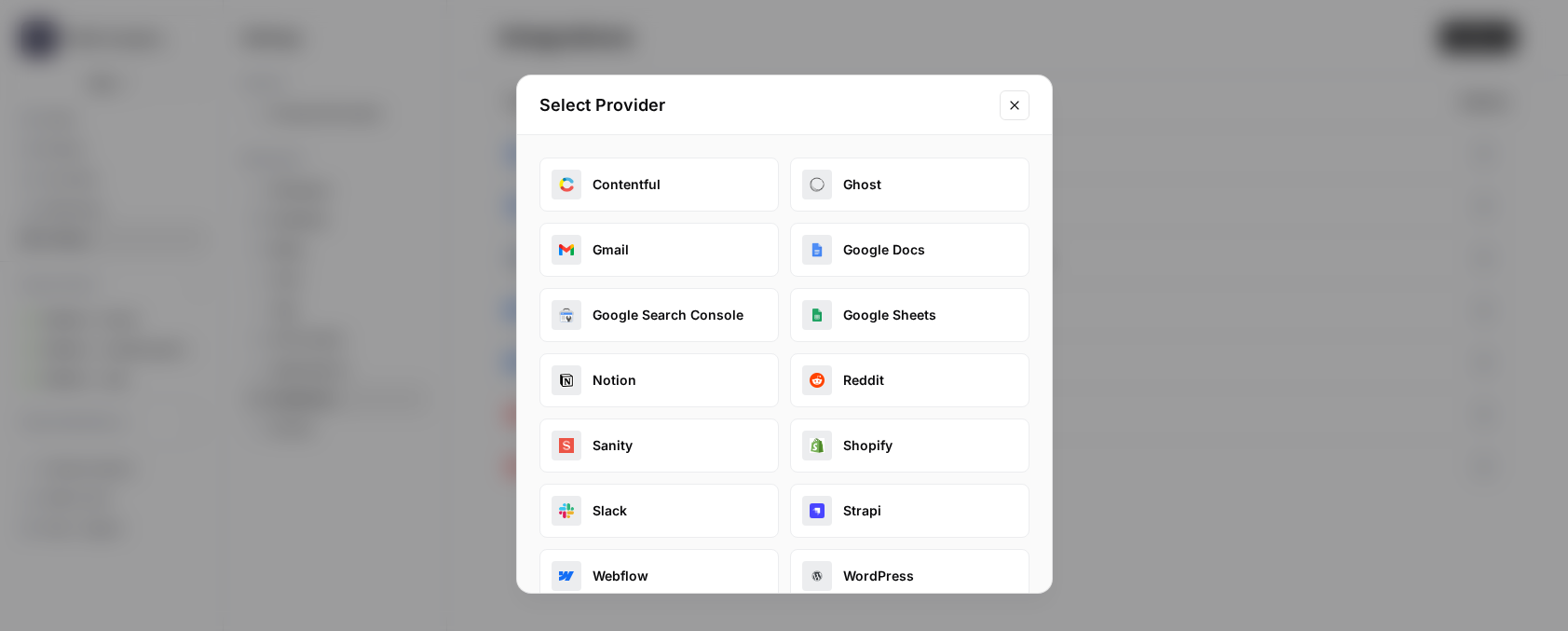 click 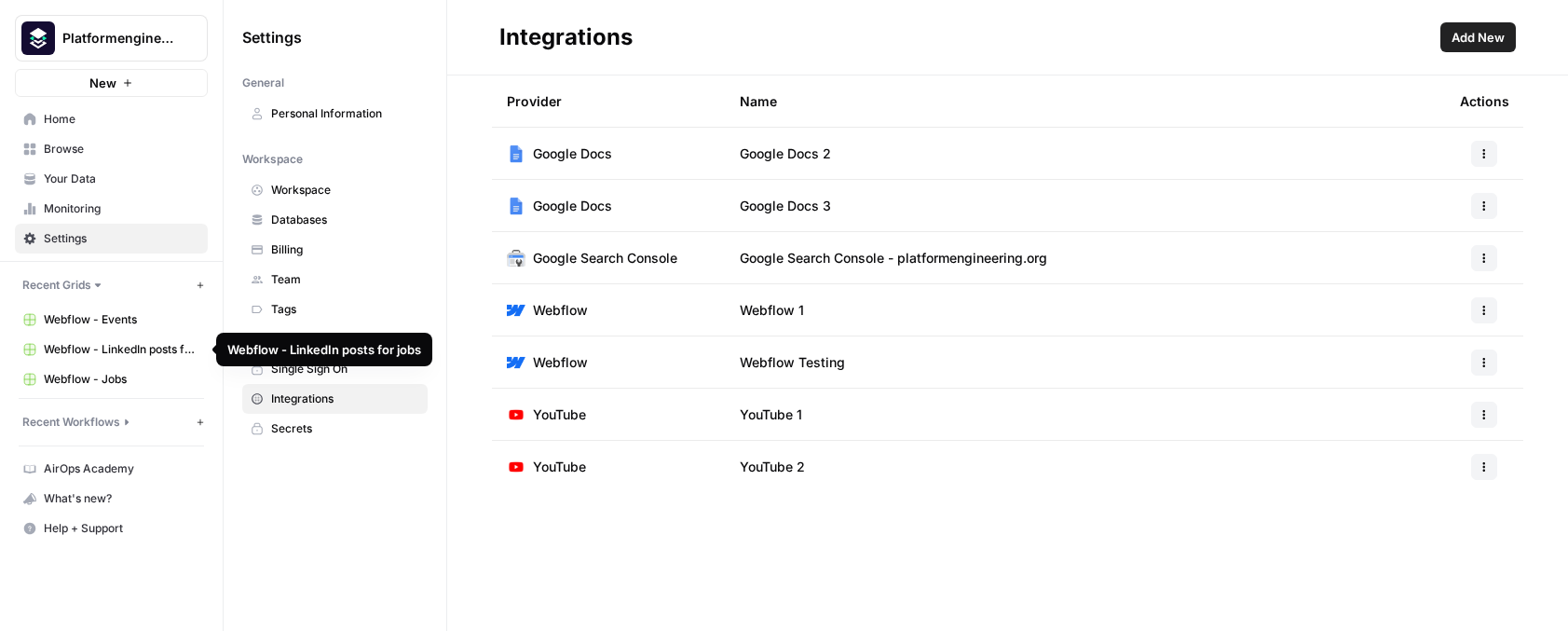 click on "Webflow - LinkedIn posts for jobs" at bounding box center (121, 350) 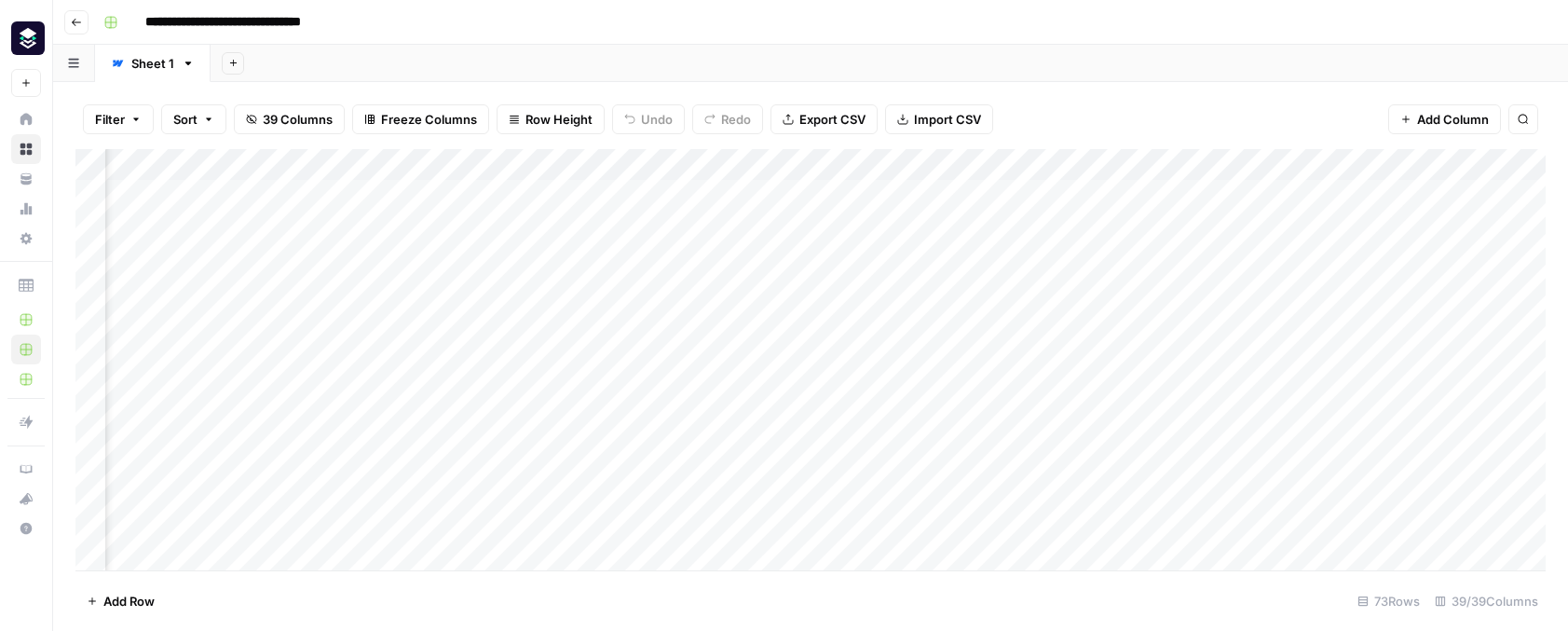 scroll, scrollTop: 0, scrollLeft: 5204, axis: horizontal 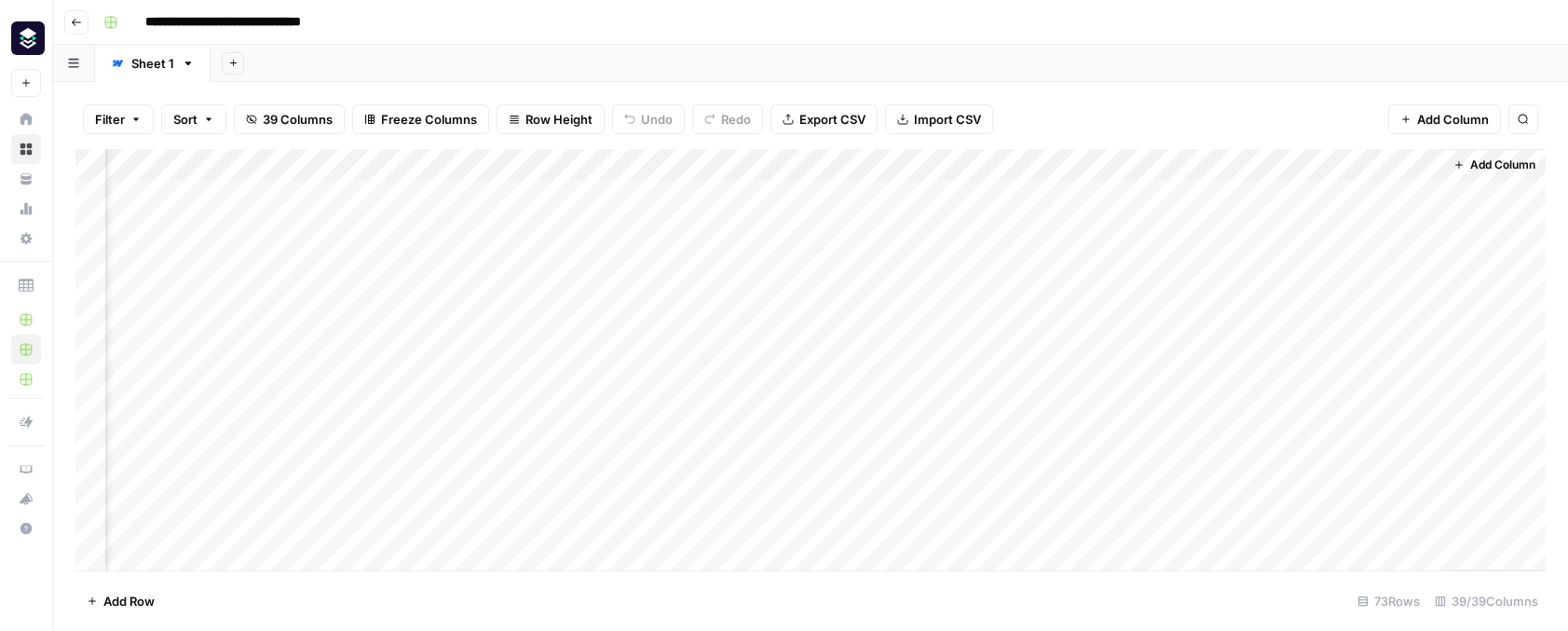 click on "Add Column" at bounding box center [1503, 165] 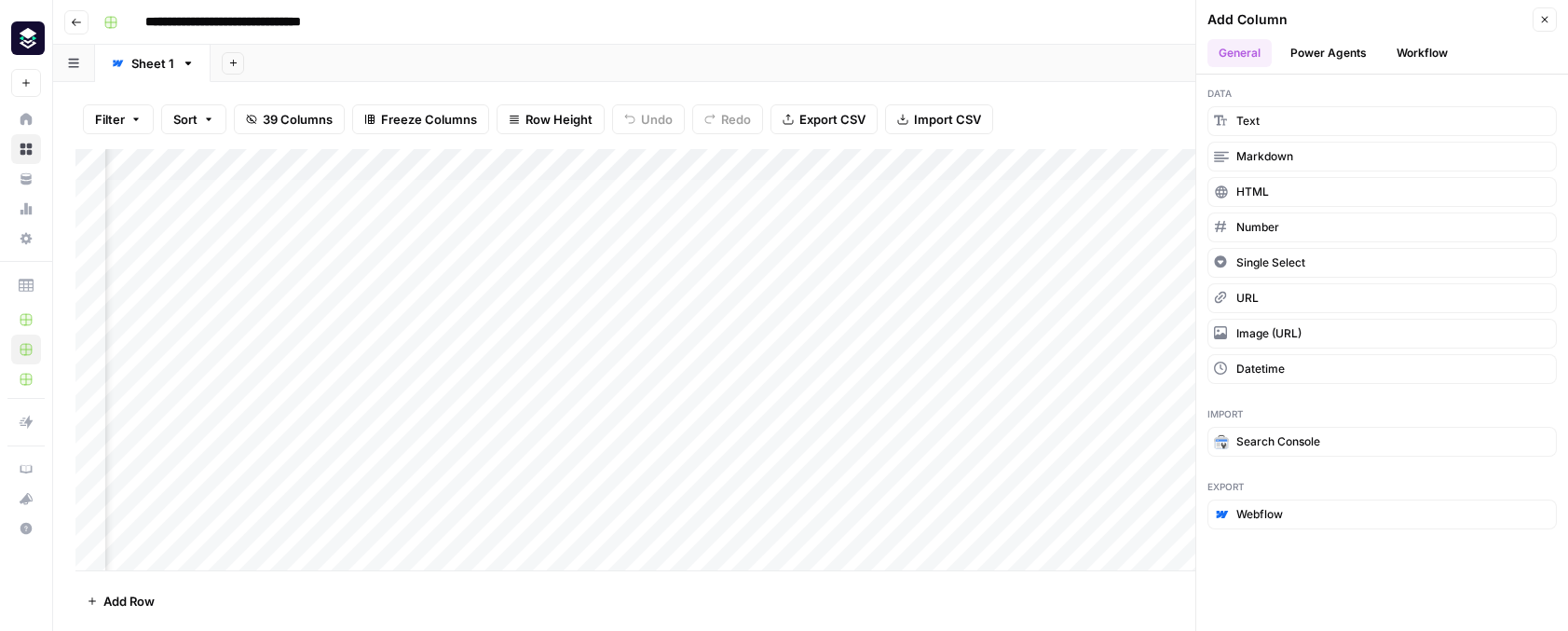 click on "Workflow" at bounding box center (1422, 53) 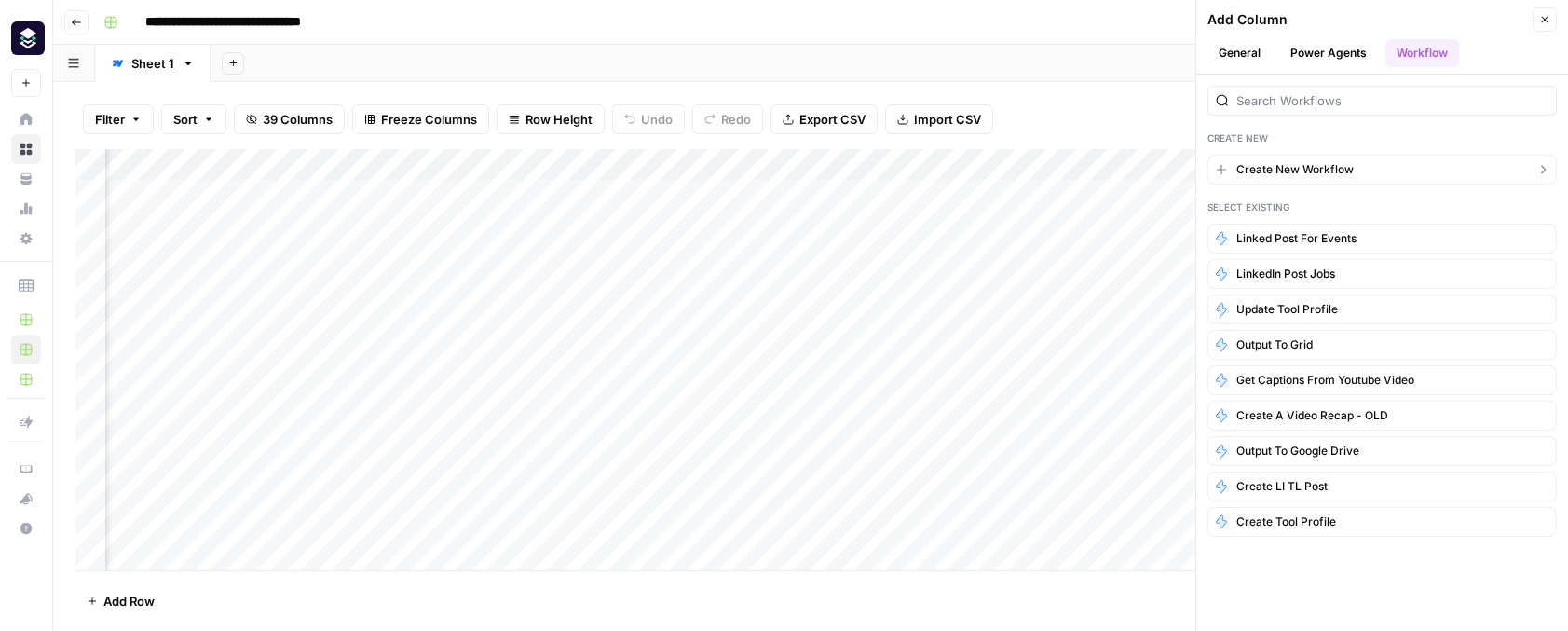 click on "Create New Workflow" at bounding box center [1295, 170] 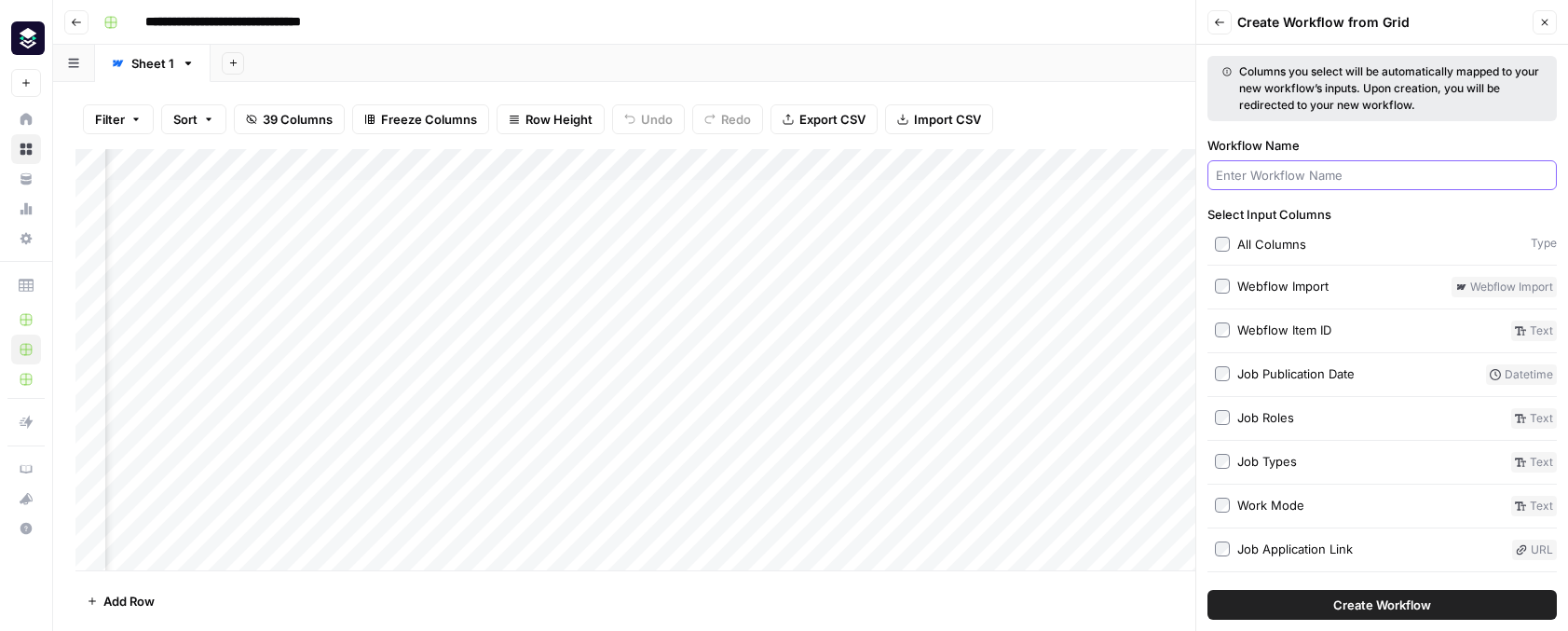 click on "Workflow Name" at bounding box center [1382, 175] 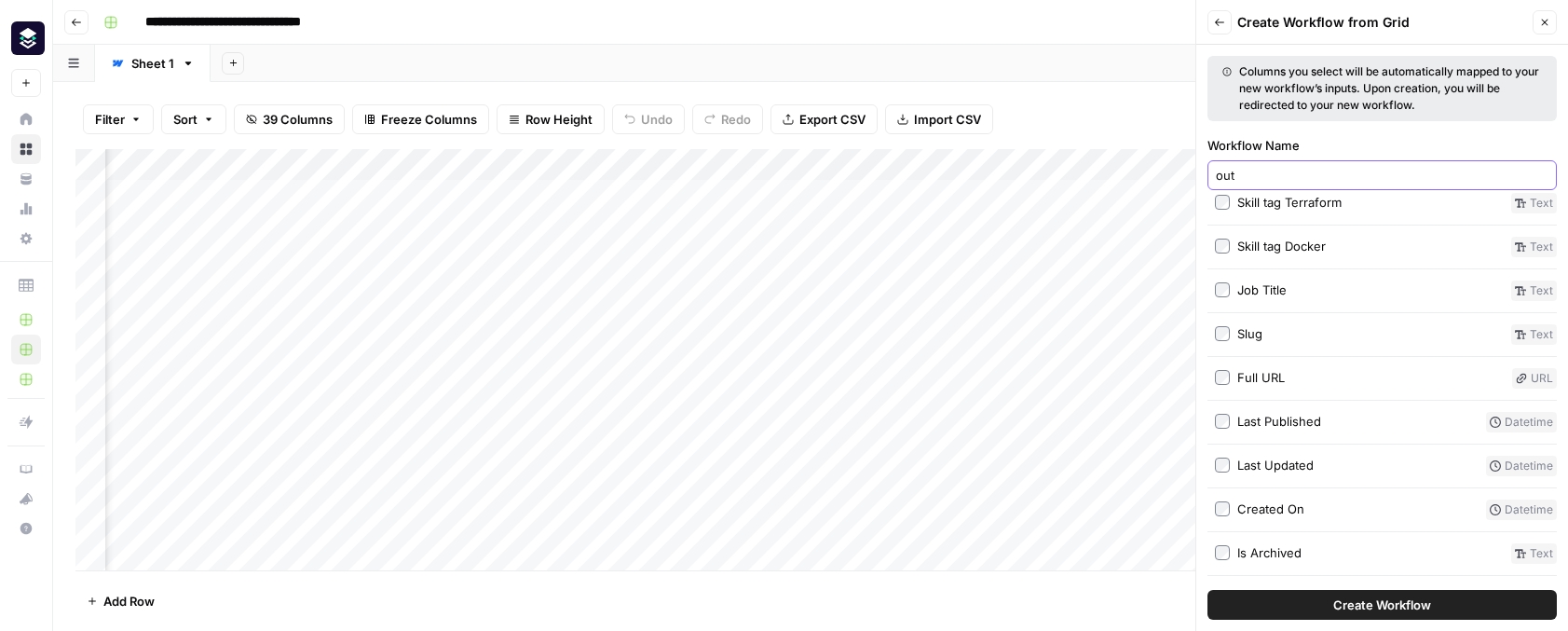 scroll, scrollTop: 1354, scrollLeft: 0, axis: vertical 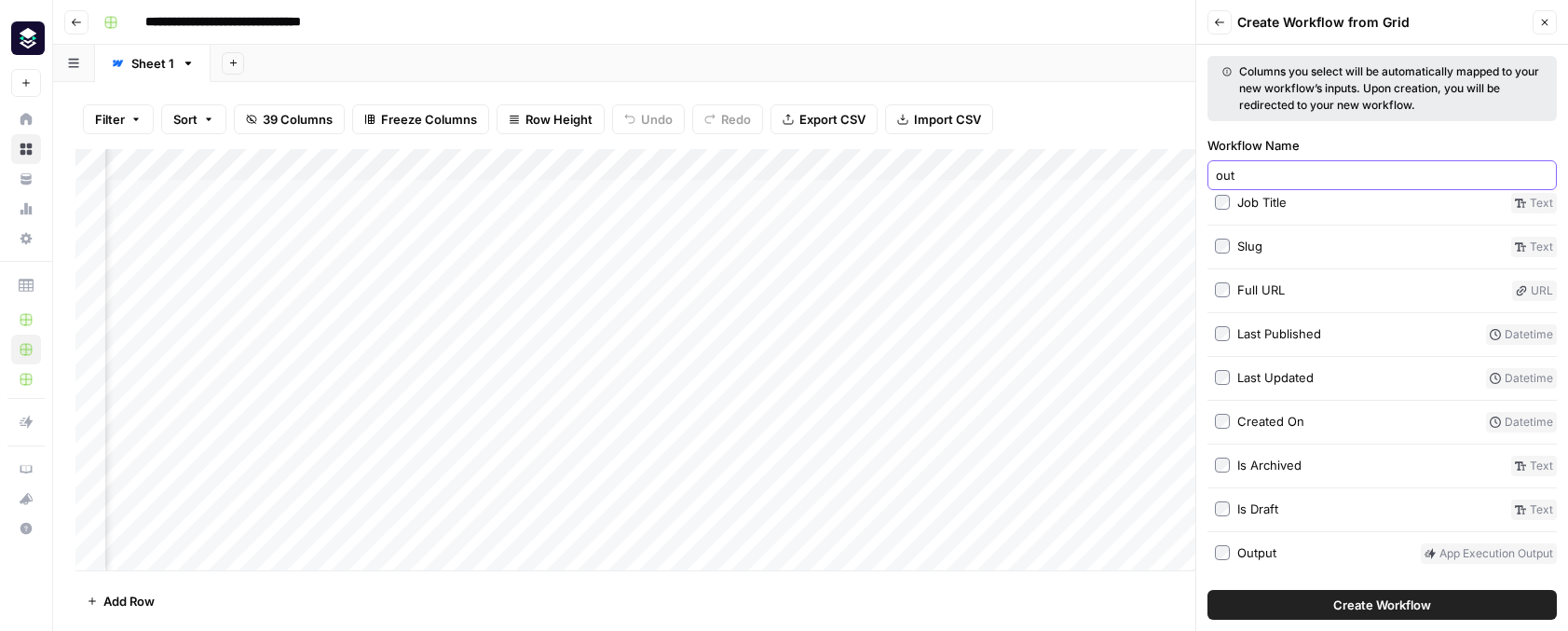 type on "out" 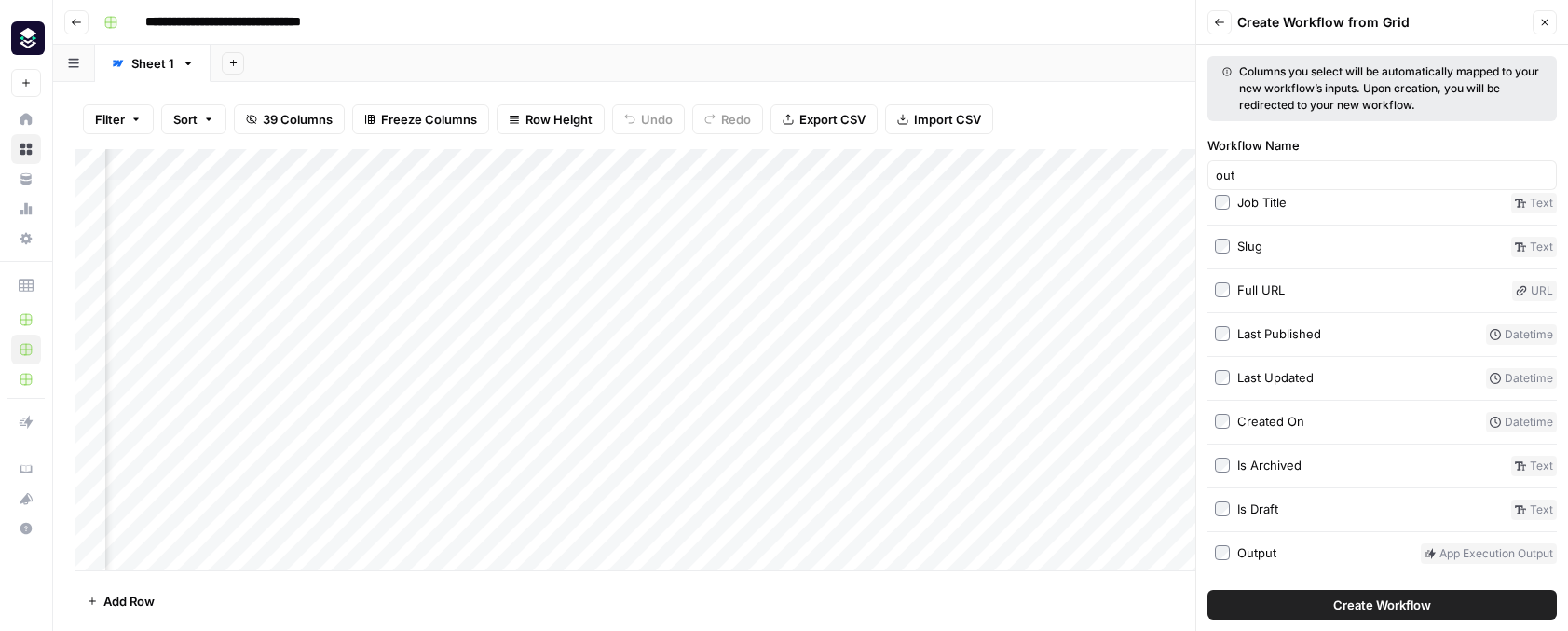 click on "Create Workflow" at bounding box center (1382, 605) 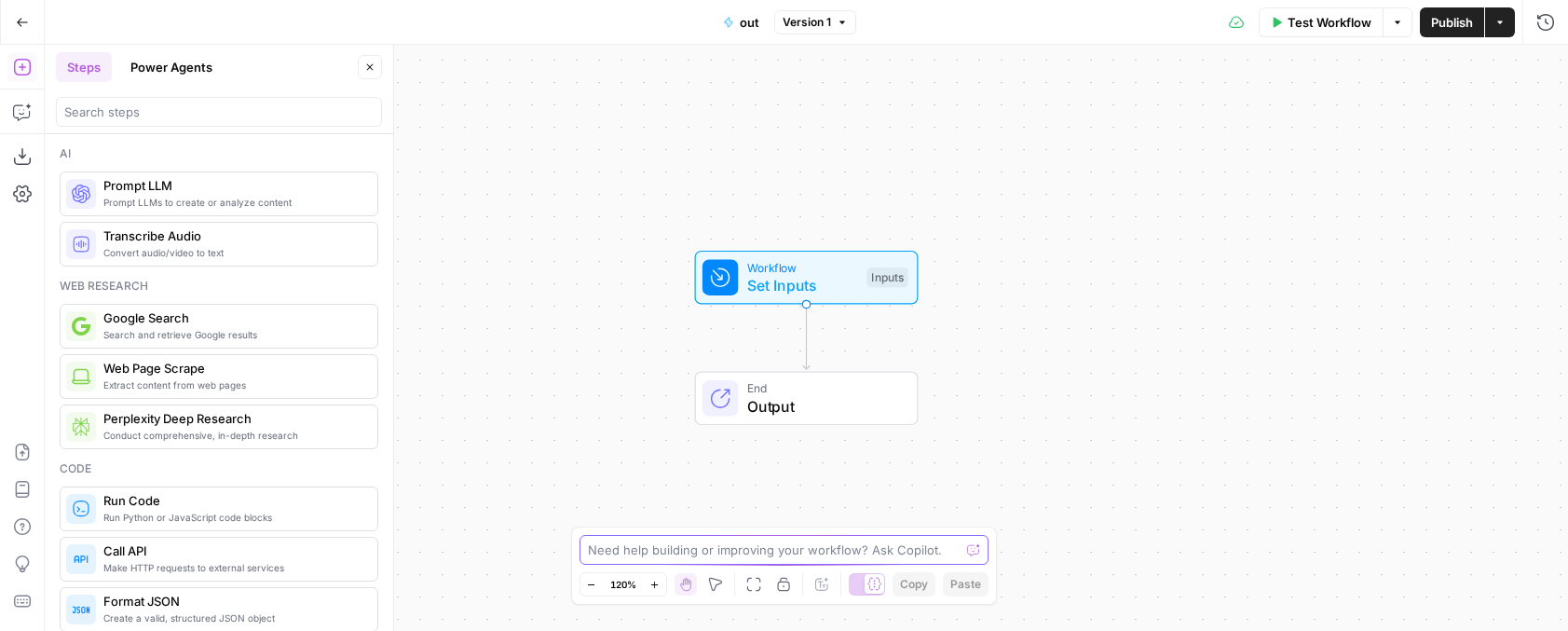 click at bounding box center (774, 550) 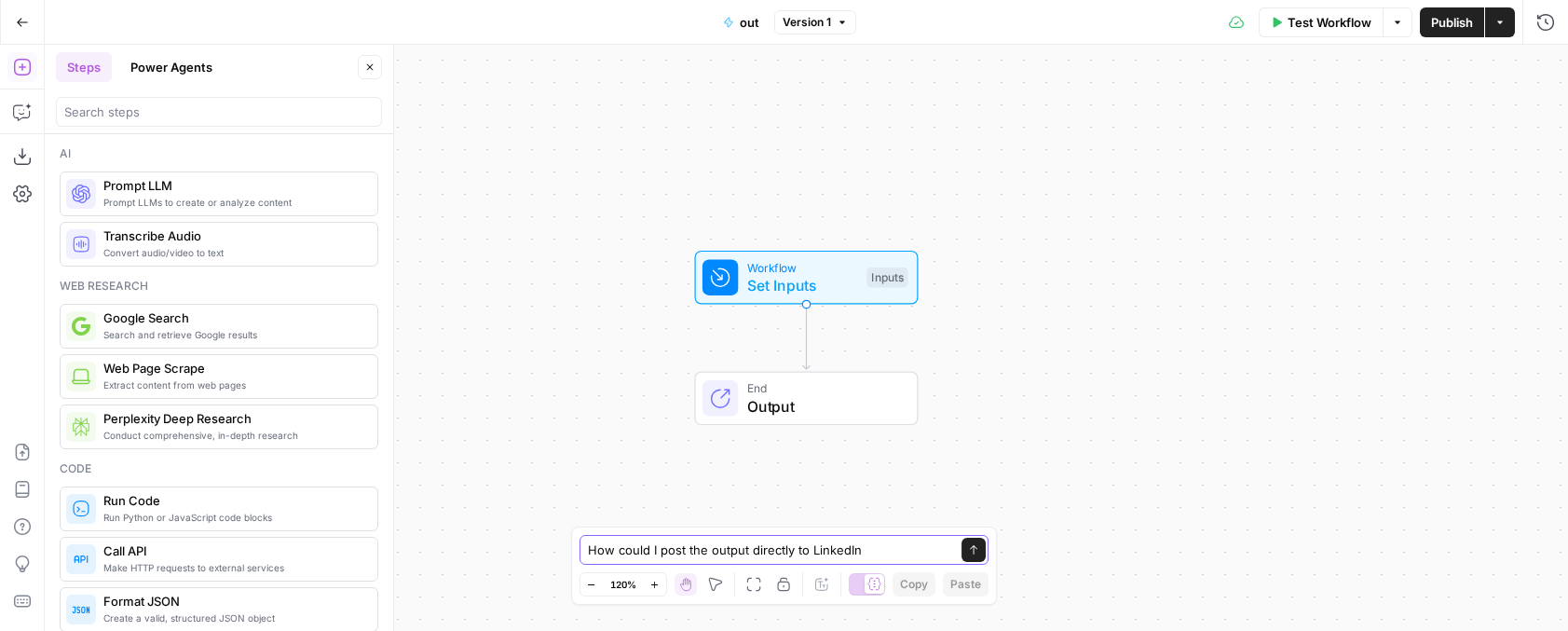 type on "How could I post the output directly to LinkedIn?" 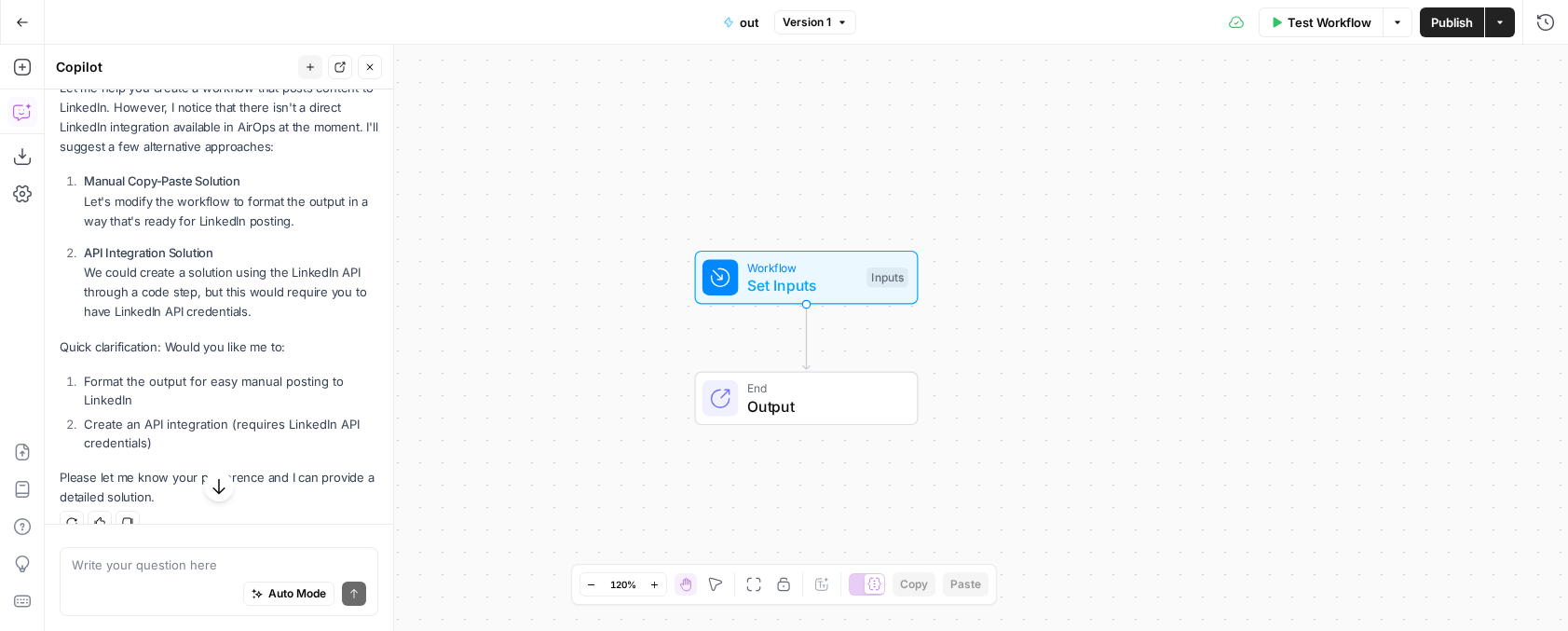 scroll, scrollTop: 248, scrollLeft: 0, axis: vertical 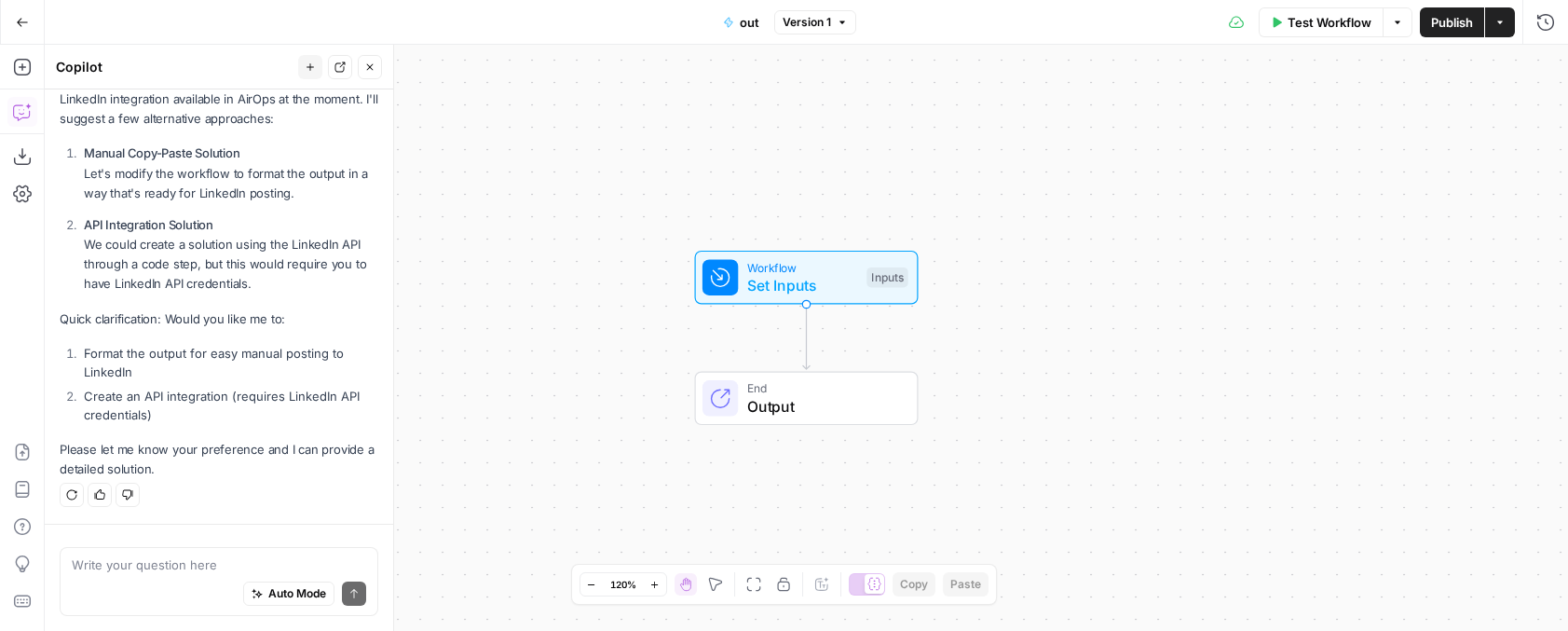 drag, startPoint x: 285, startPoint y: 400, endPoint x: 148, endPoint y: 418, distance: 138.17742 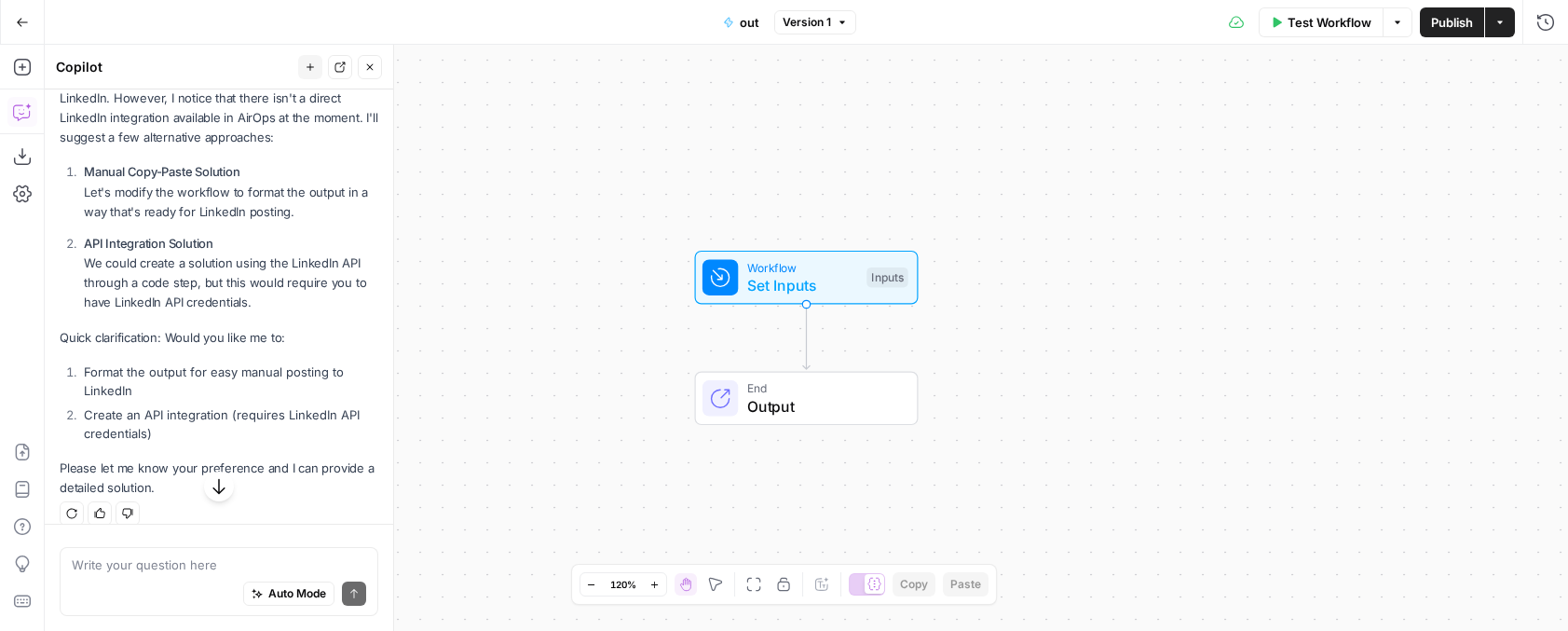 scroll, scrollTop: 248, scrollLeft: 0, axis: vertical 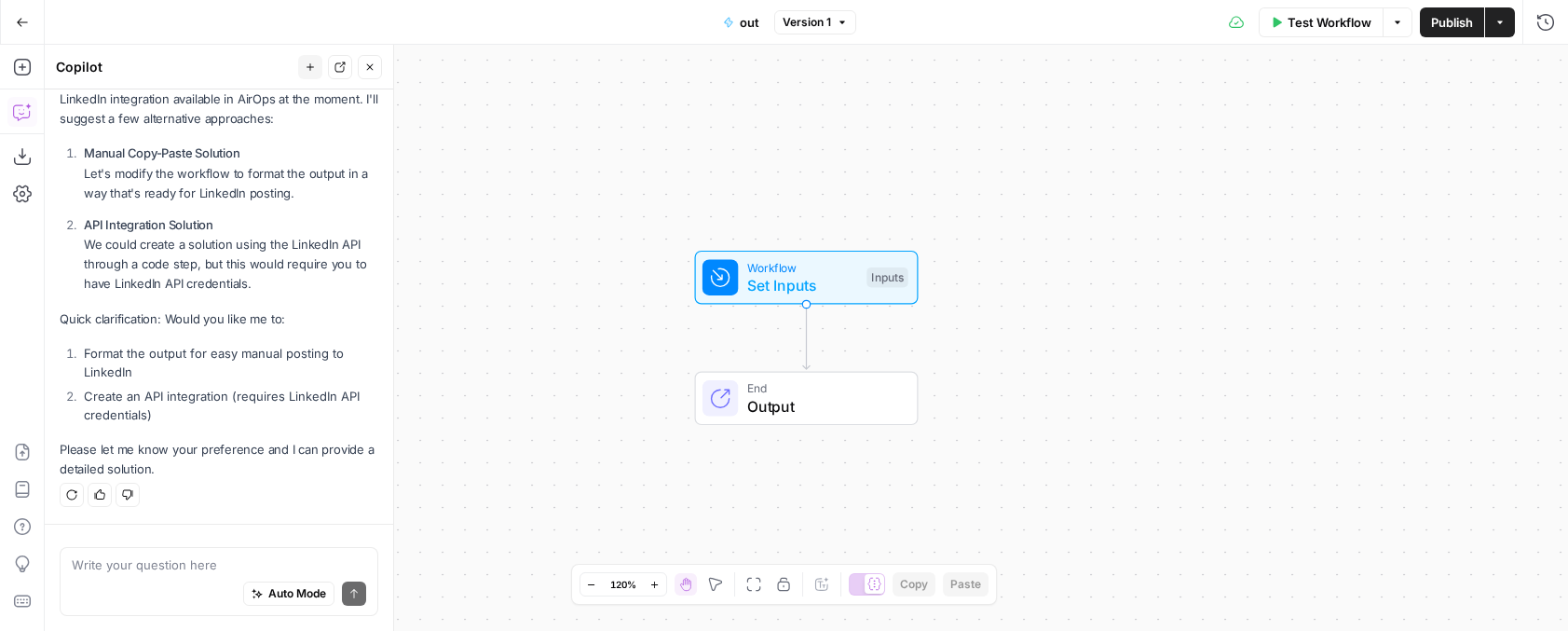copy on "LinkedIn API credentials" 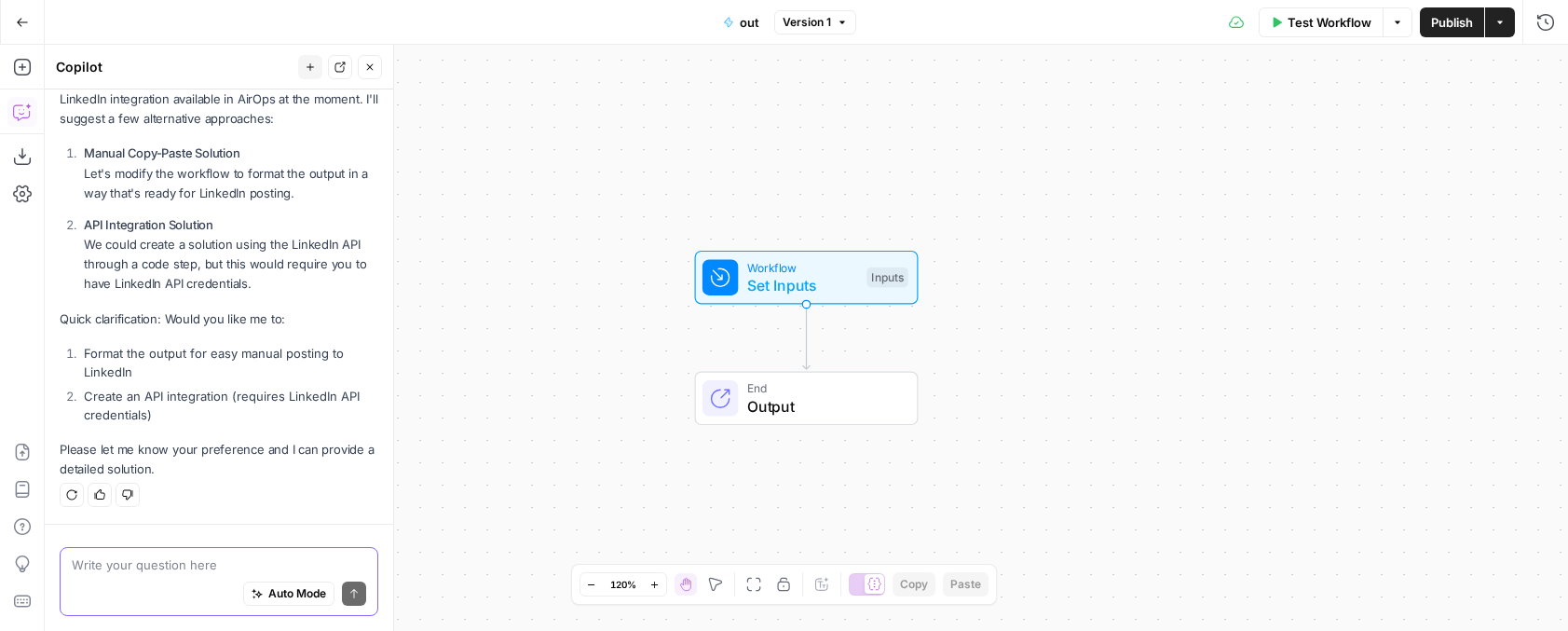 click at bounding box center [219, 565] 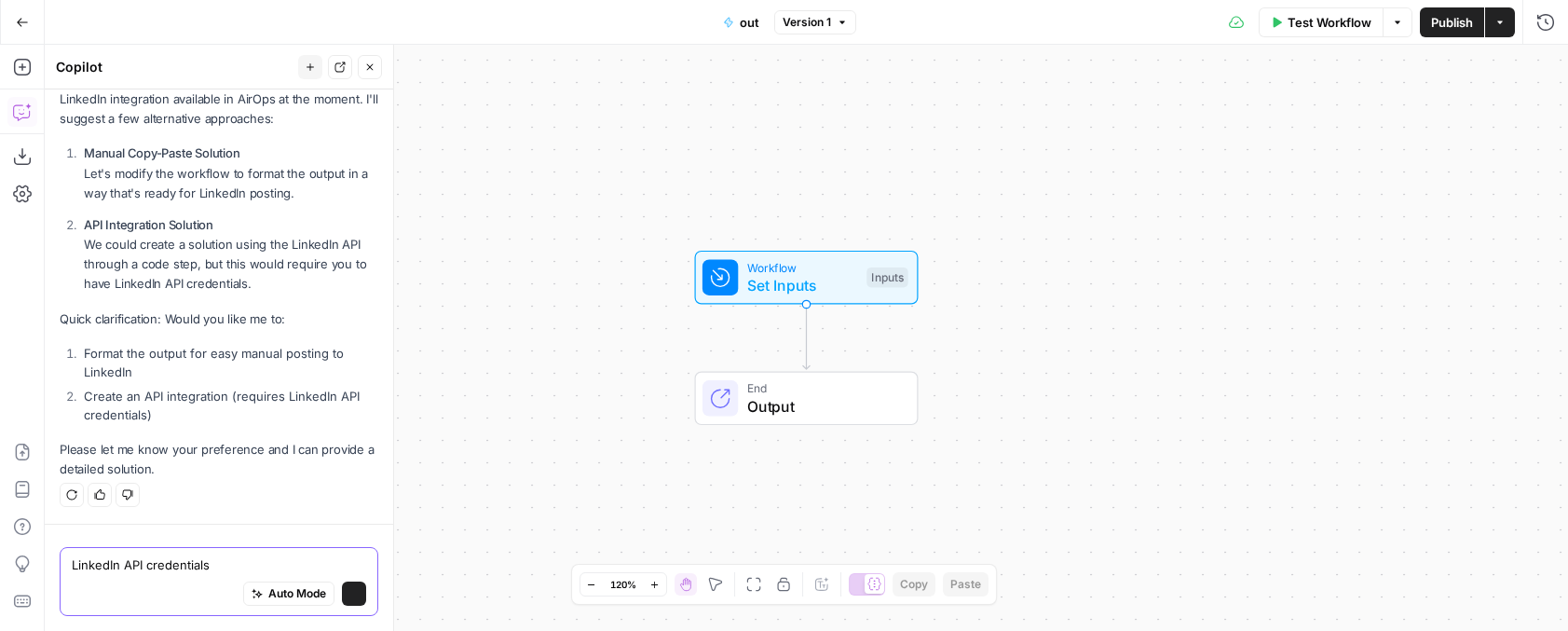 type on "LinkedIn API credentials" 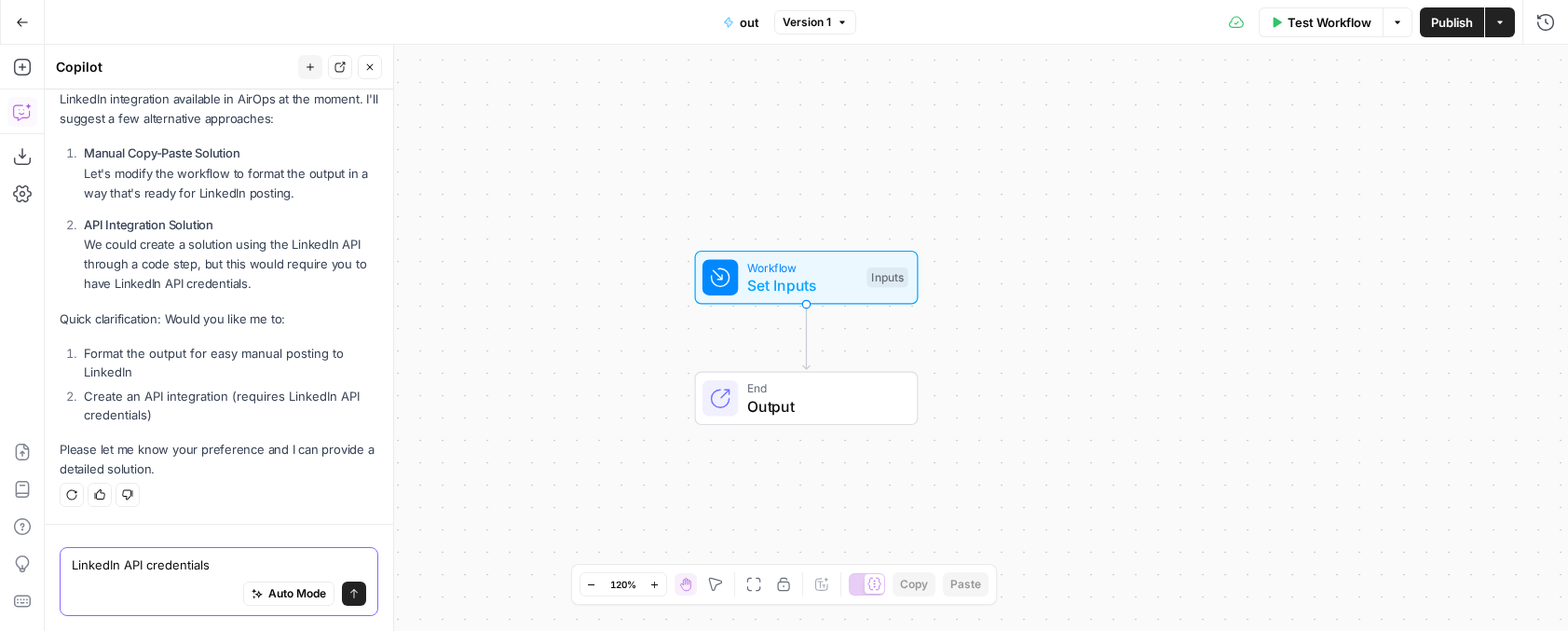 type 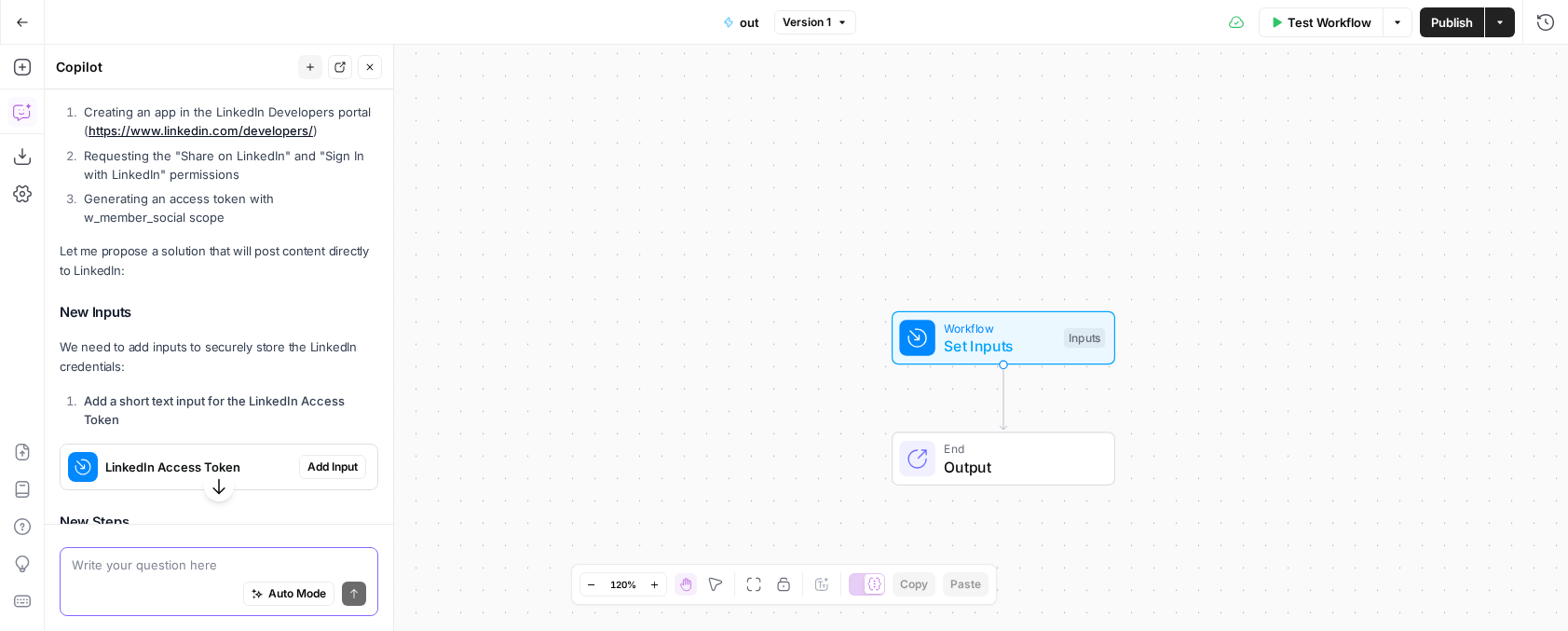 scroll, scrollTop: 844, scrollLeft: 0, axis: vertical 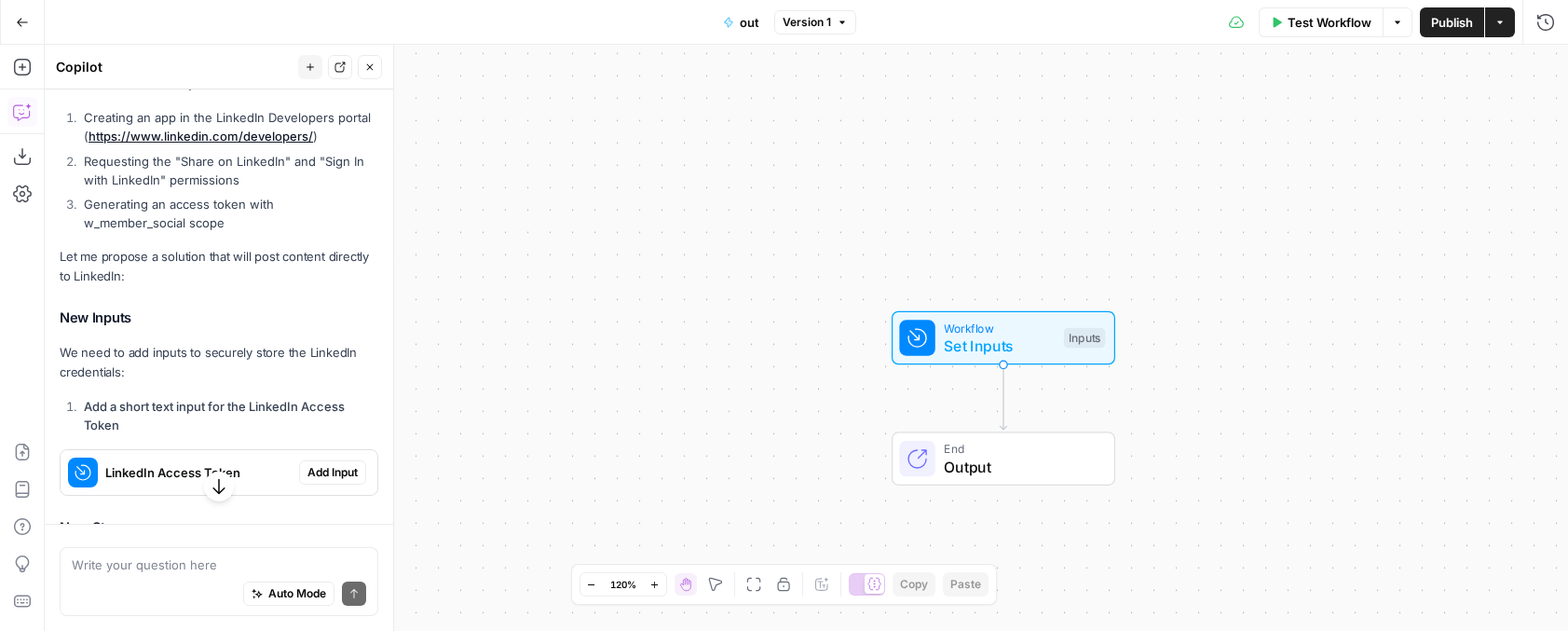 click 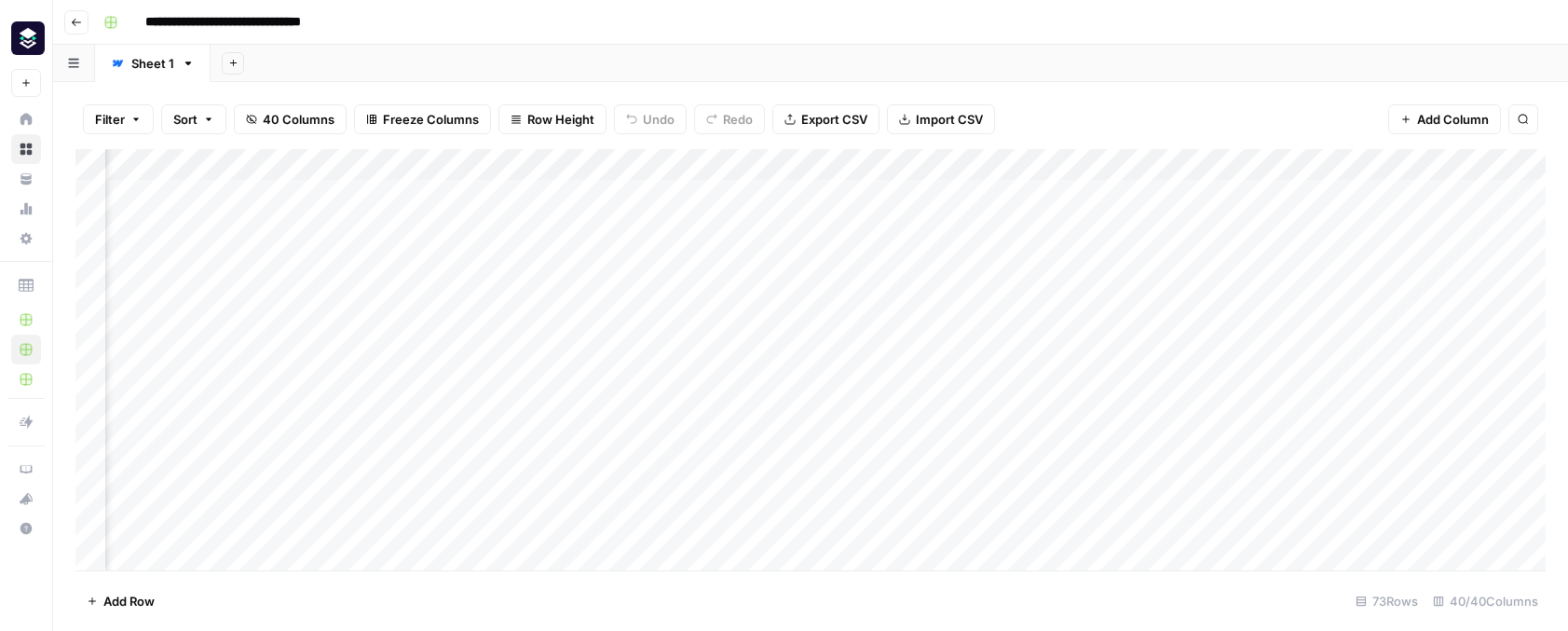 scroll, scrollTop: 0, scrollLeft: 5372, axis: horizontal 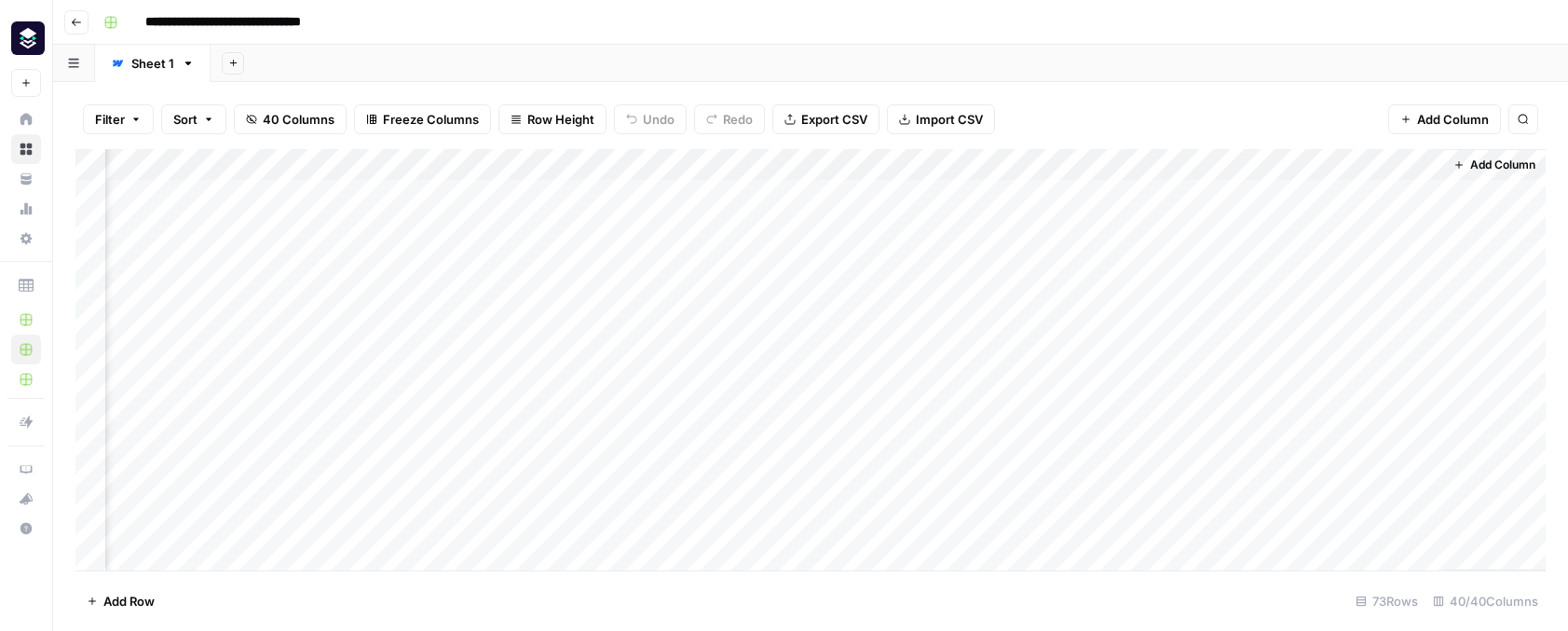 click 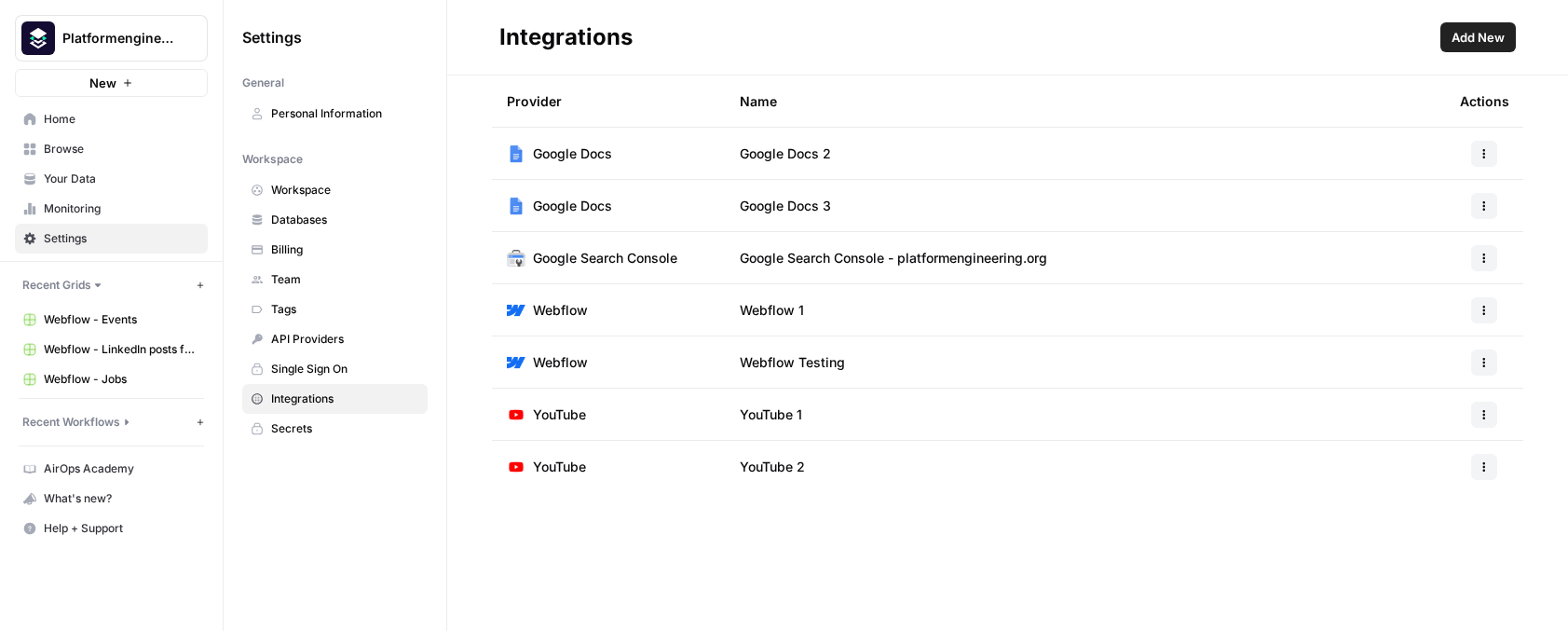 click on "Webflow Testing" at bounding box center [792, 363] 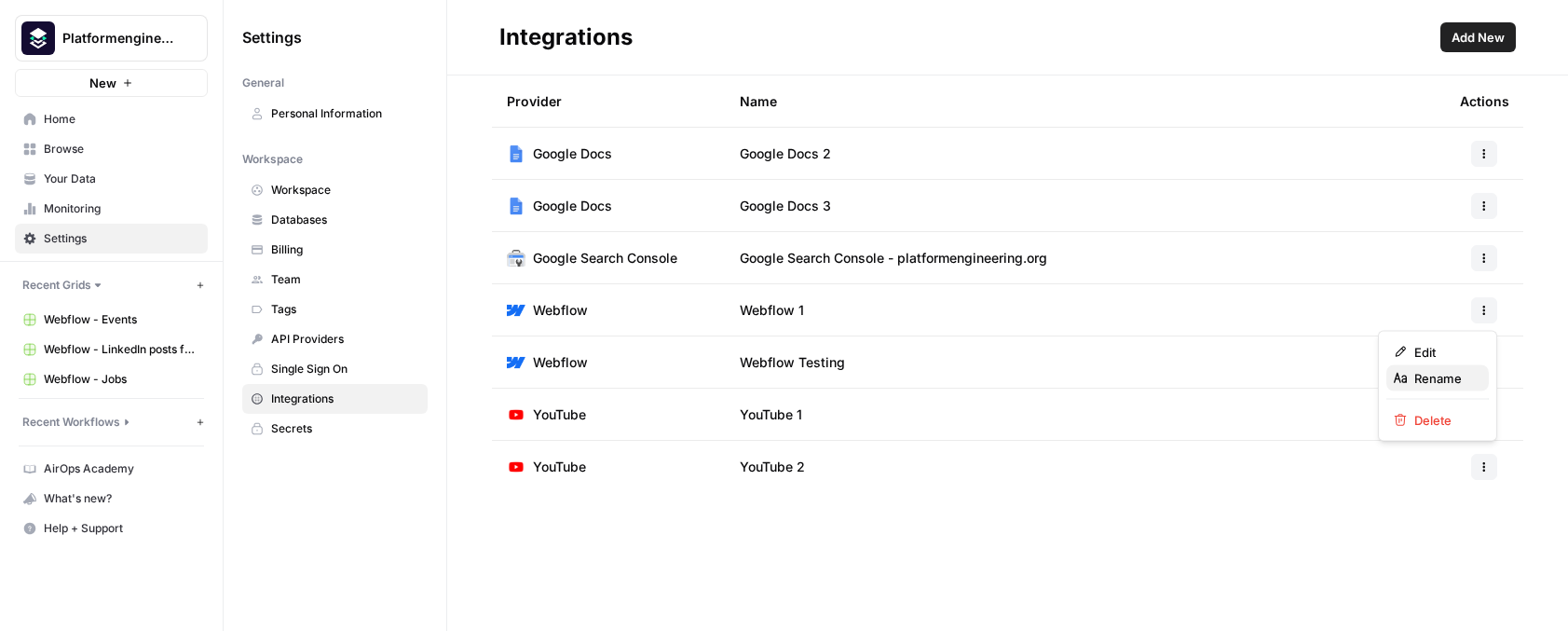 click on "Rename" at bounding box center [1444, 378] 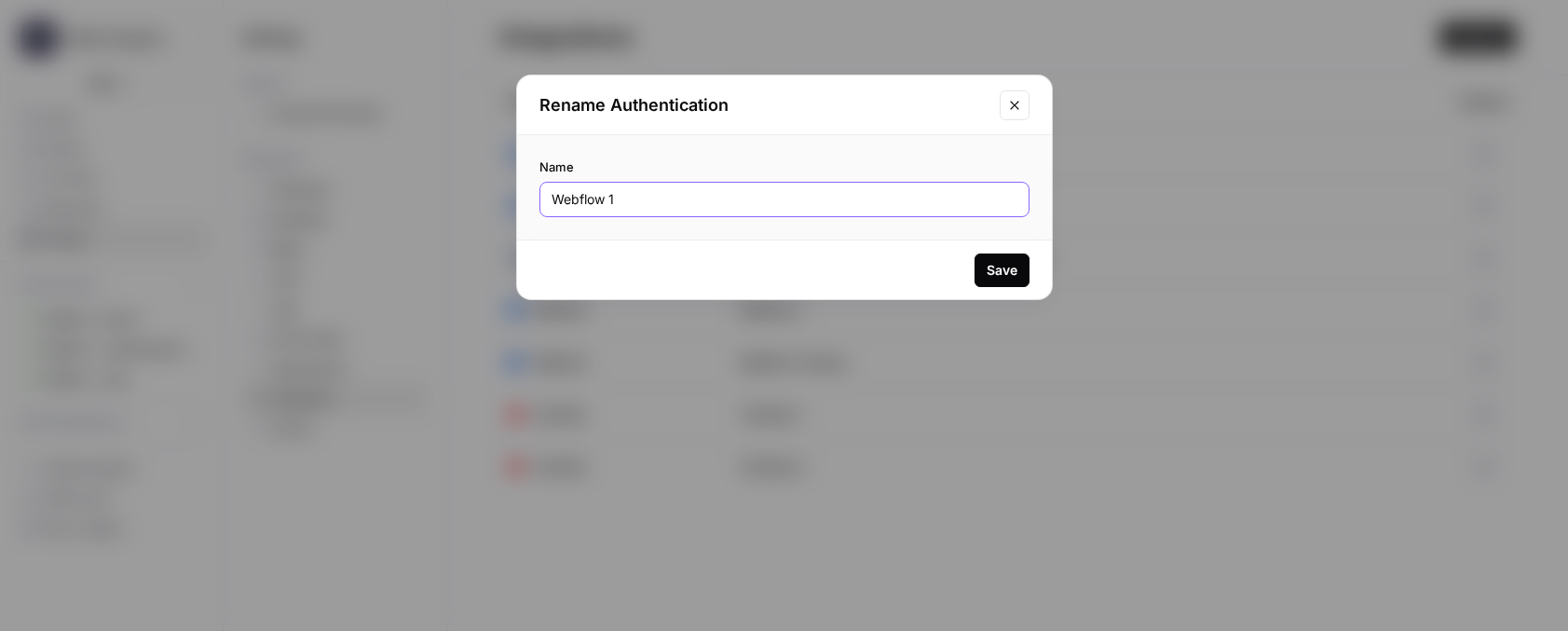 click on "Webflow 1" at bounding box center [784, 199] 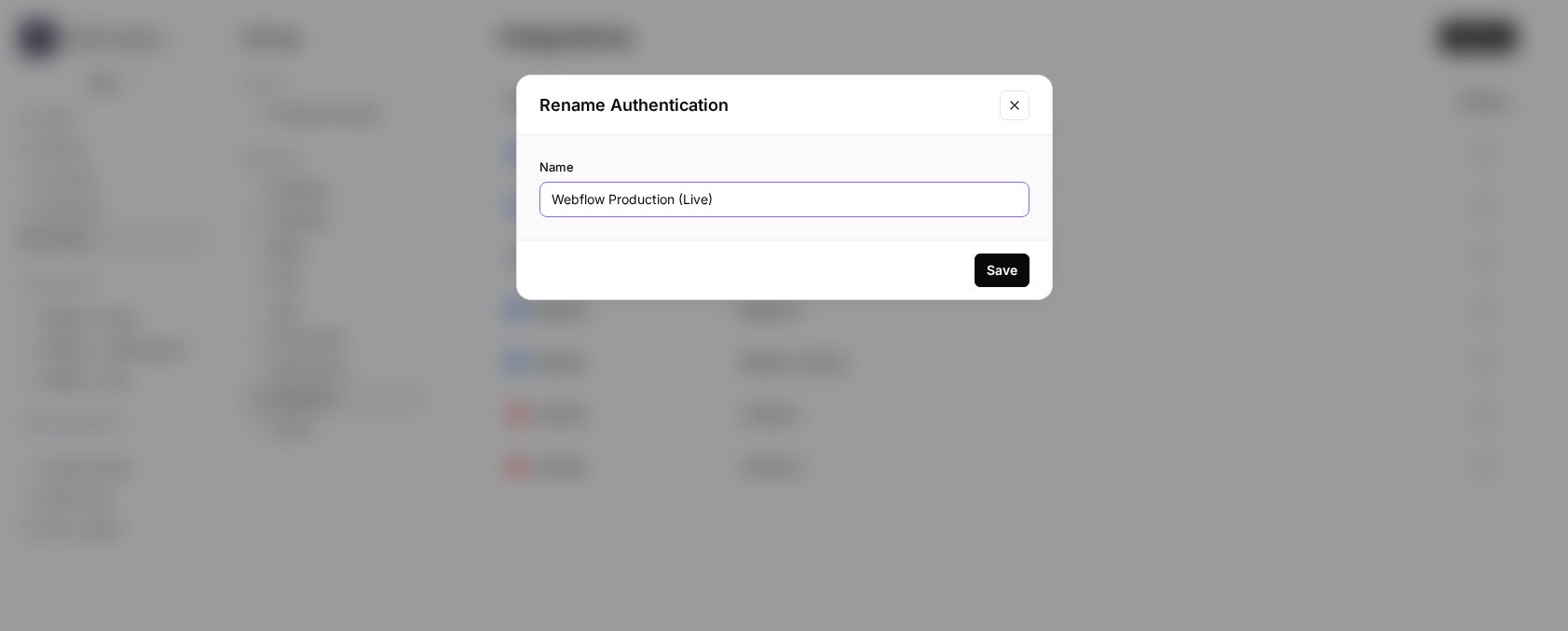 type on "Webflow Production (Live)" 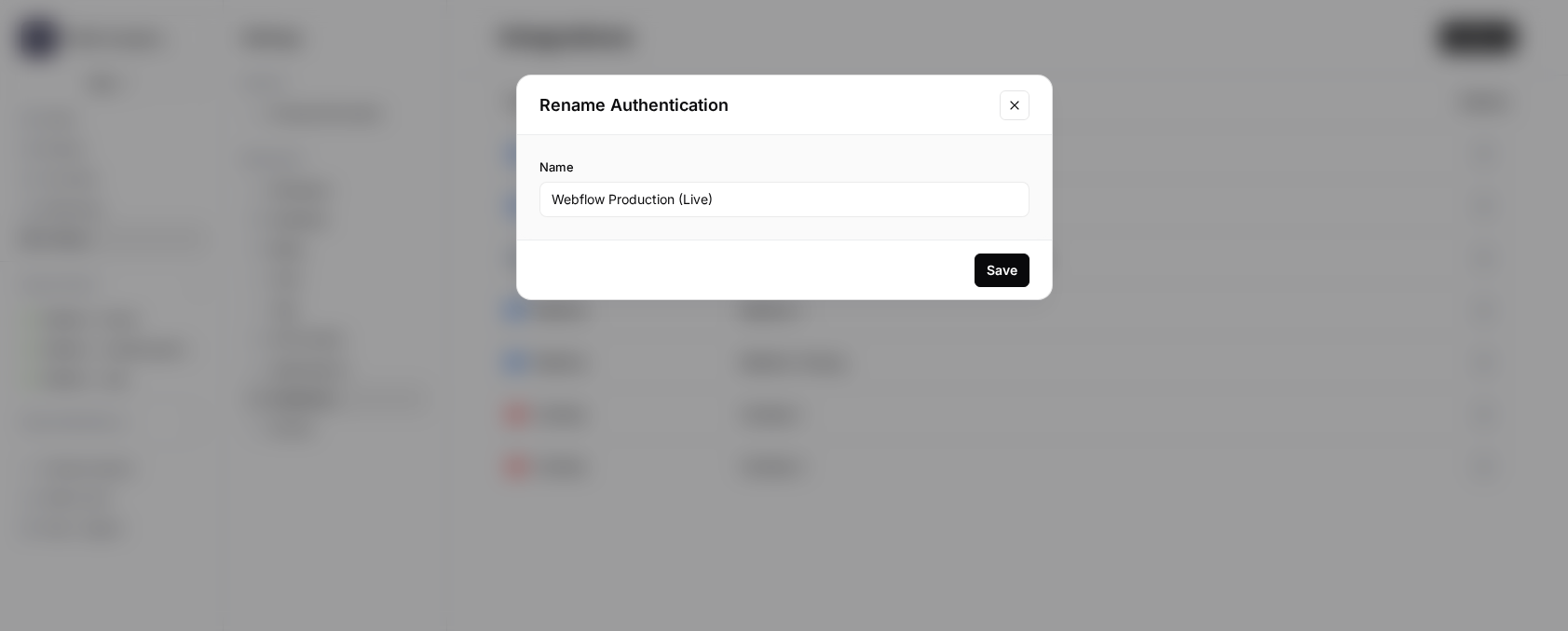 click on "Save" at bounding box center [1002, 270] 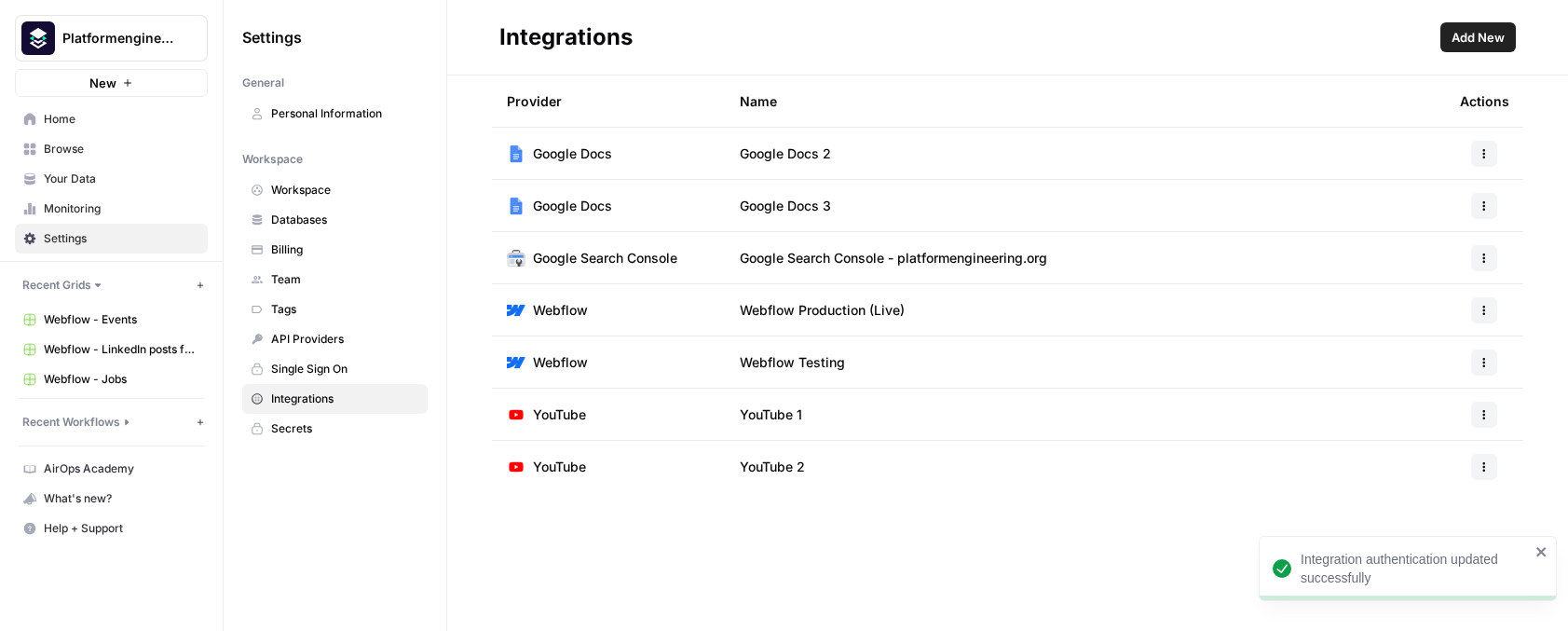 click on "Webflow Production (Live)" at bounding box center [822, 310] 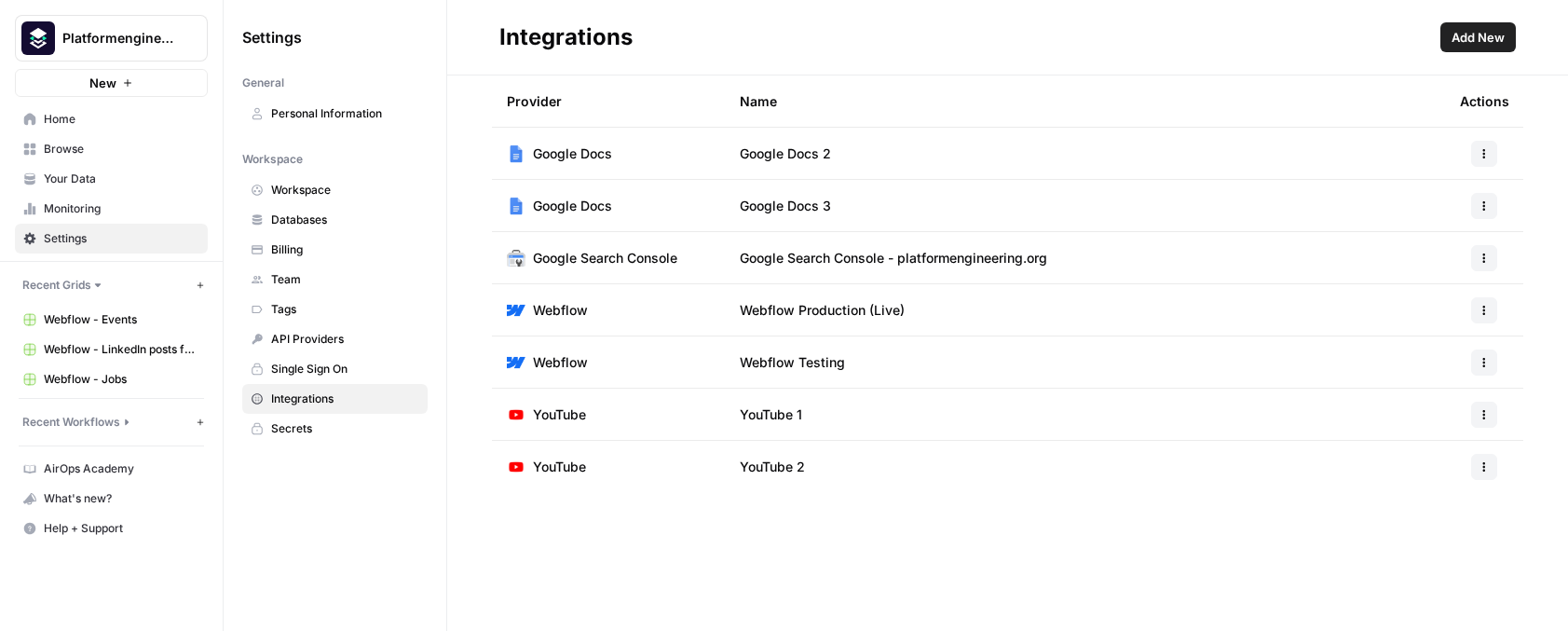 click on "Webflow Testing" at bounding box center [792, 363] 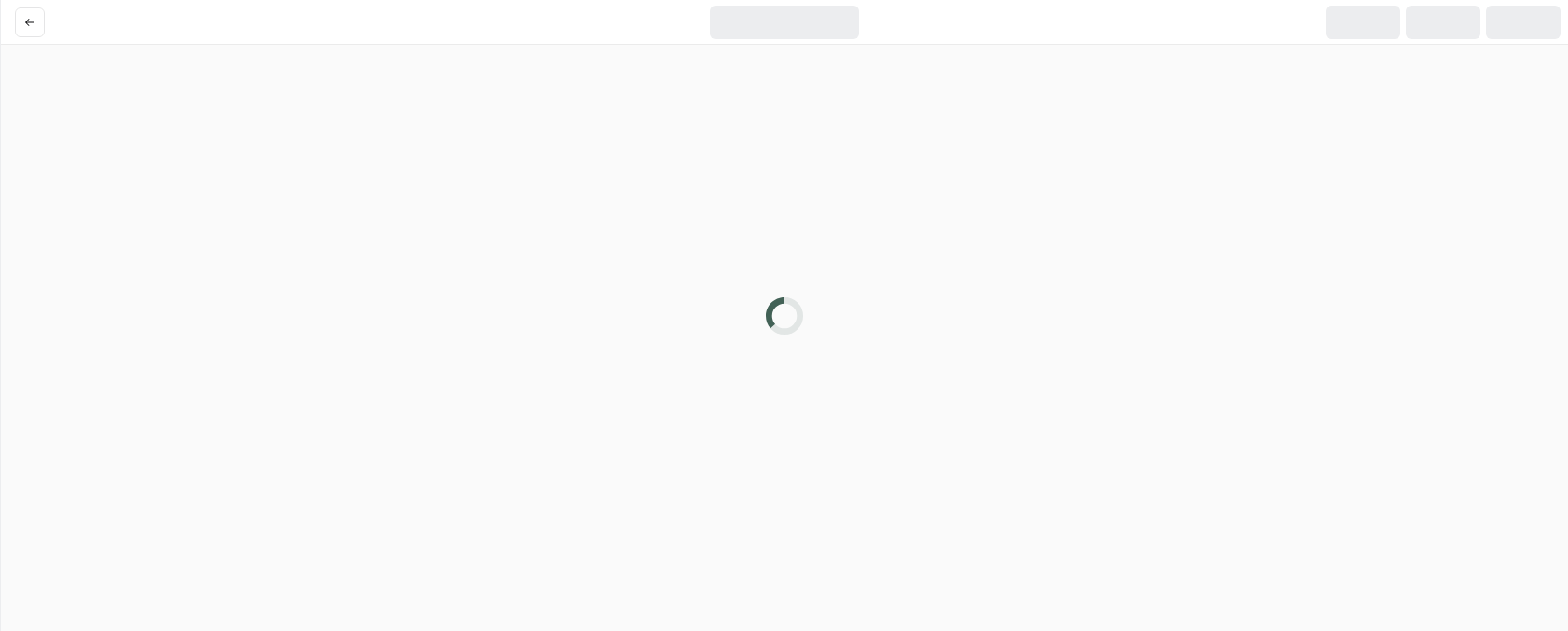 scroll, scrollTop: 0, scrollLeft: 0, axis: both 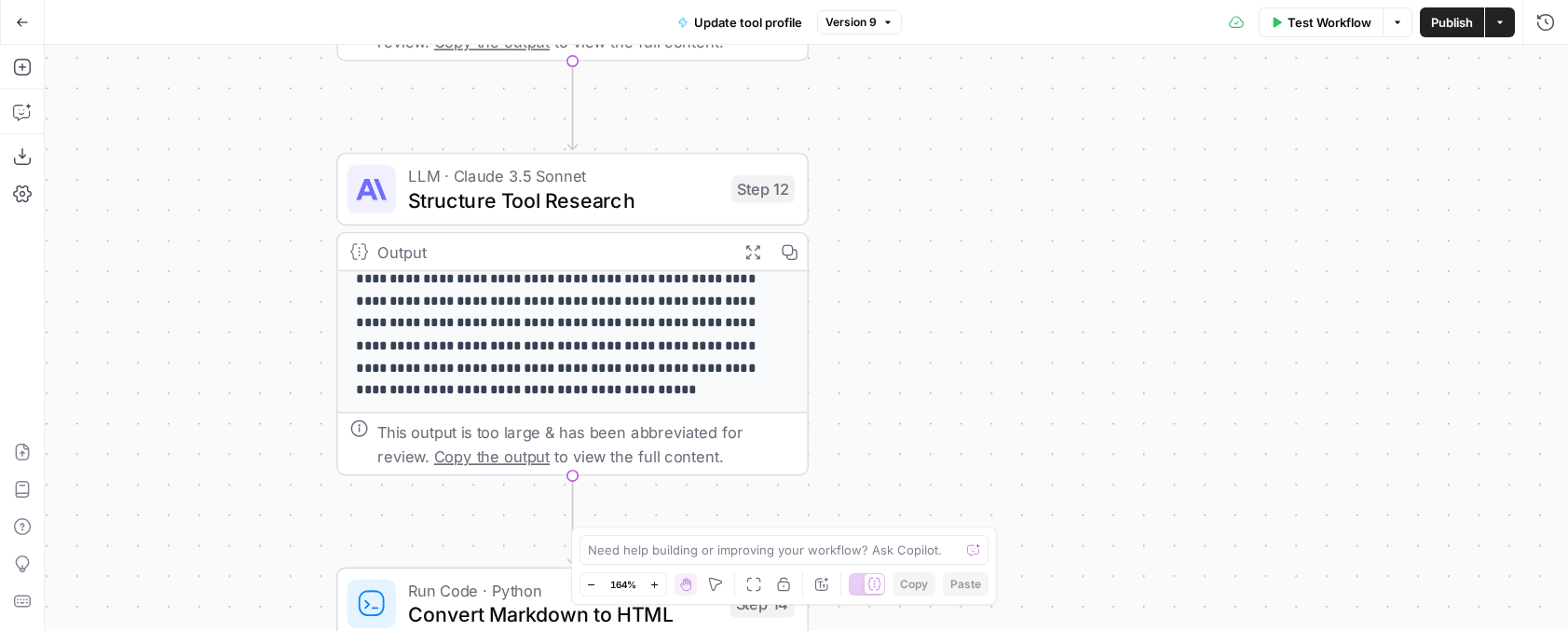 click on "**********" at bounding box center [573, 336] 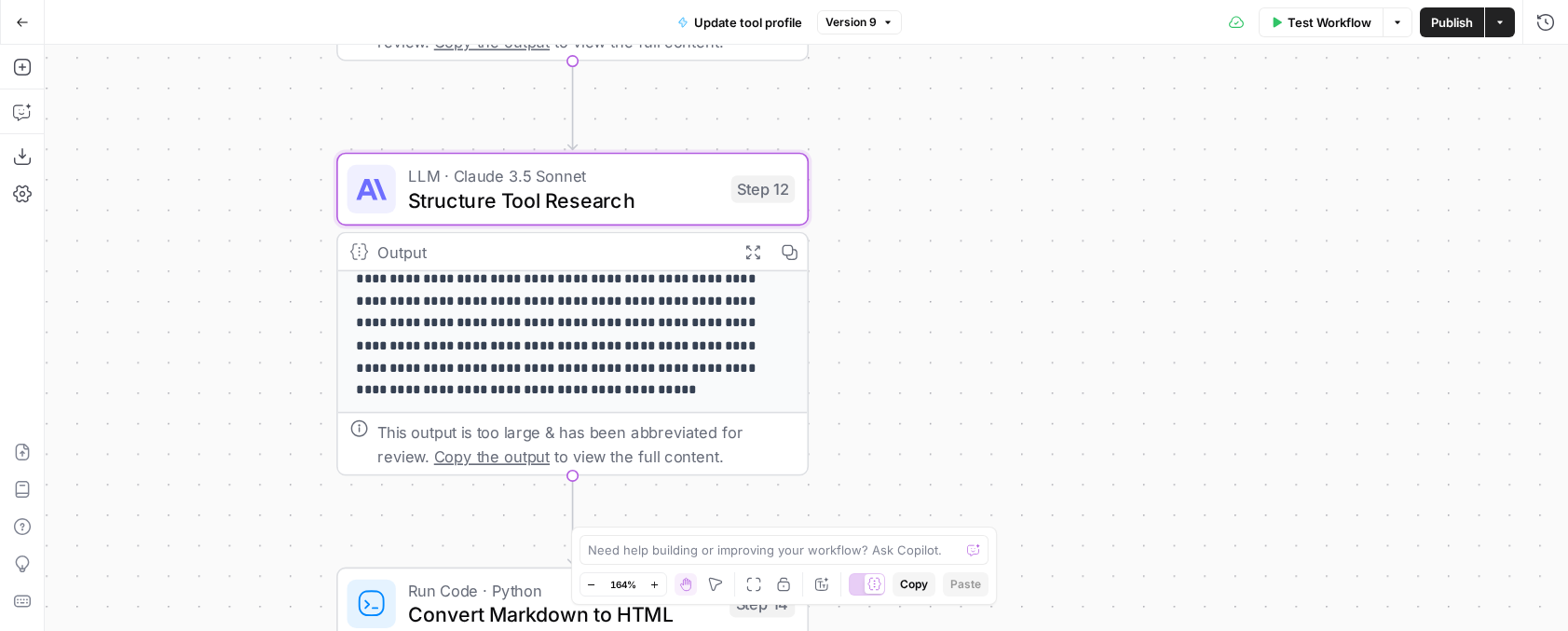 click 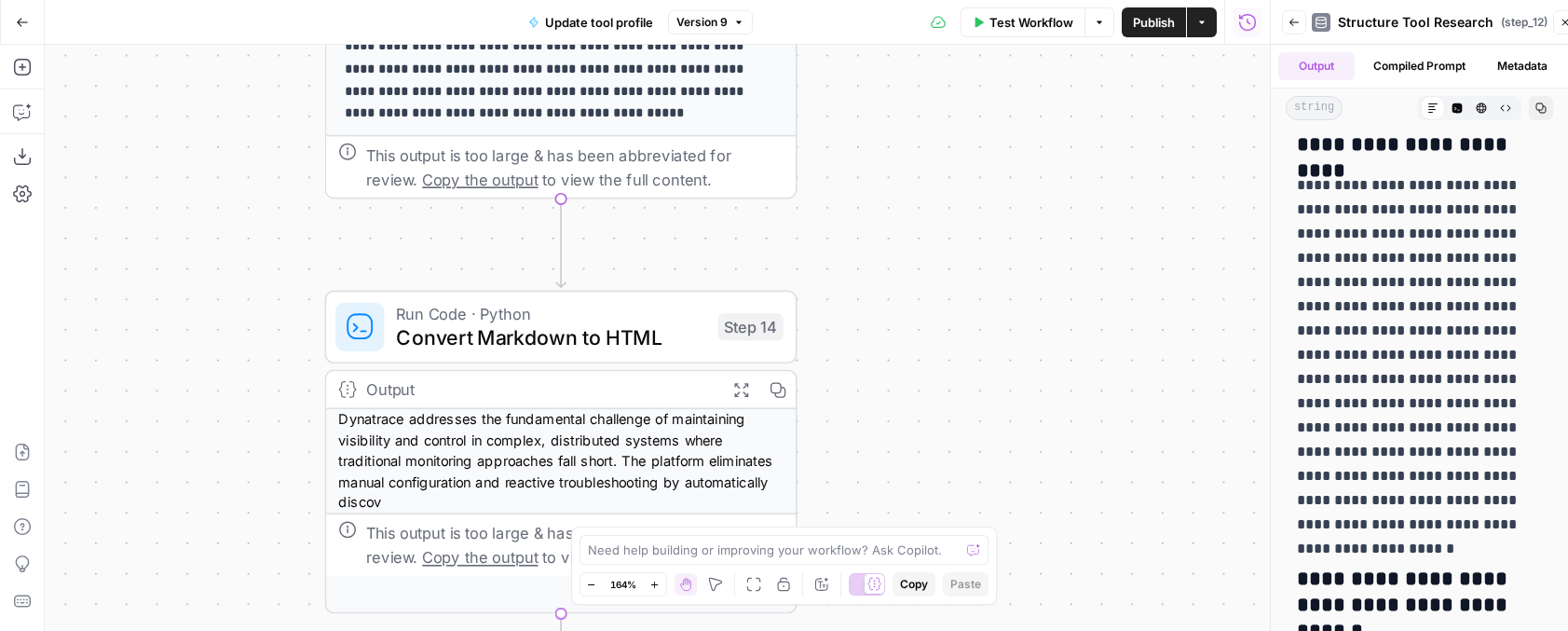 scroll, scrollTop: 2453, scrollLeft: 0, axis: vertical 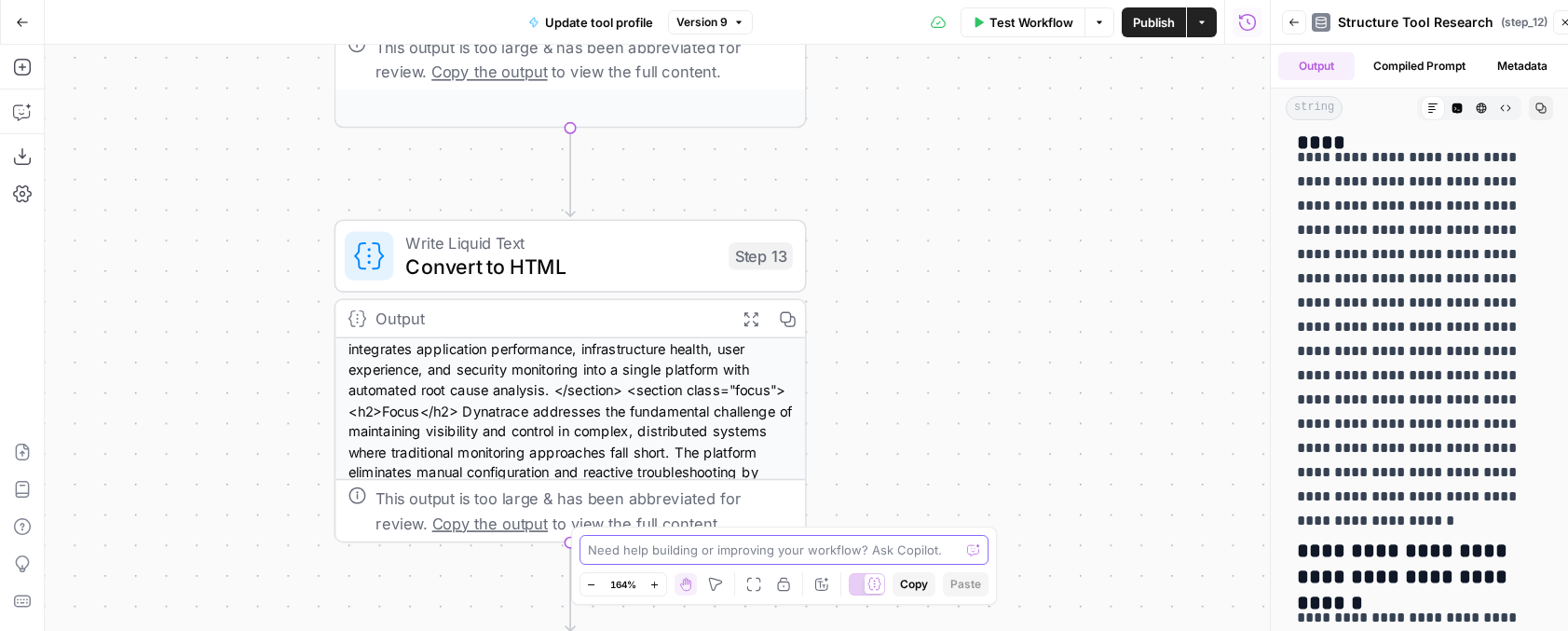 click at bounding box center (774, 550) 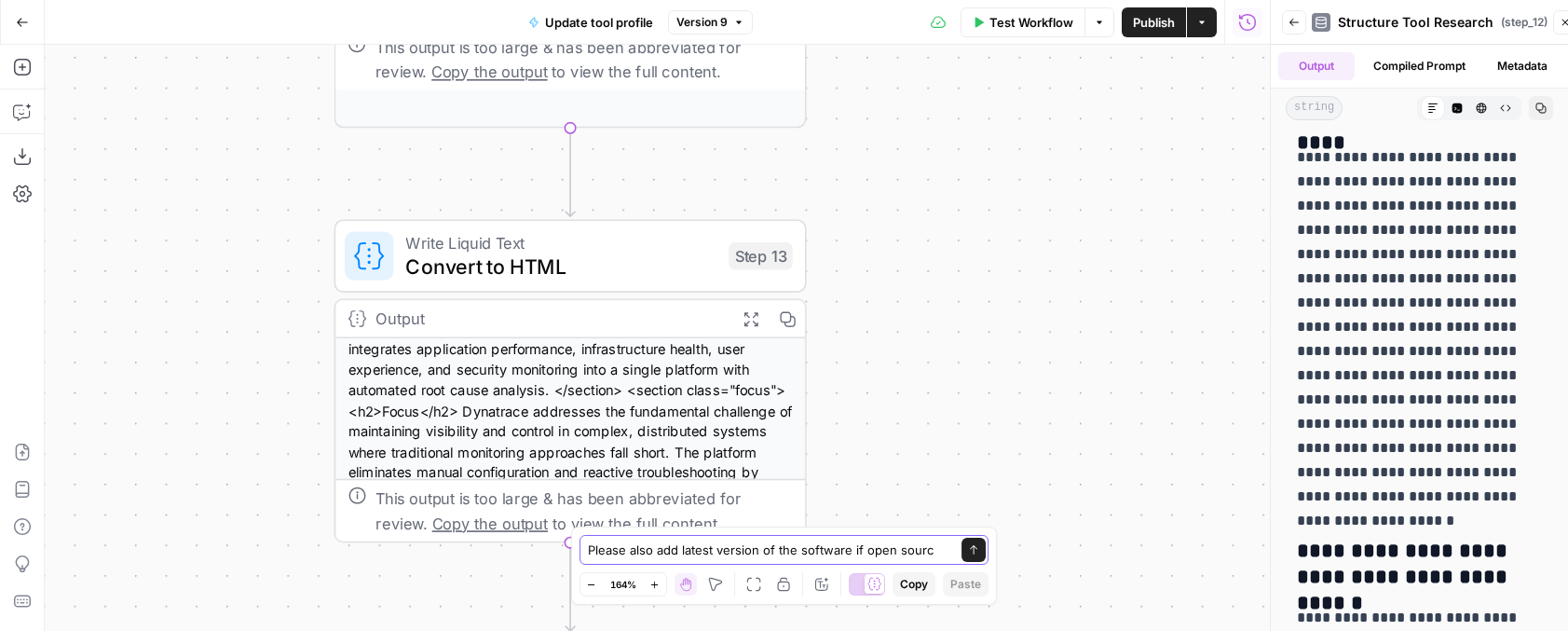 type on "Please also add latest version of the software if open source" 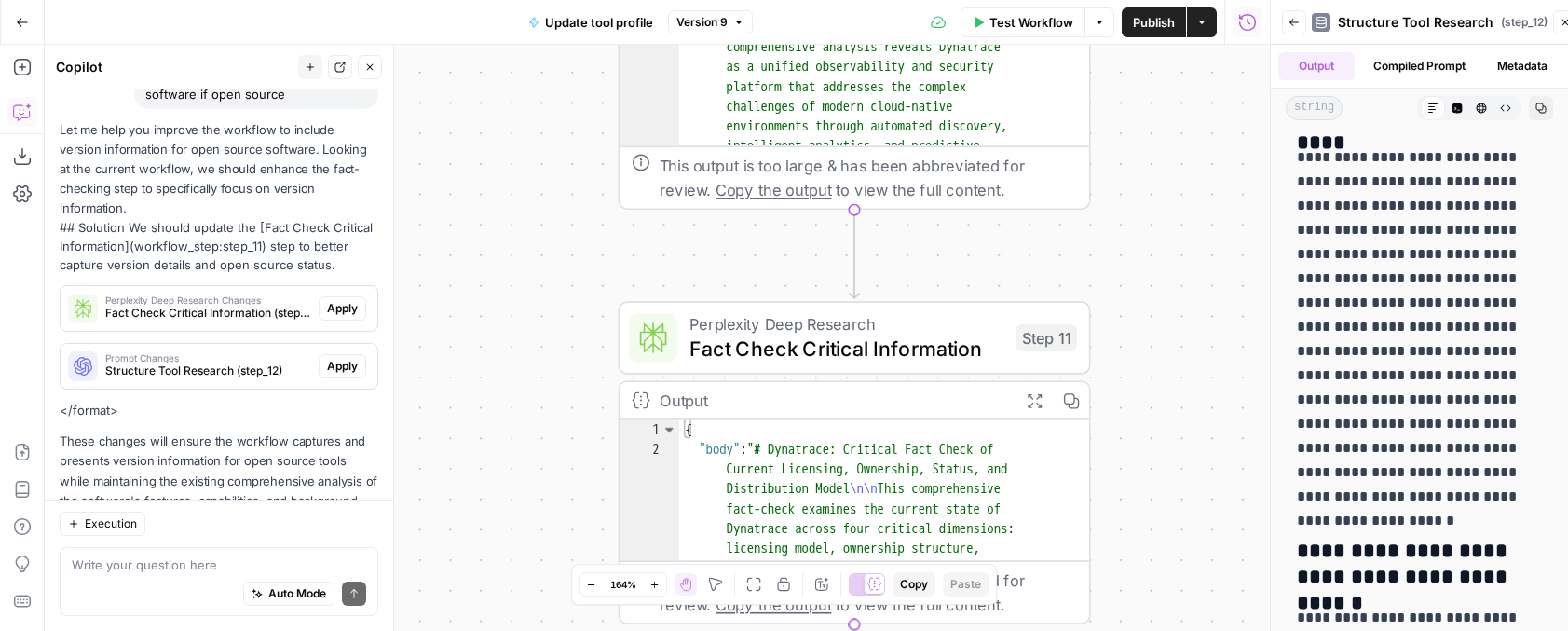 scroll, scrollTop: 232, scrollLeft: 0, axis: vertical 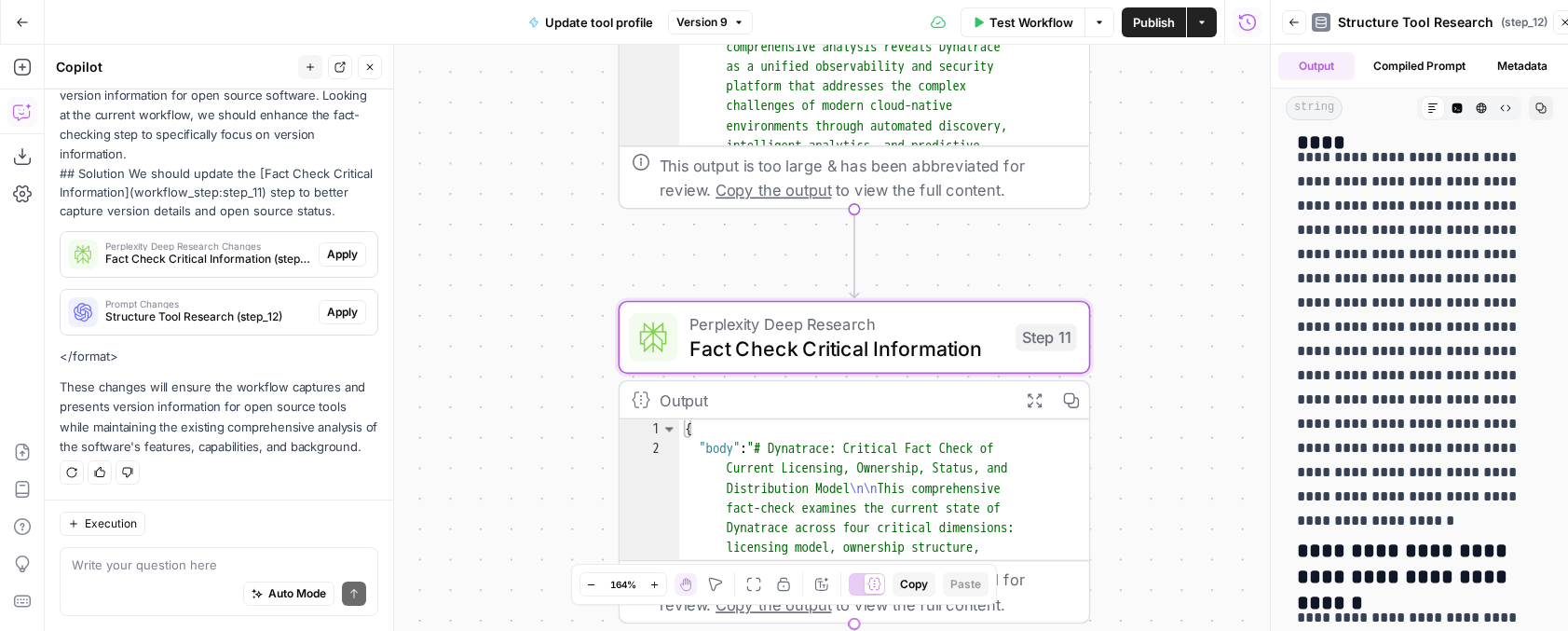 click on "Fact Check Critical Information (step_11)" at bounding box center (208, 259) 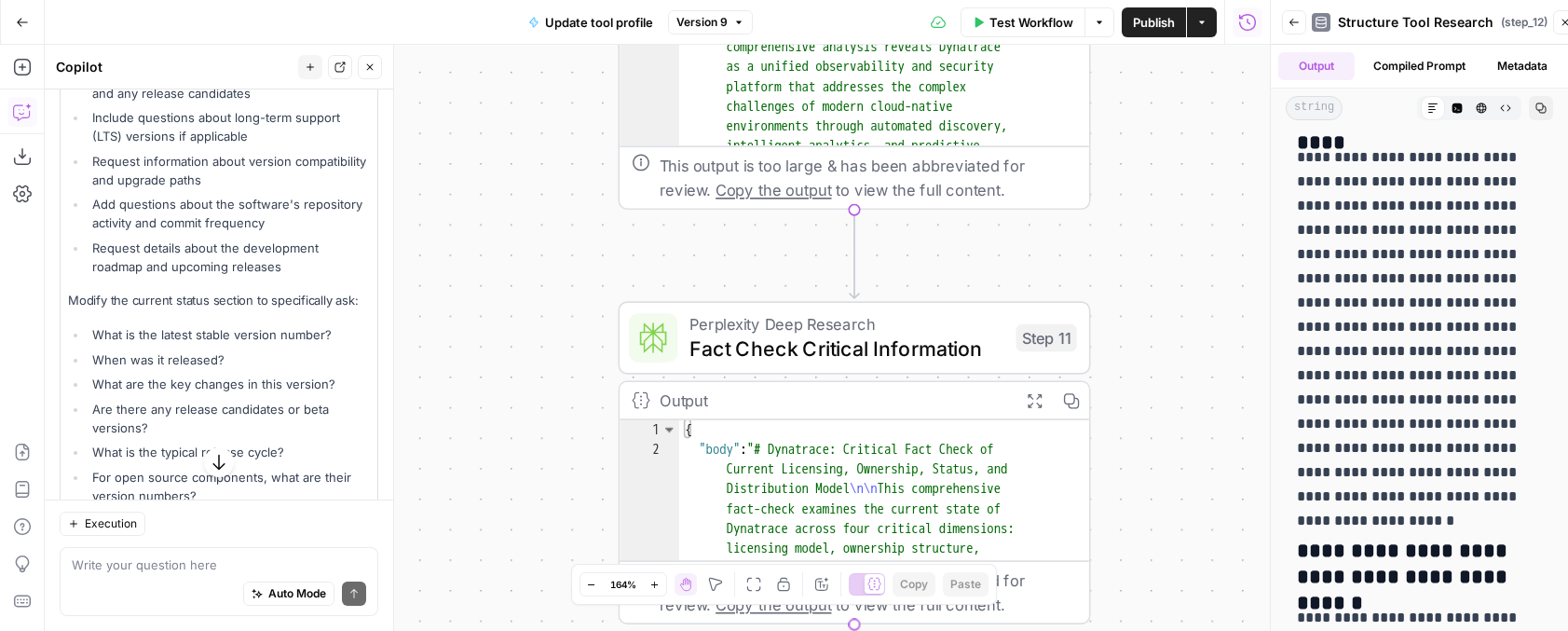 scroll, scrollTop: 583, scrollLeft: 0, axis: vertical 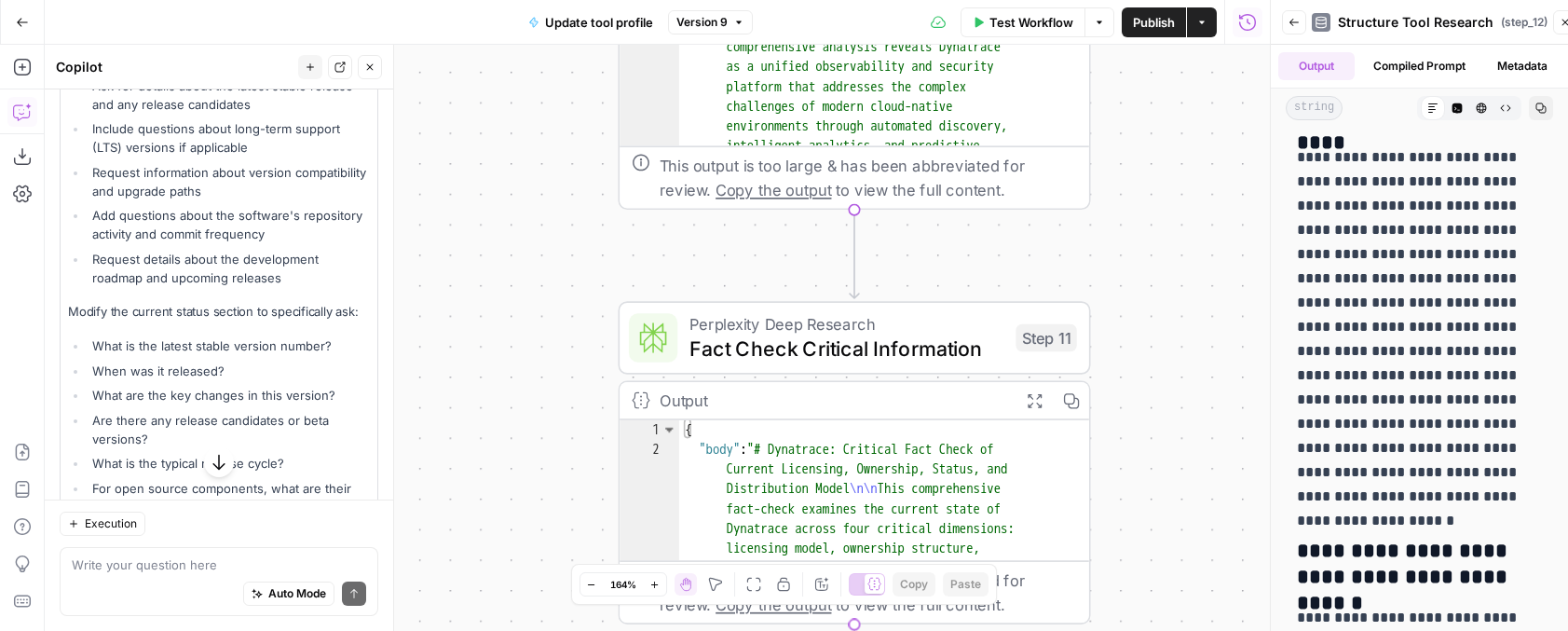 click 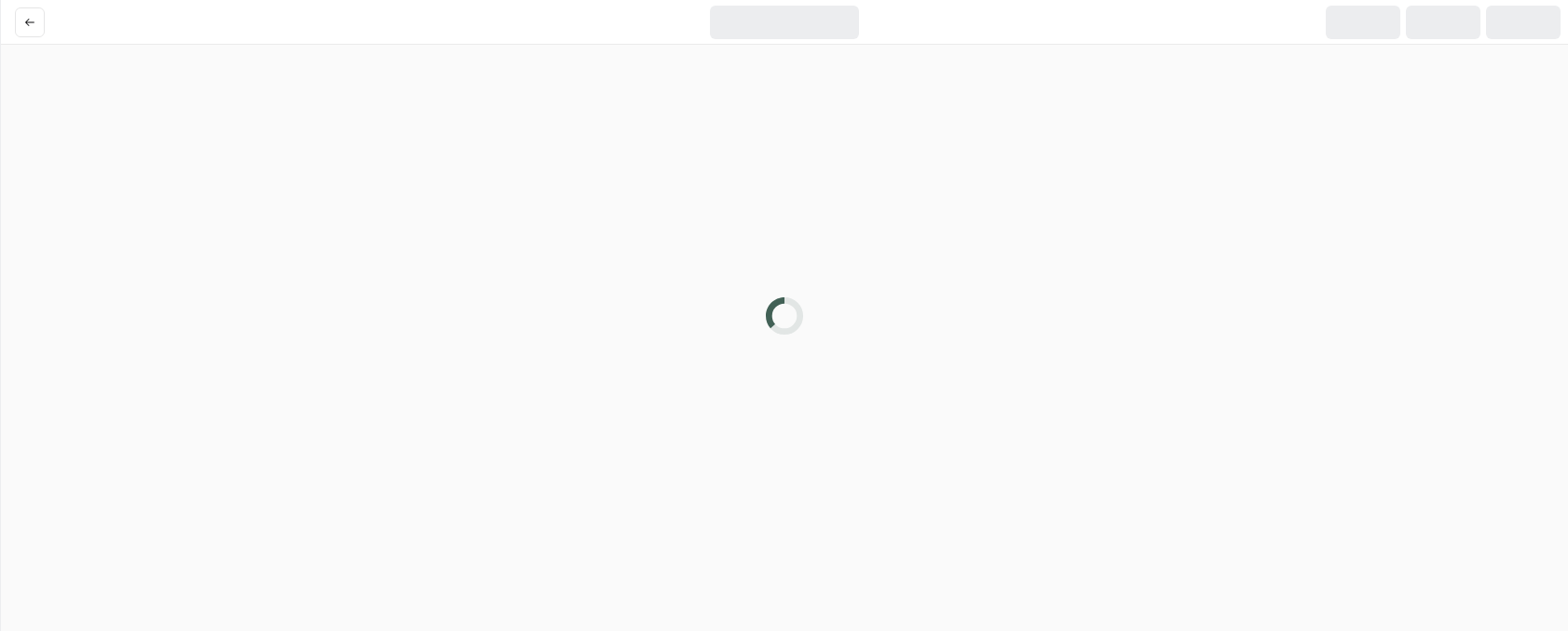 scroll, scrollTop: 0, scrollLeft: 0, axis: both 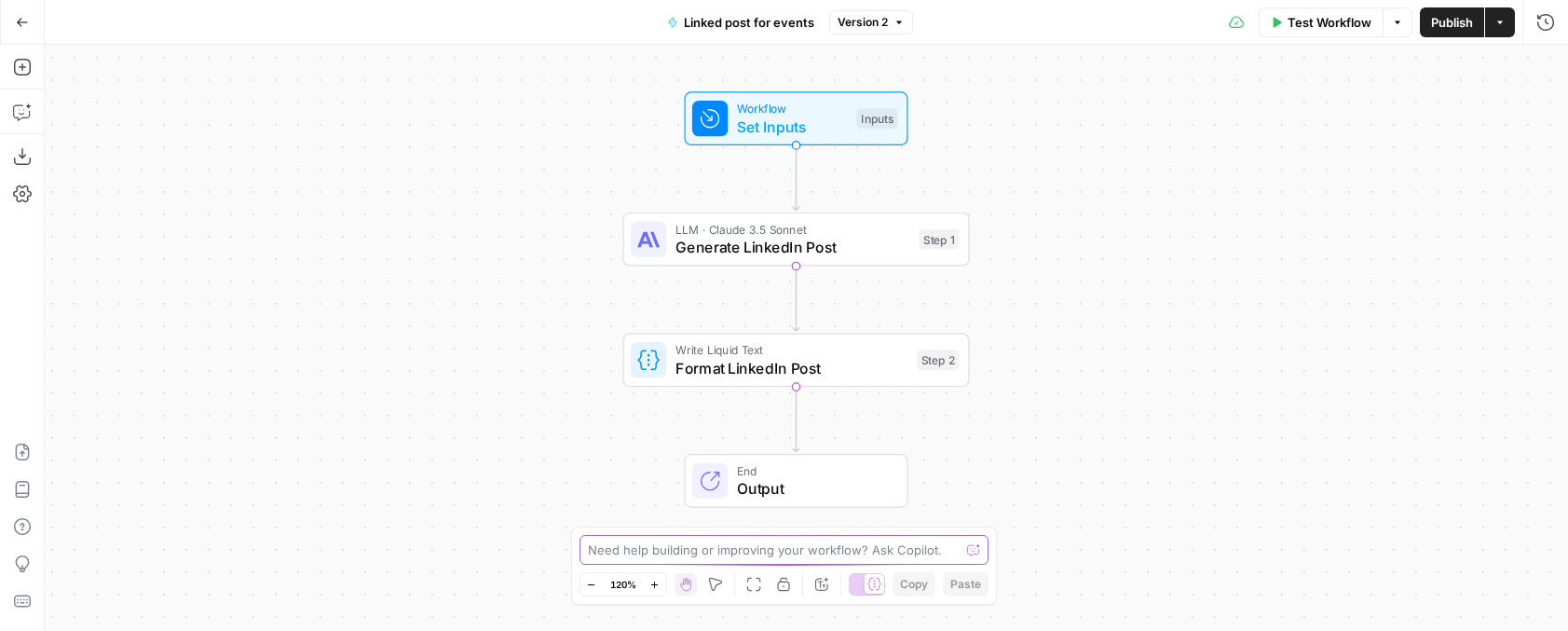 click at bounding box center [774, 550] 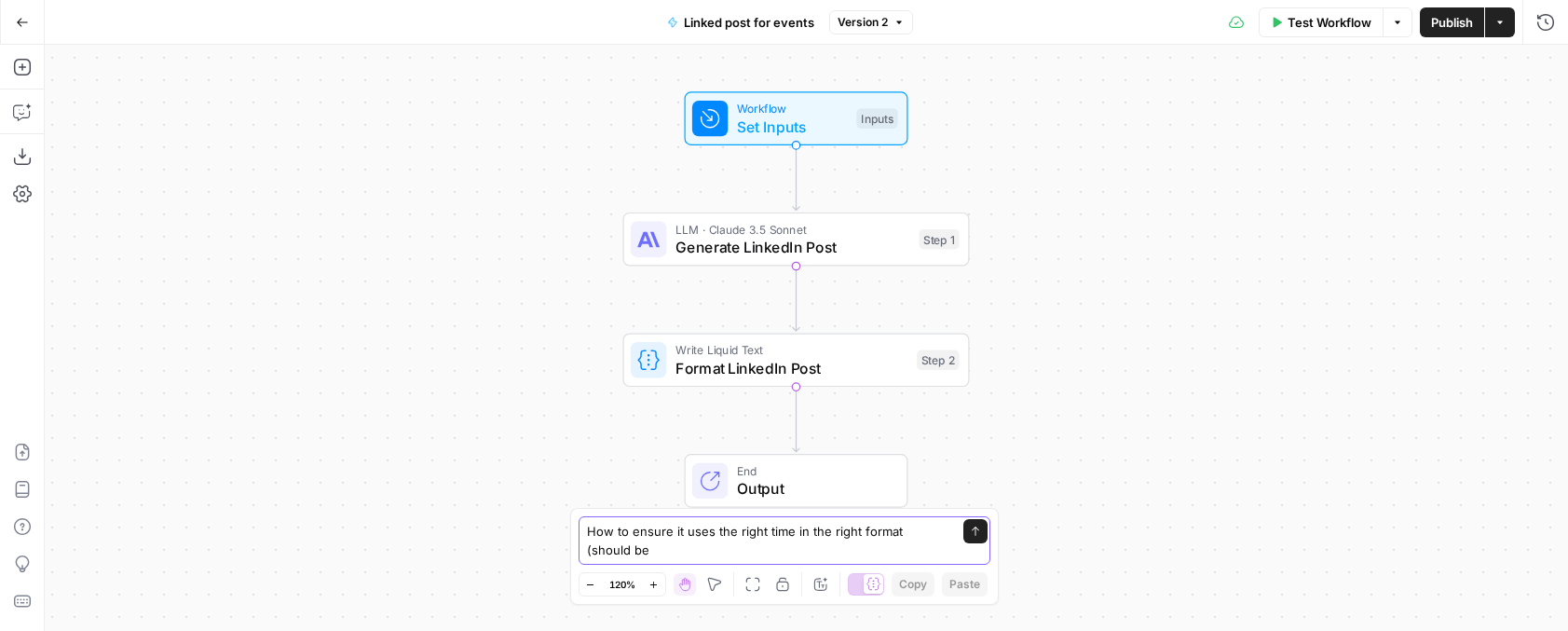 click on "How to ensure it uses the right time in the right format (should be" at bounding box center [766, 541] 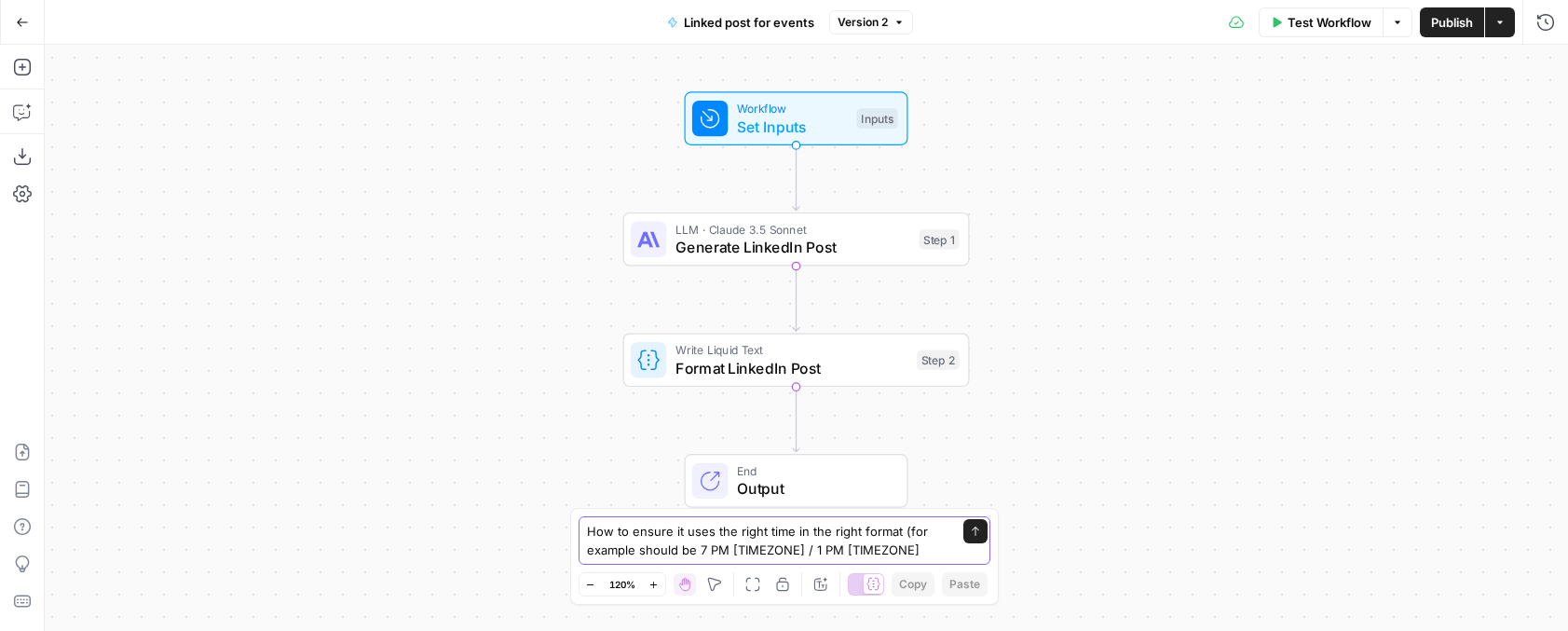 type on "How to ensure it uses the right time in the right format (for example should be 7 PM [TIMEZONE] / 1 PM [TIMEZONE])" 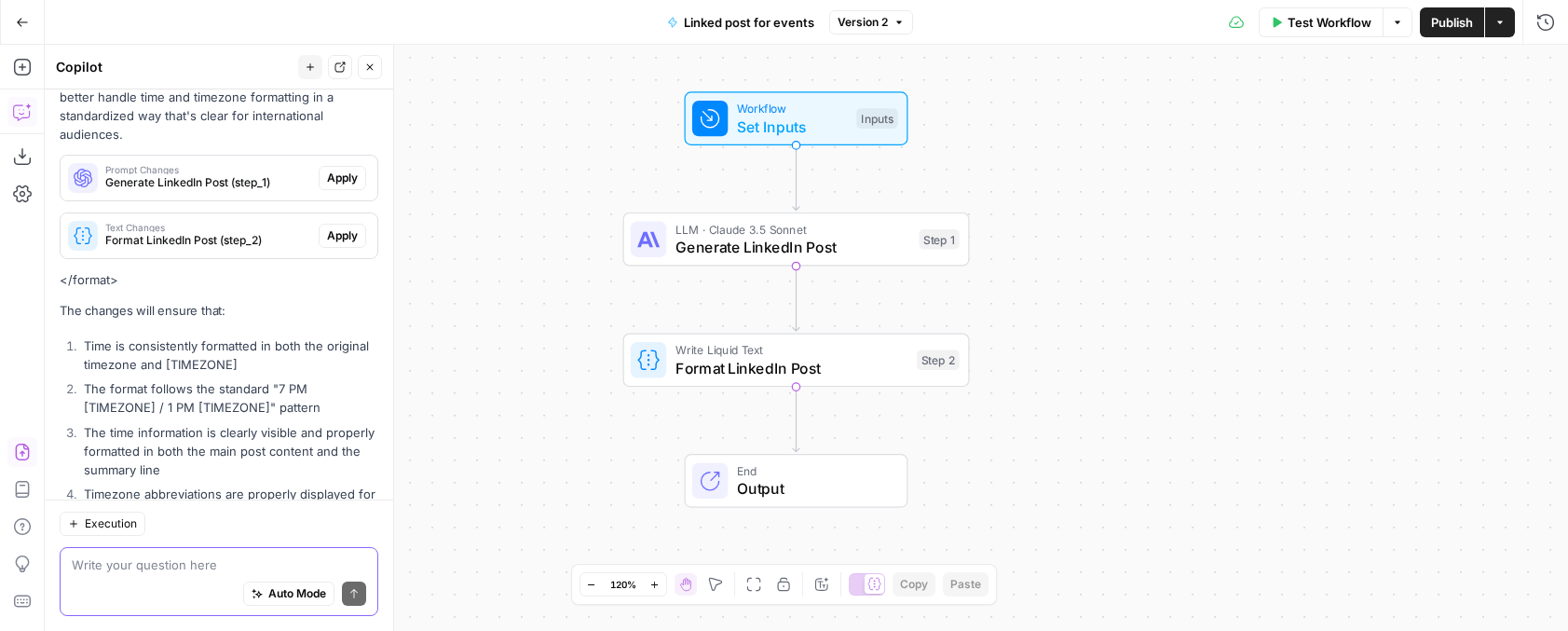 scroll, scrollTop: 418, scrollLeft: 0, axis: vertical 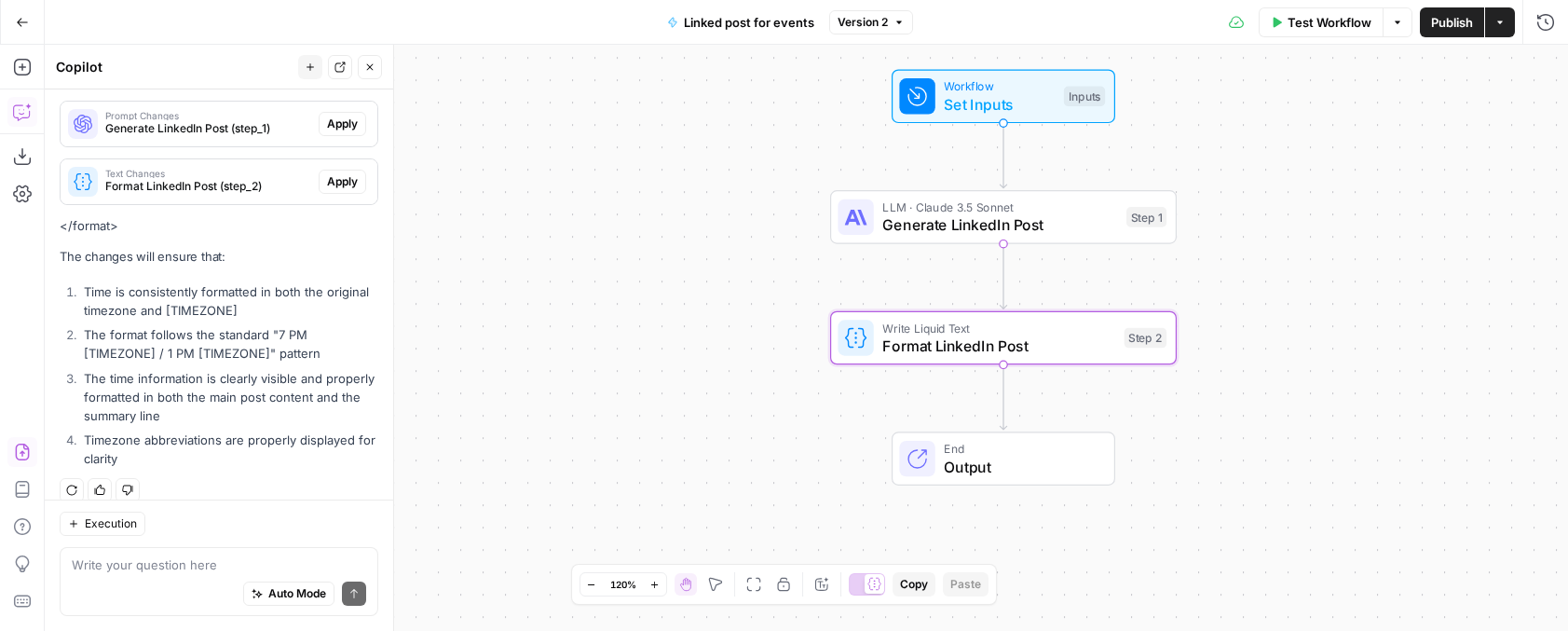 click on "Apply" at bounding box center [342, 182] 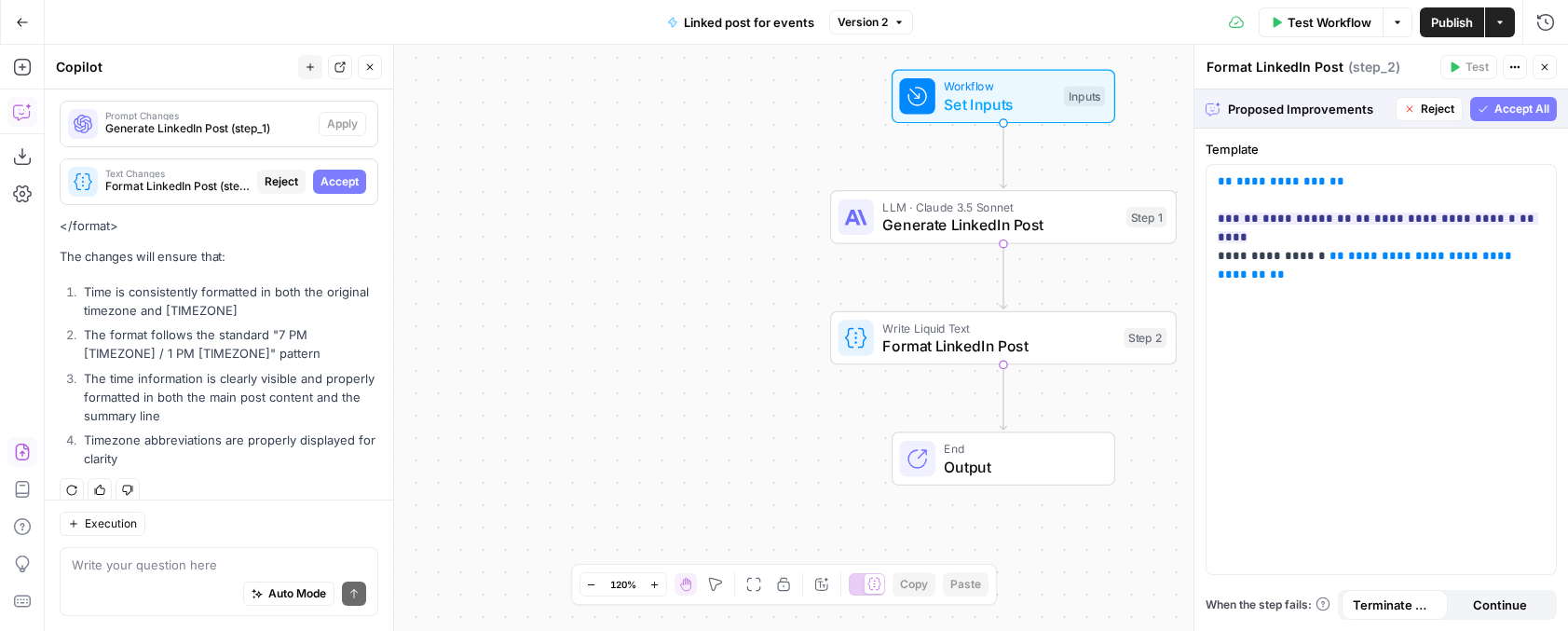 click on "Accept All" at bounding box center (1521, 109) 